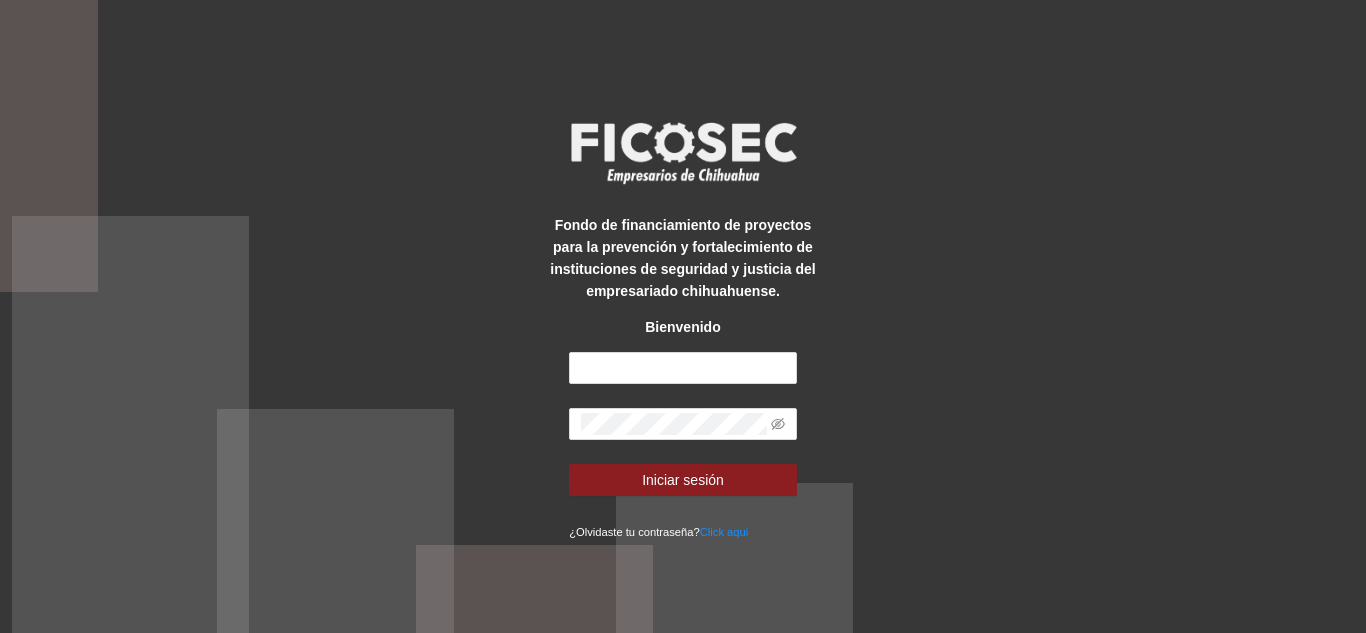 scroll, scrollTop: 0, scrollLeft: 0, axis: both 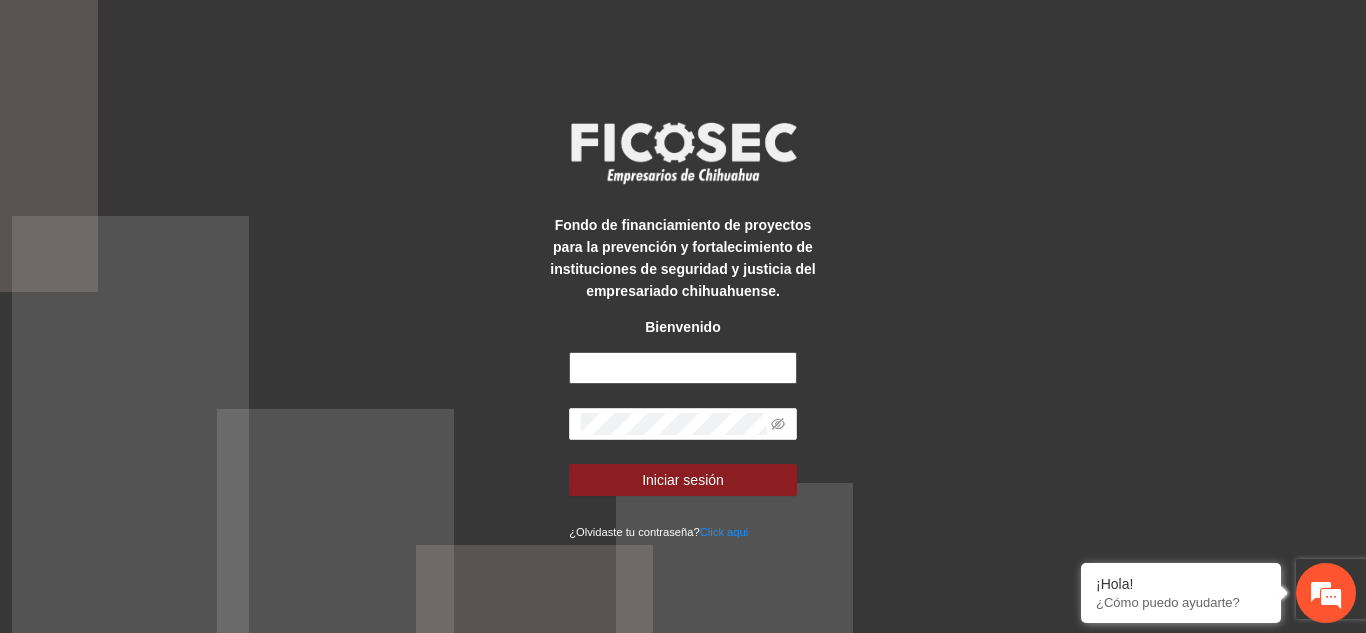 click at bounding box center (683, 368) 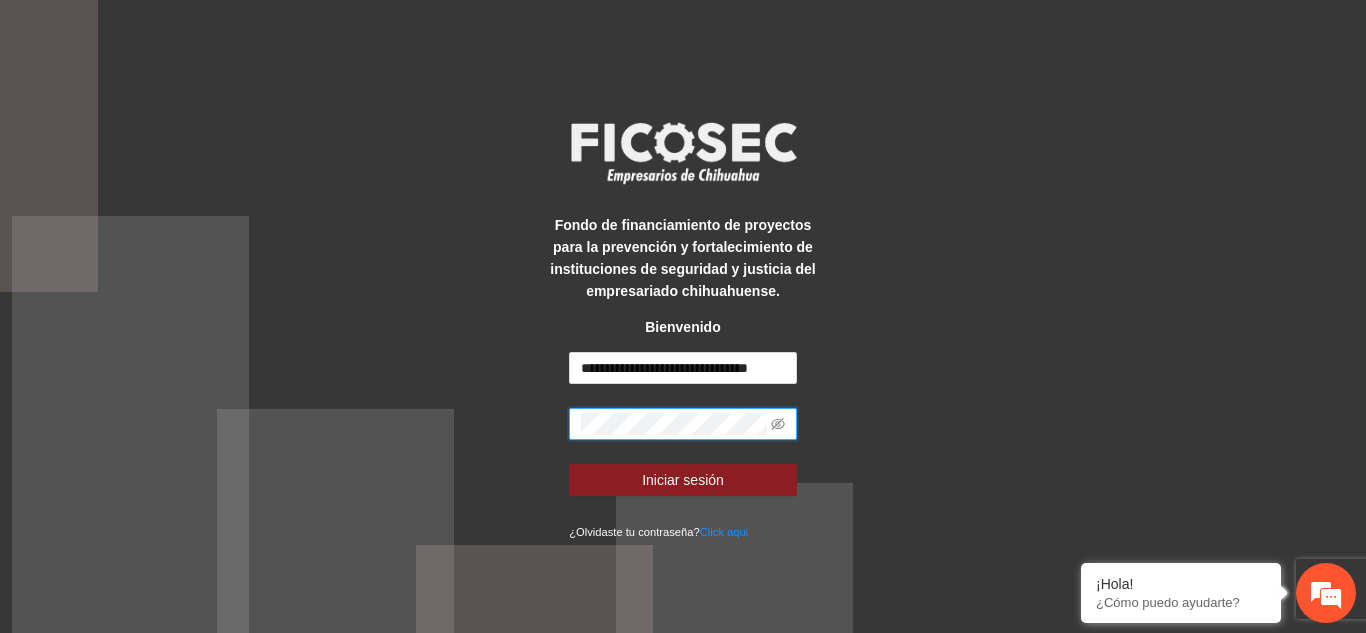 scroll, scrollTop: 0, scrollLeft: 0, axis: both 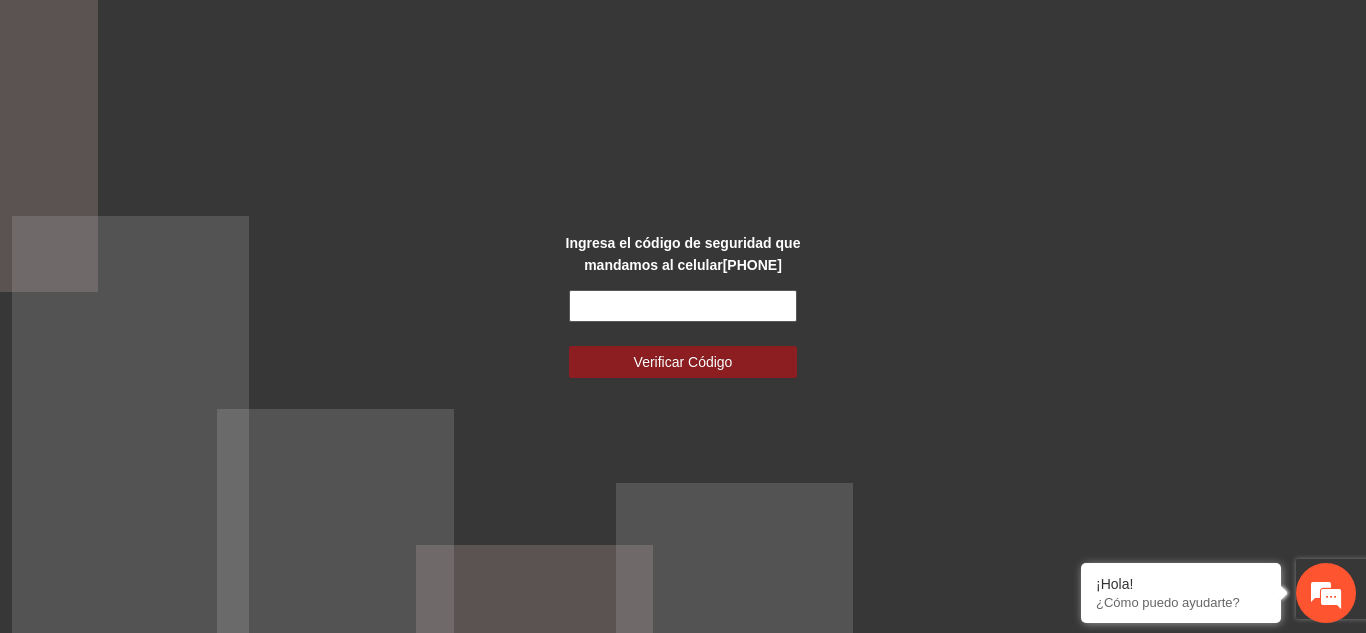 click at bounding box center (683, 306) 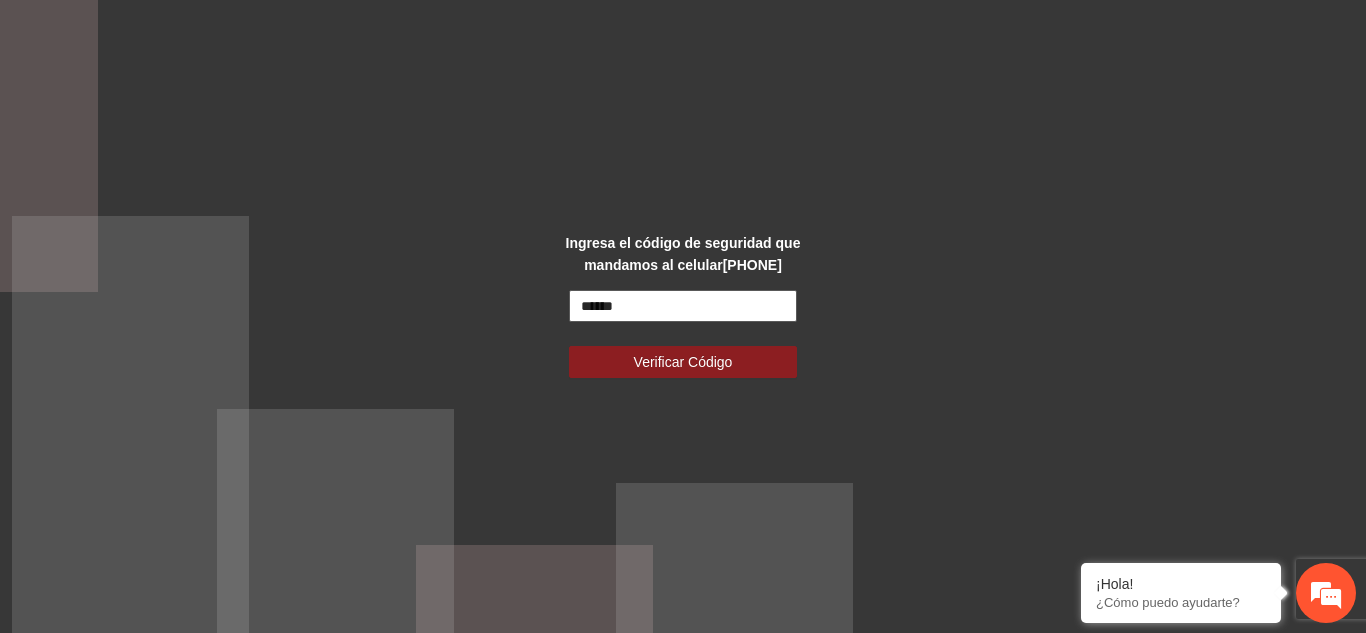 type on "******" 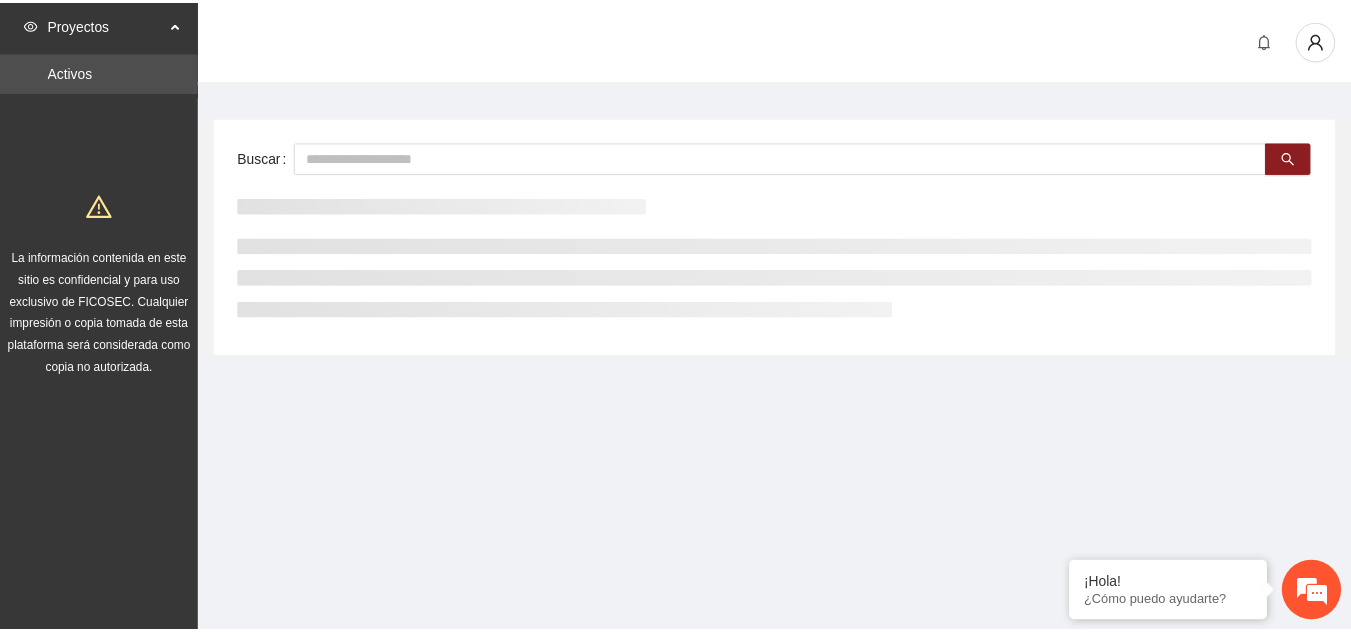 scroll, scrollTop: 0, scrollLeft: 0, axis: both 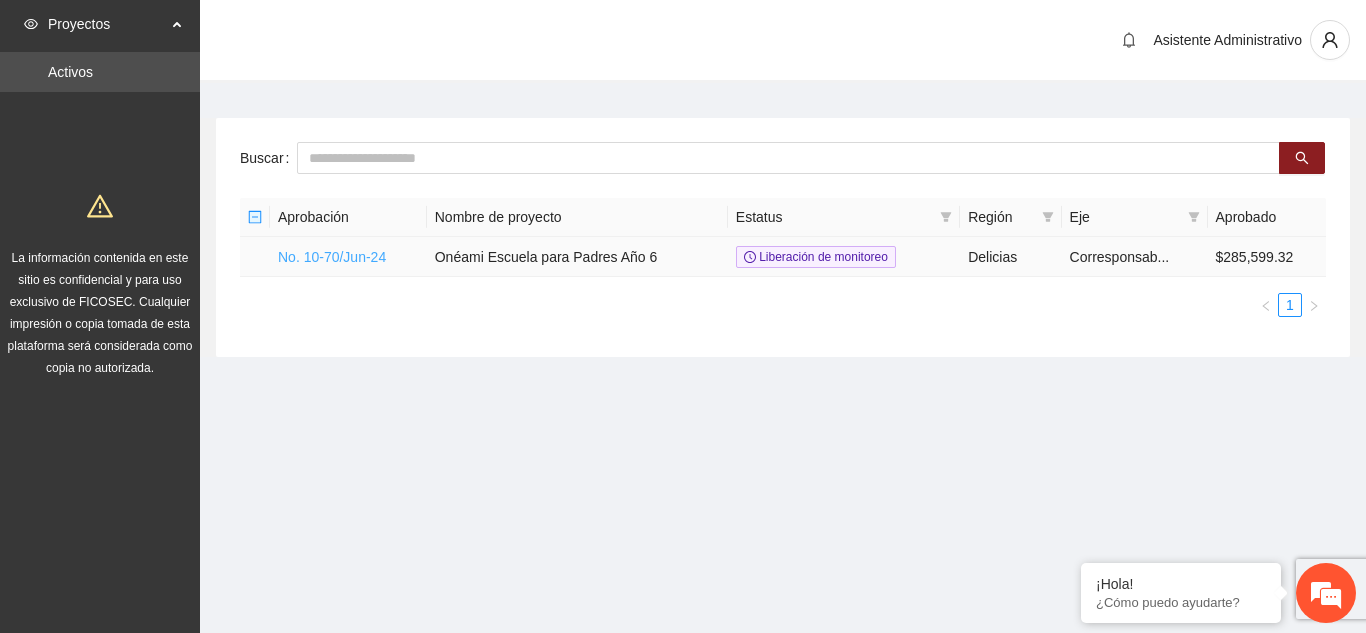 click on "No. 10-70/Jun-24" at bounding box center (332, 257) 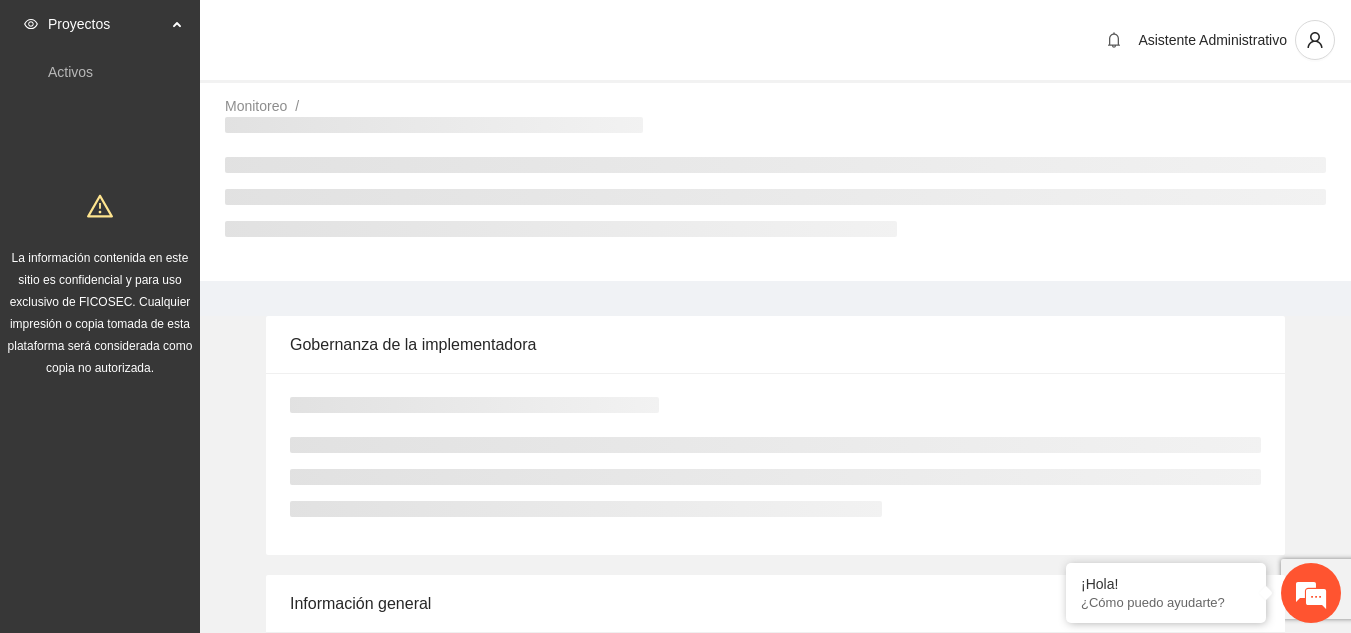 scroll, scrollTop: 0, scrollLeft: 0, axis: both 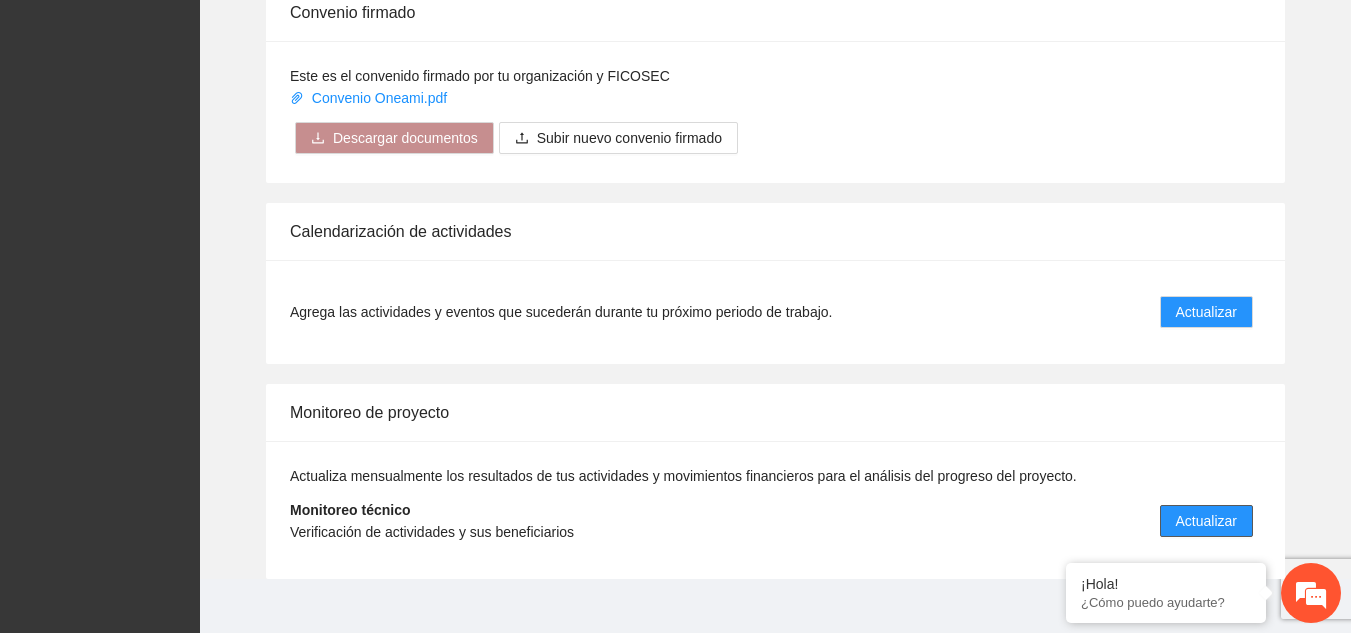 click on "Actualizar" at bounding box center (1206, 521) 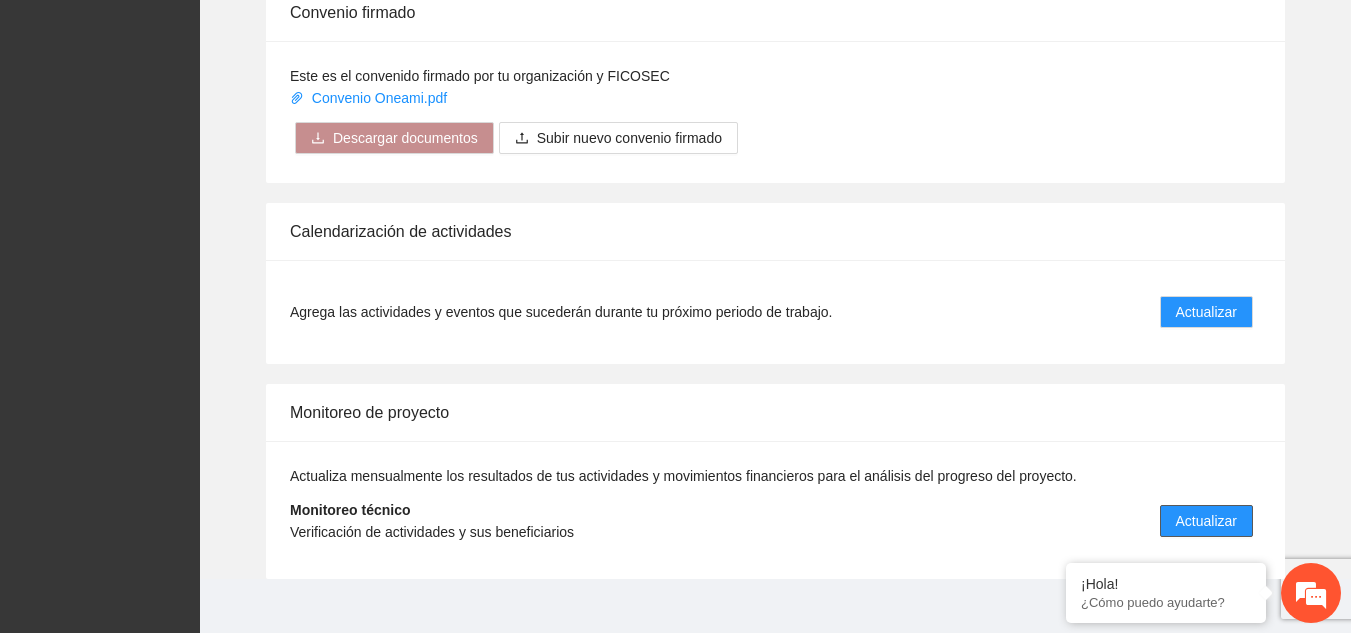 scroll, scrollTop: 0, scrollLeft: 0, axis: both 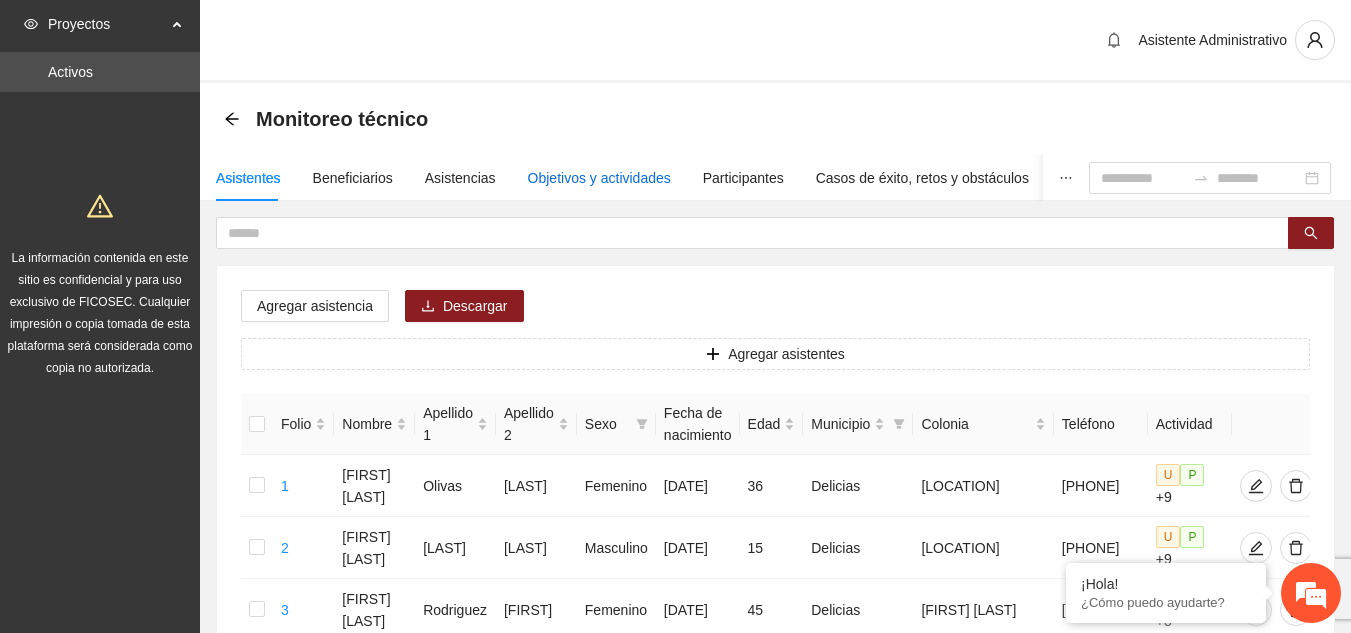 click on "Objetivos y actividades" at bounding box center [599, 178] 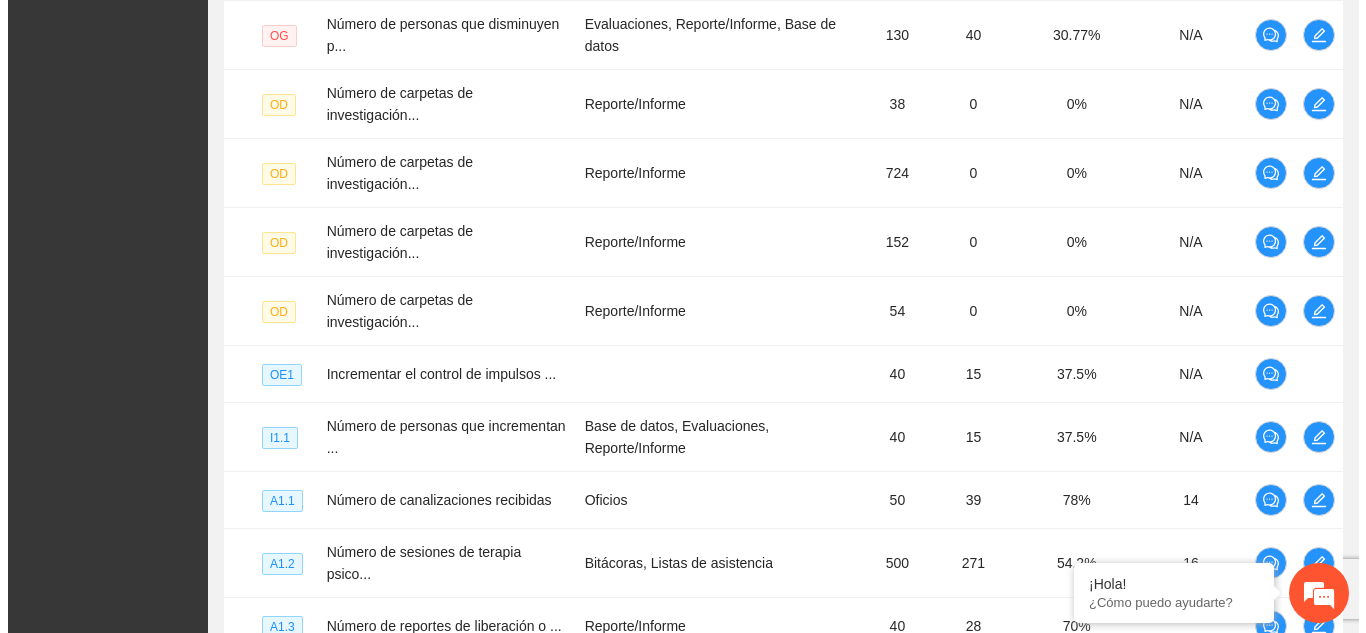 scroll, scrollTop: 555, scrollLeft: 0, axis: vertical 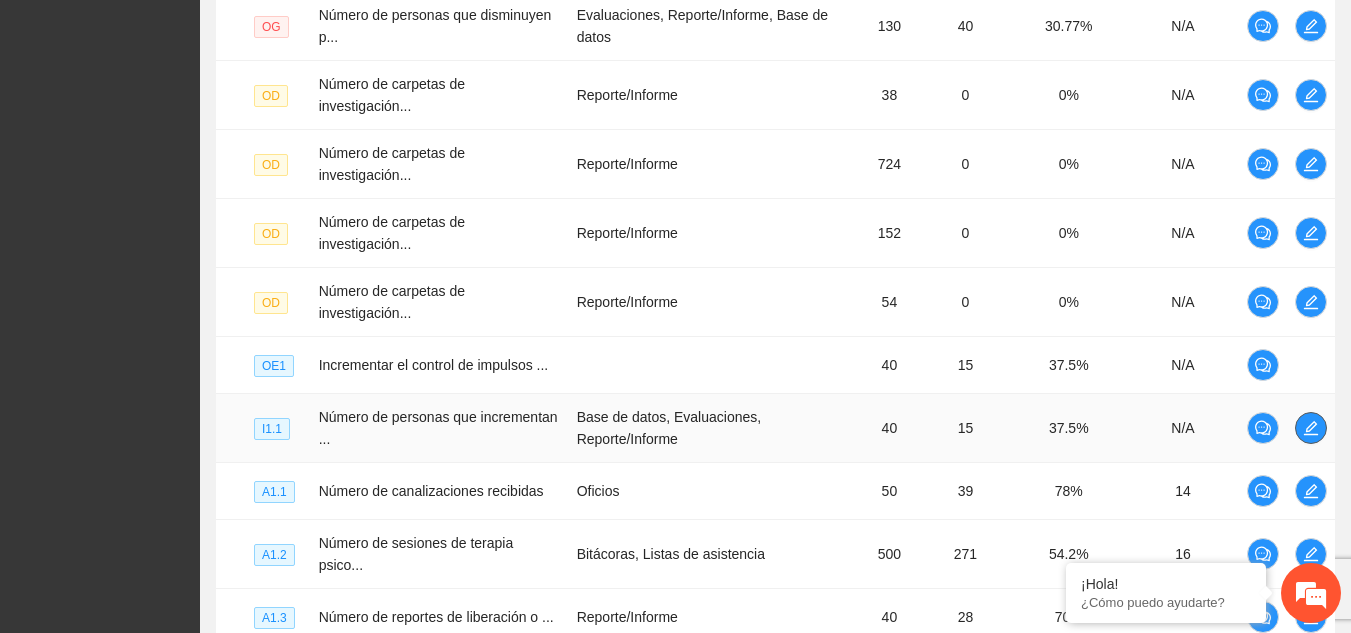 click at bounding box center [1311, 428] 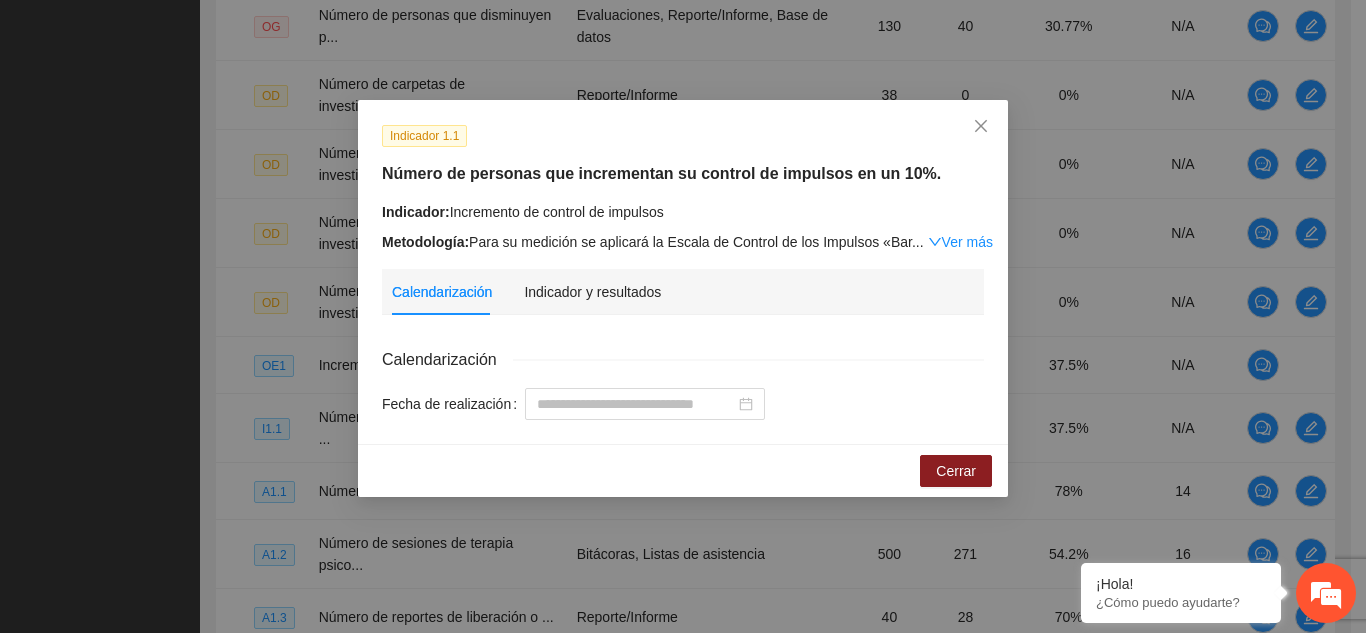 click on "Ver más" at bounding box center [960, 242] 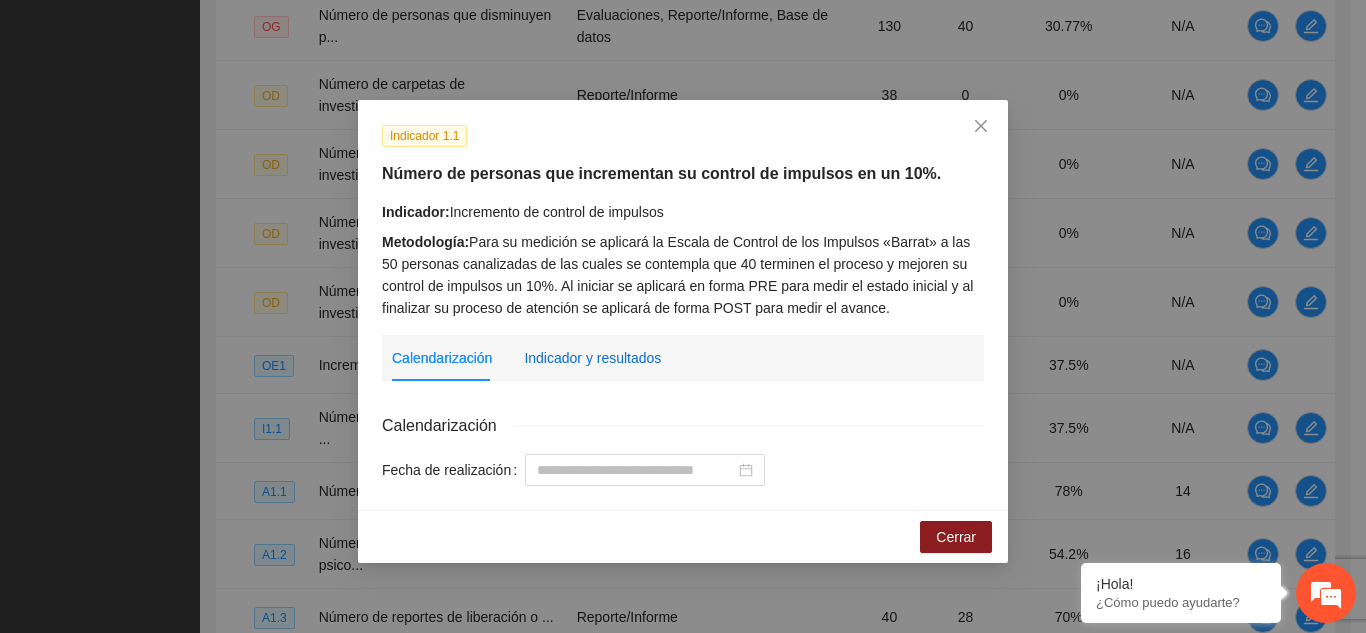 click on "Indicador y resultados" at bounding box center [592, 358] 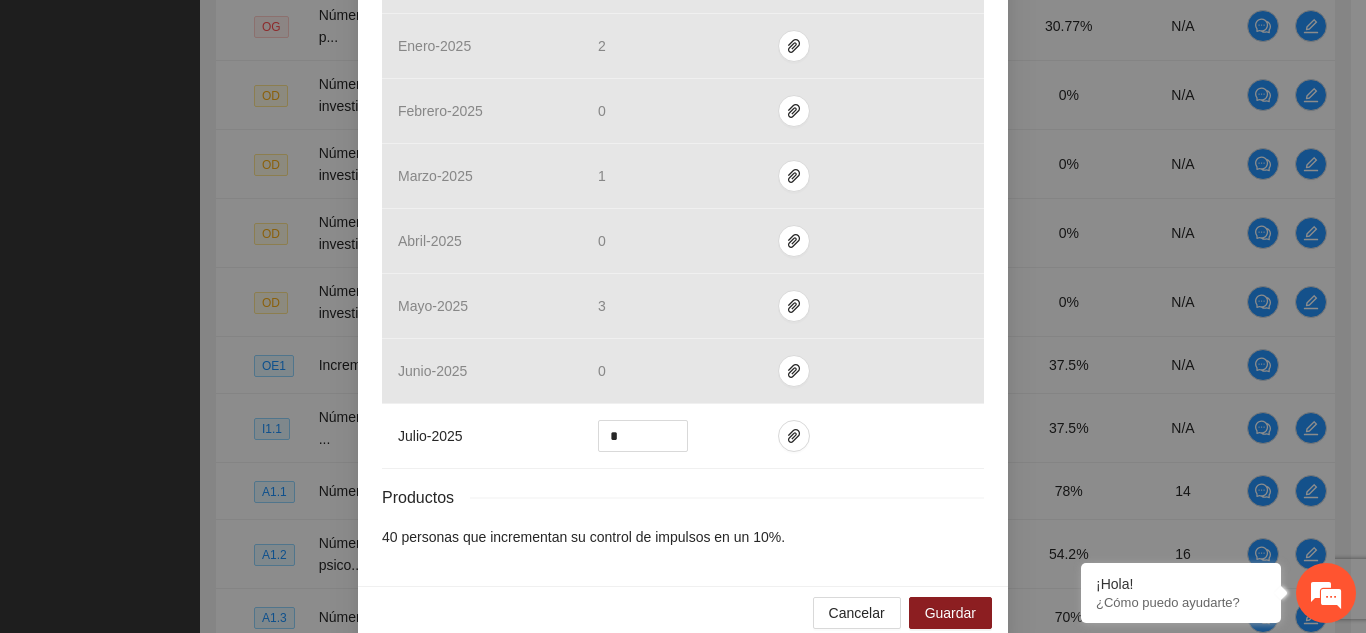 scroll, scrollTop: 928, scrollLeft: 0, axis: vertical 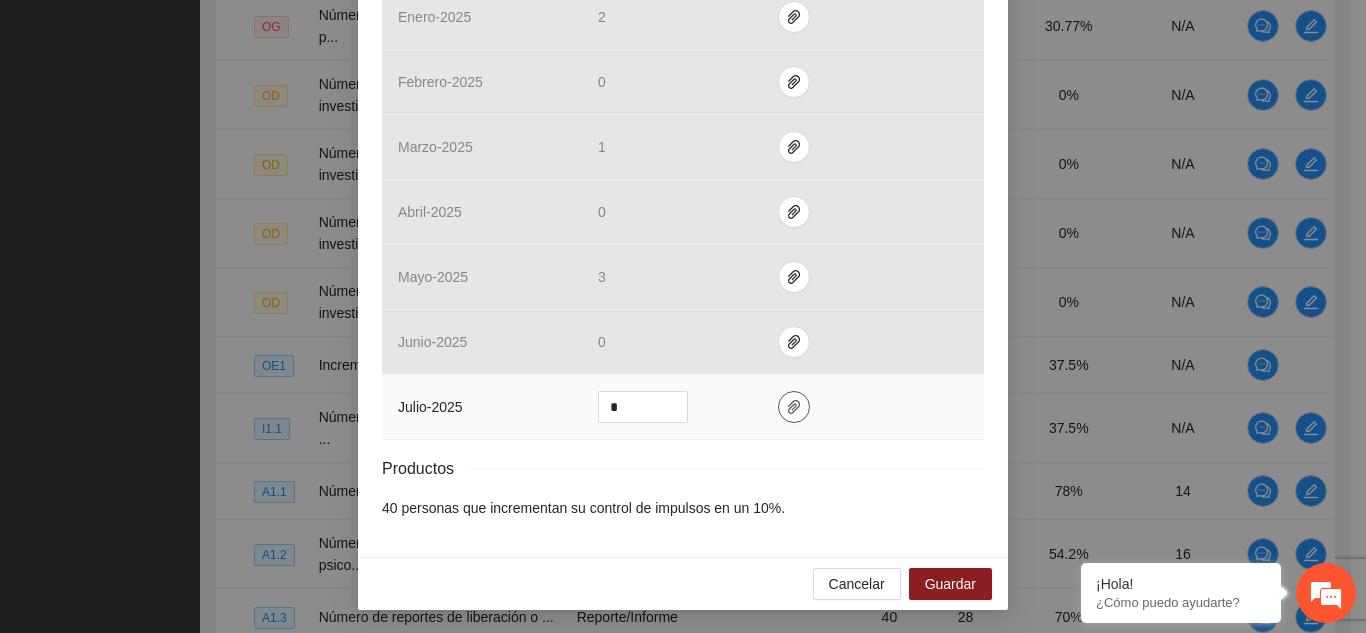 click 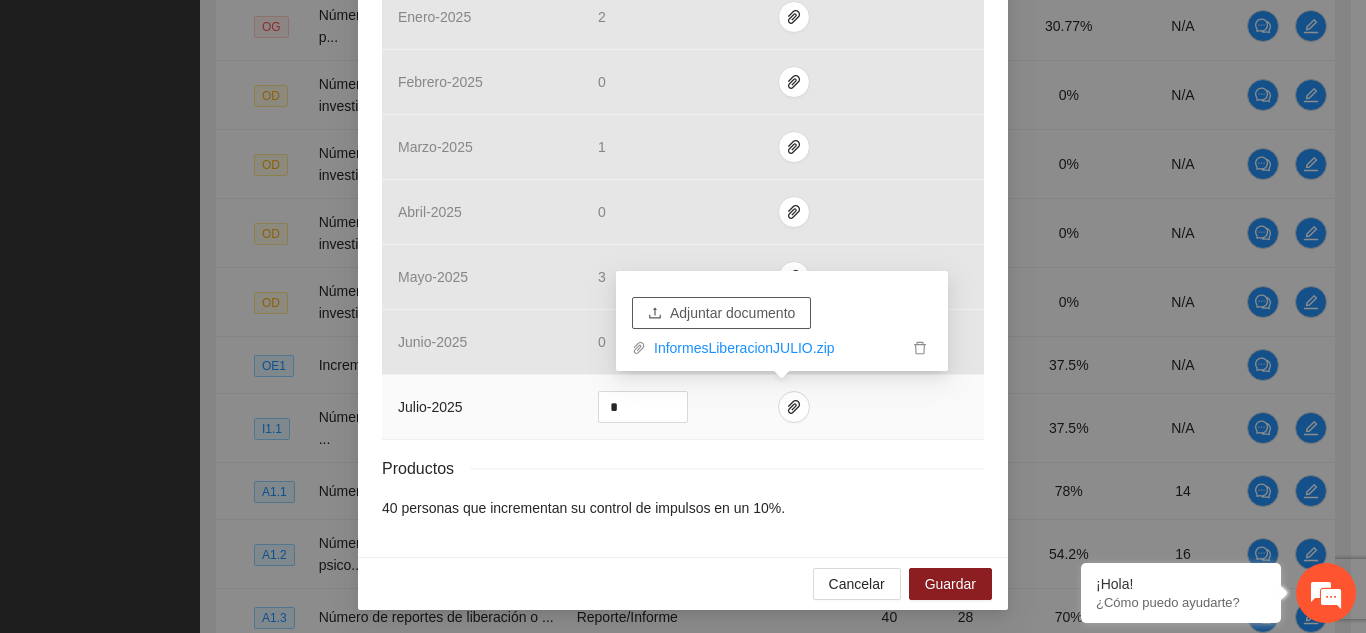 click on "Adjuntar documento" at bounding box center [732, 313] 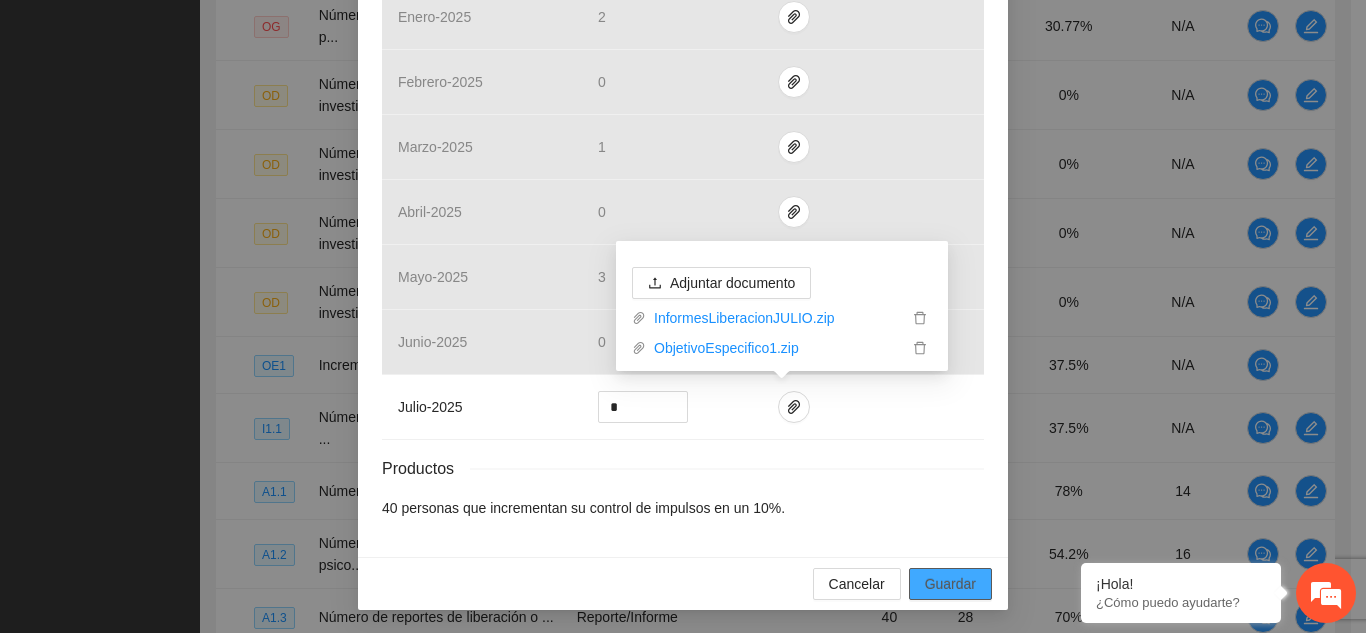 click on "Guardar" at bounding box center [950, 584] 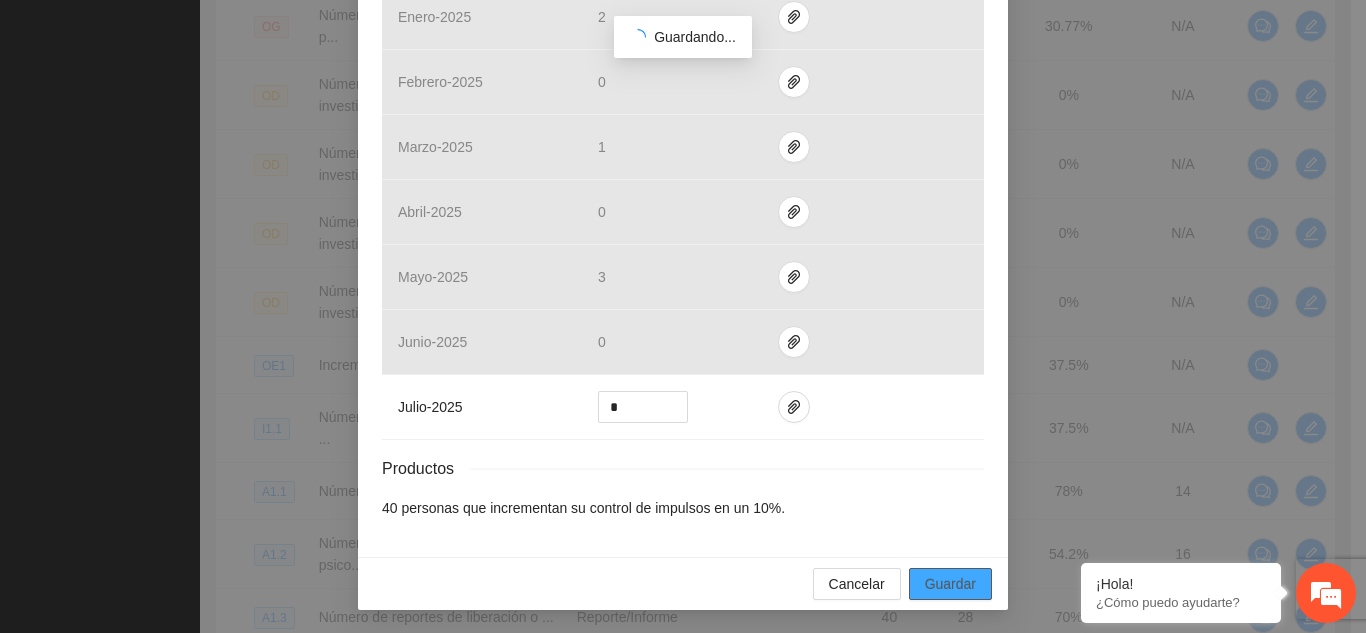 scroll, scrollTop: 828, scrollLeft: 0, axis: vertical 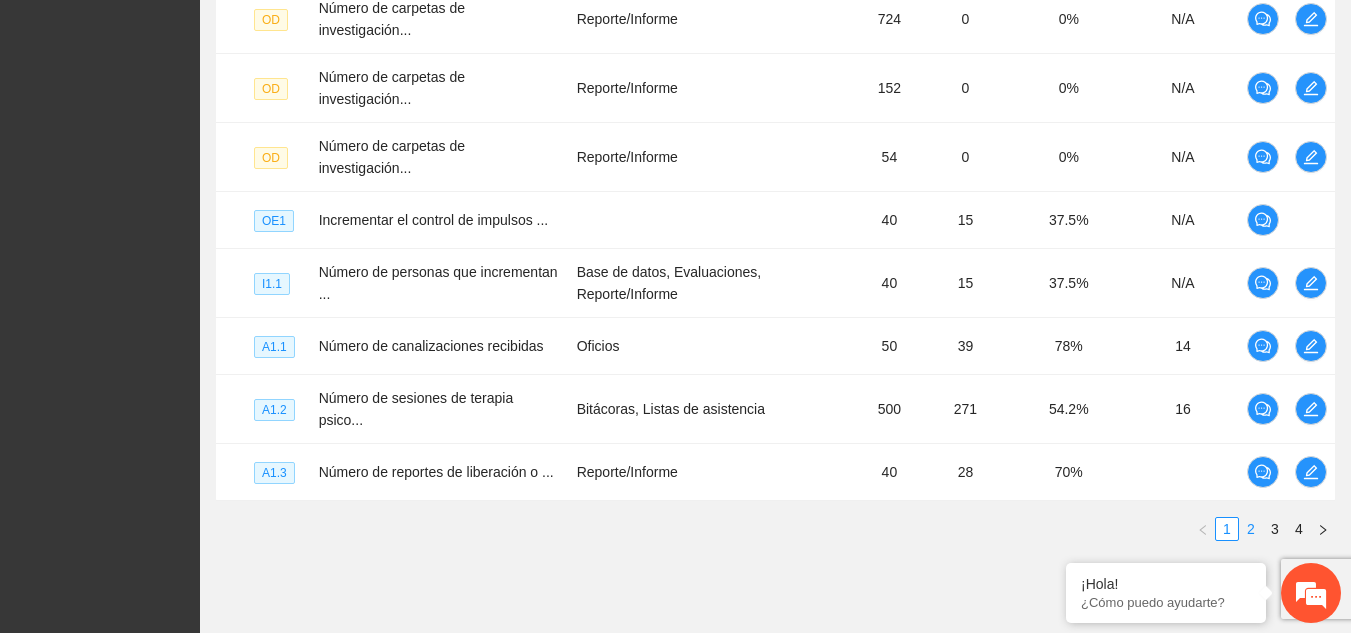 click on "2" at bounding box center (1251, 529) 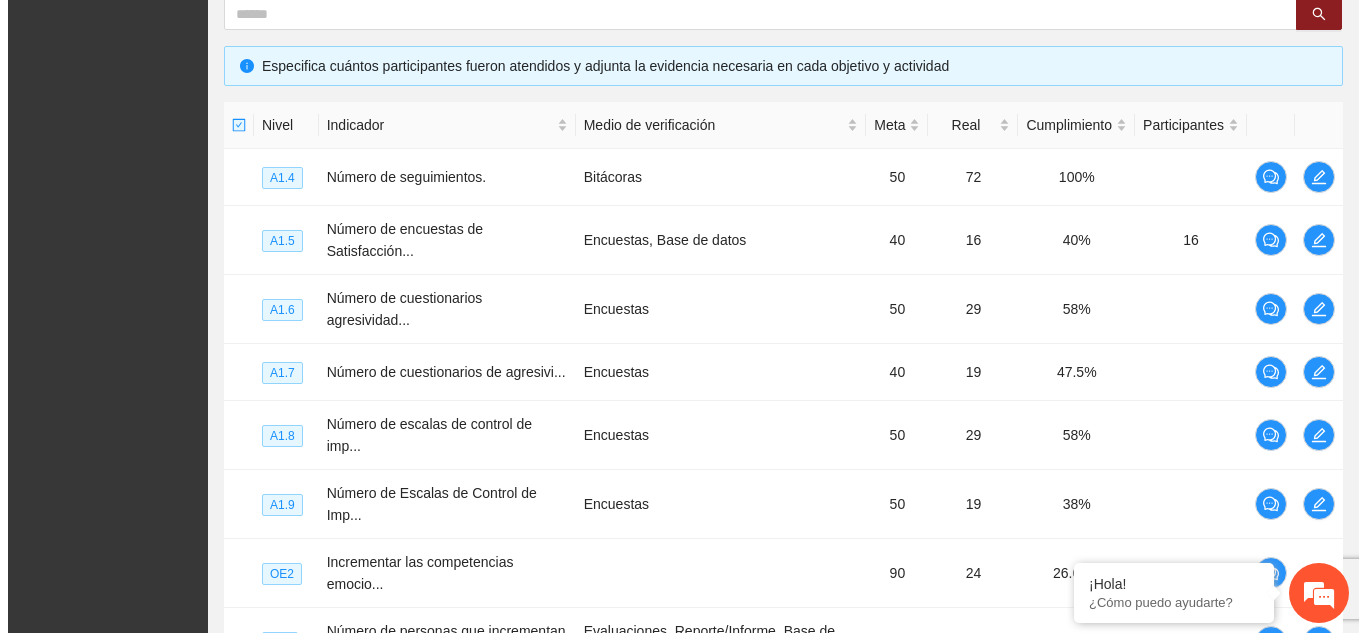 scroll, scrollTop: 389, scrollLeft: 0, axis: vertical 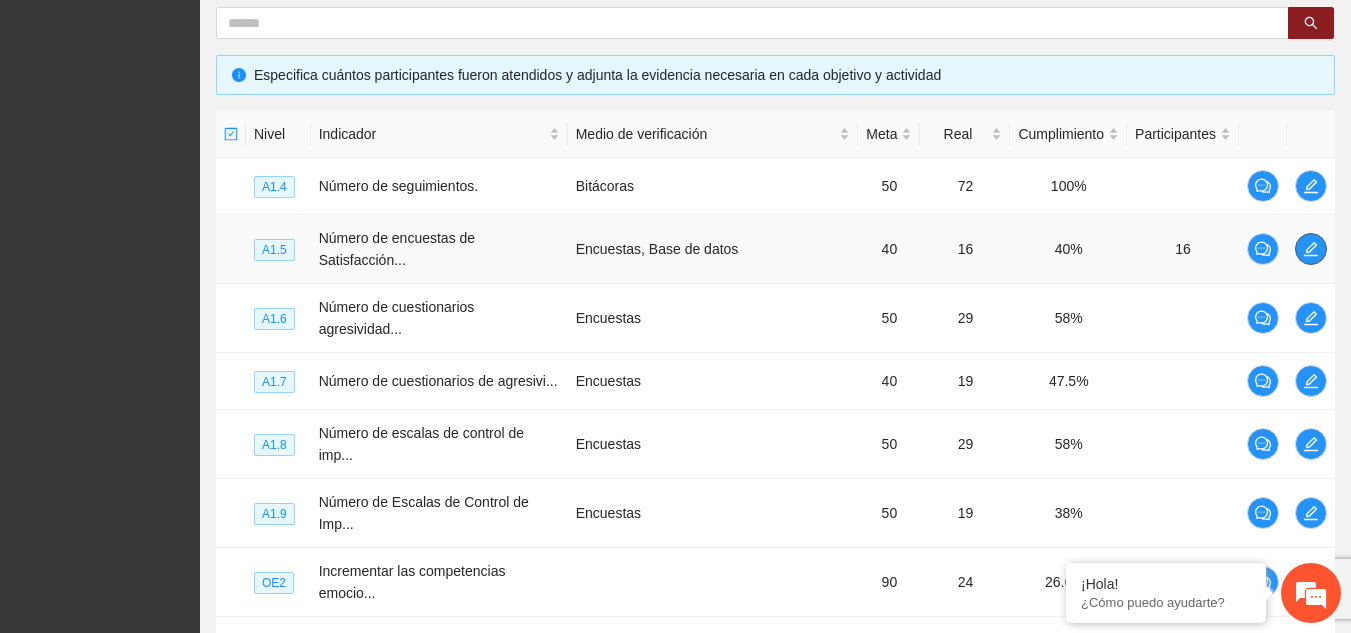 click 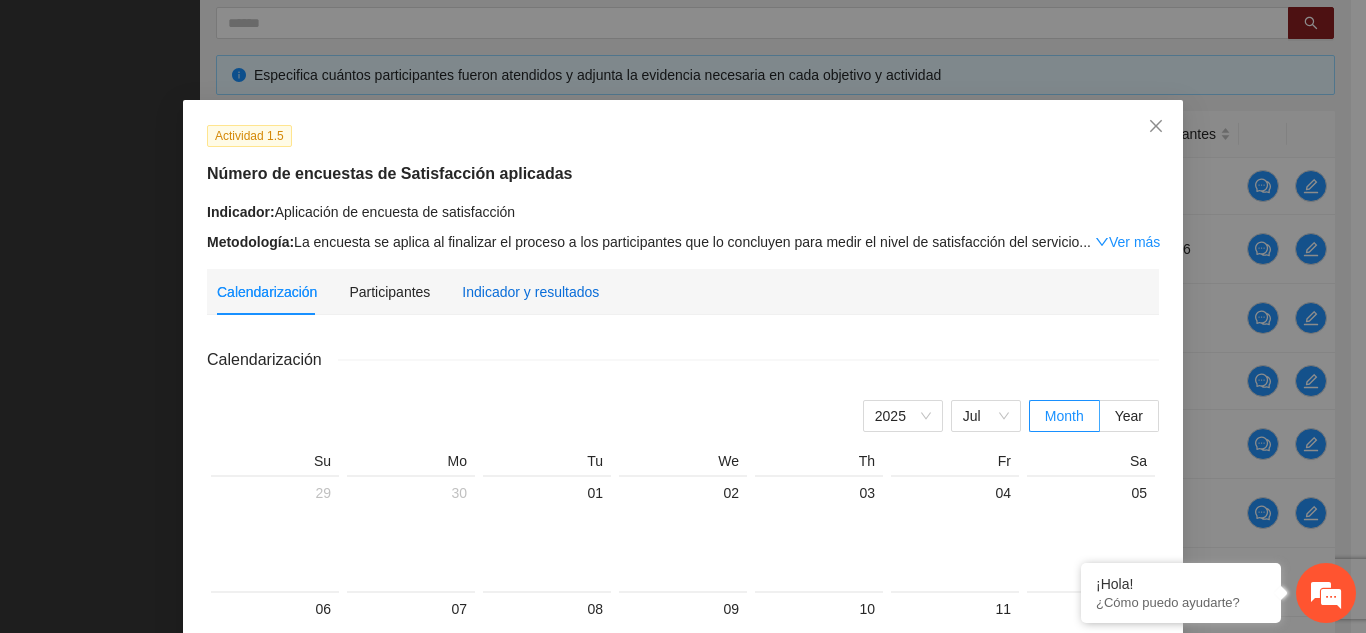 click on "Indicador y resultados" at bounding box center [530, 292] 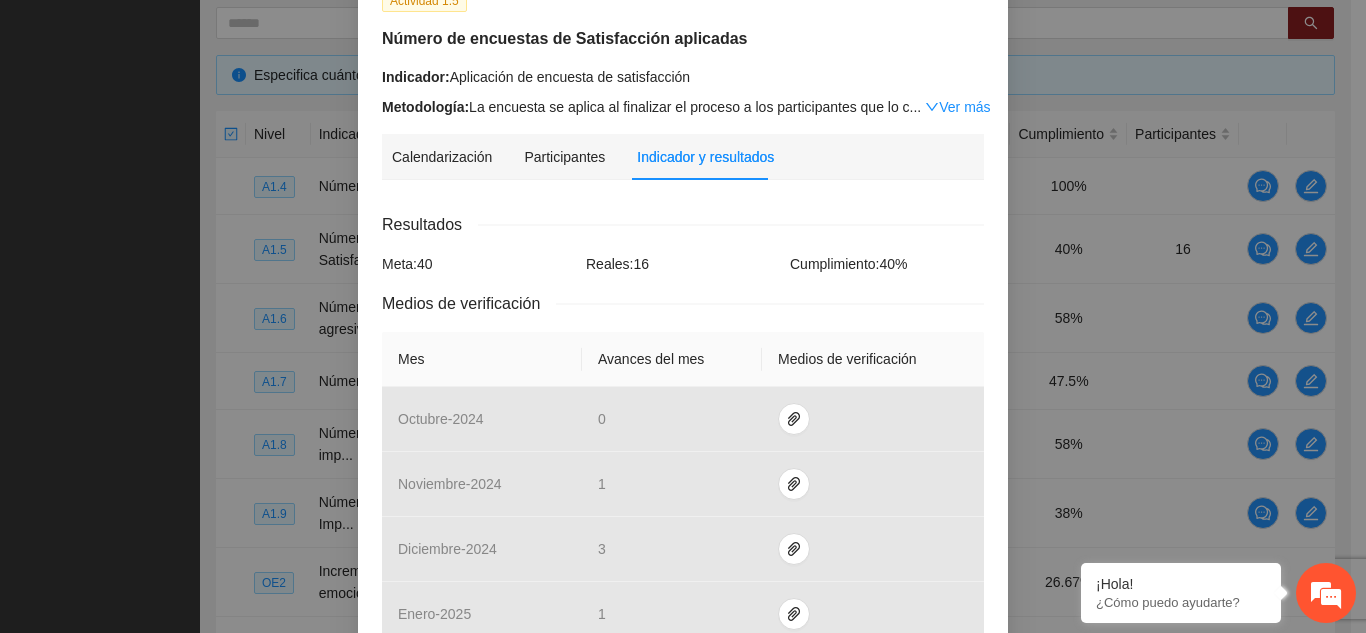 scroll, scrollTop: 98, scrollLeft: 0, axis: vertical 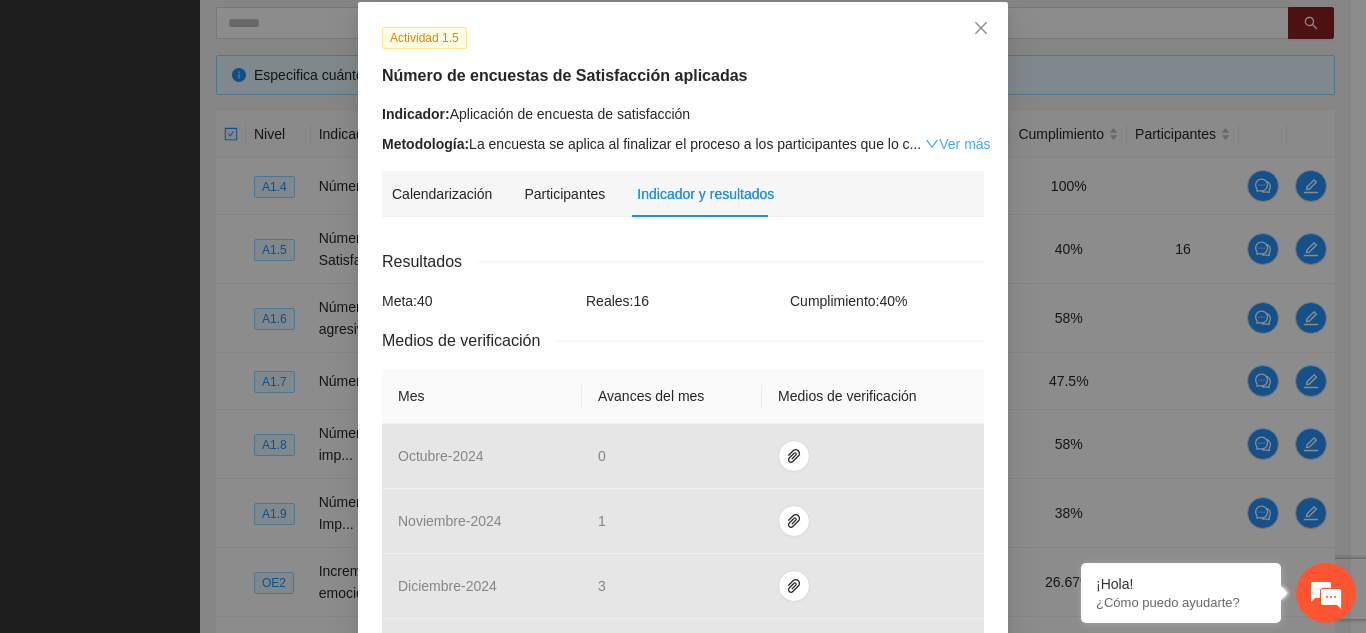 click on "Ver más" at bounding box center [957, 144] 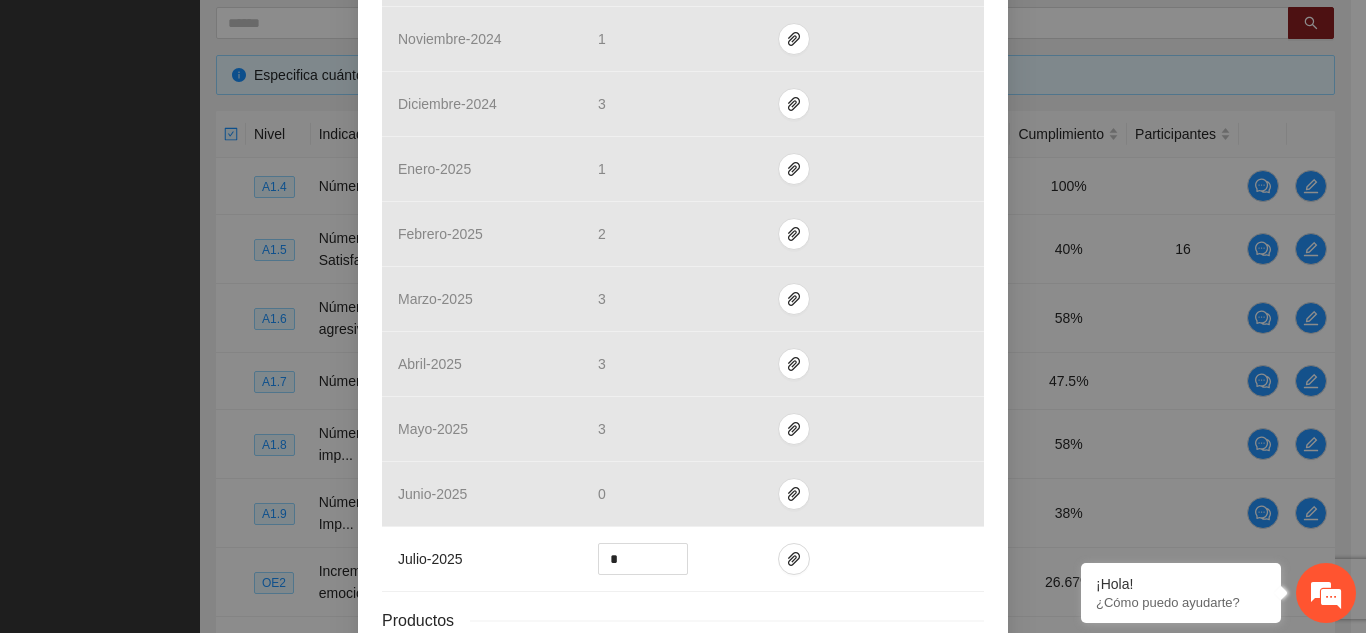 scroll, scrollTop: 754, scrollLeft: 0, axis: vertical 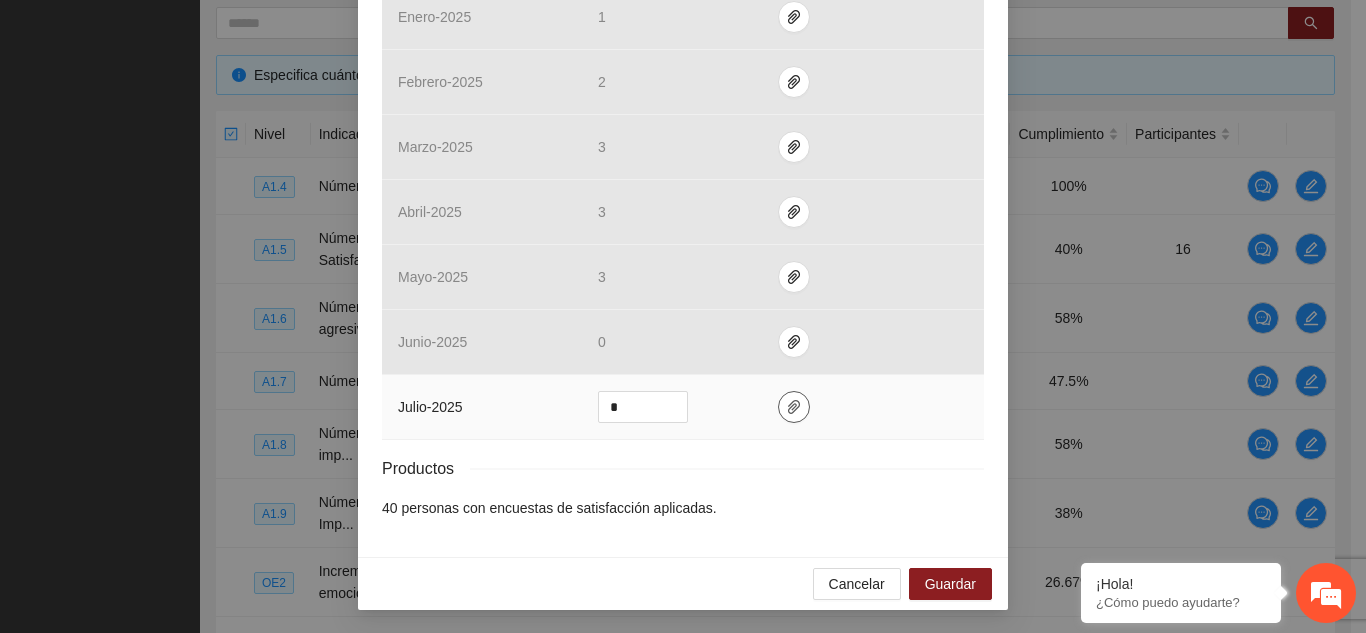 click 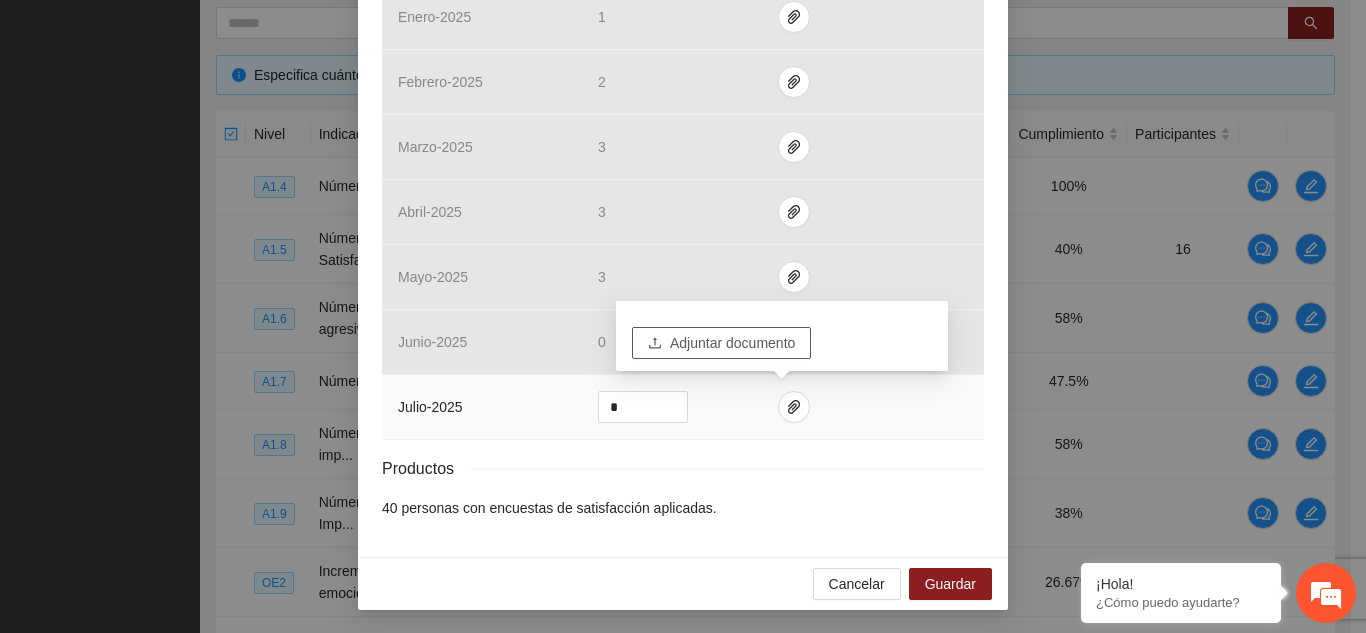 click on "Adjuntar documento" at bounding box center [732, 343] 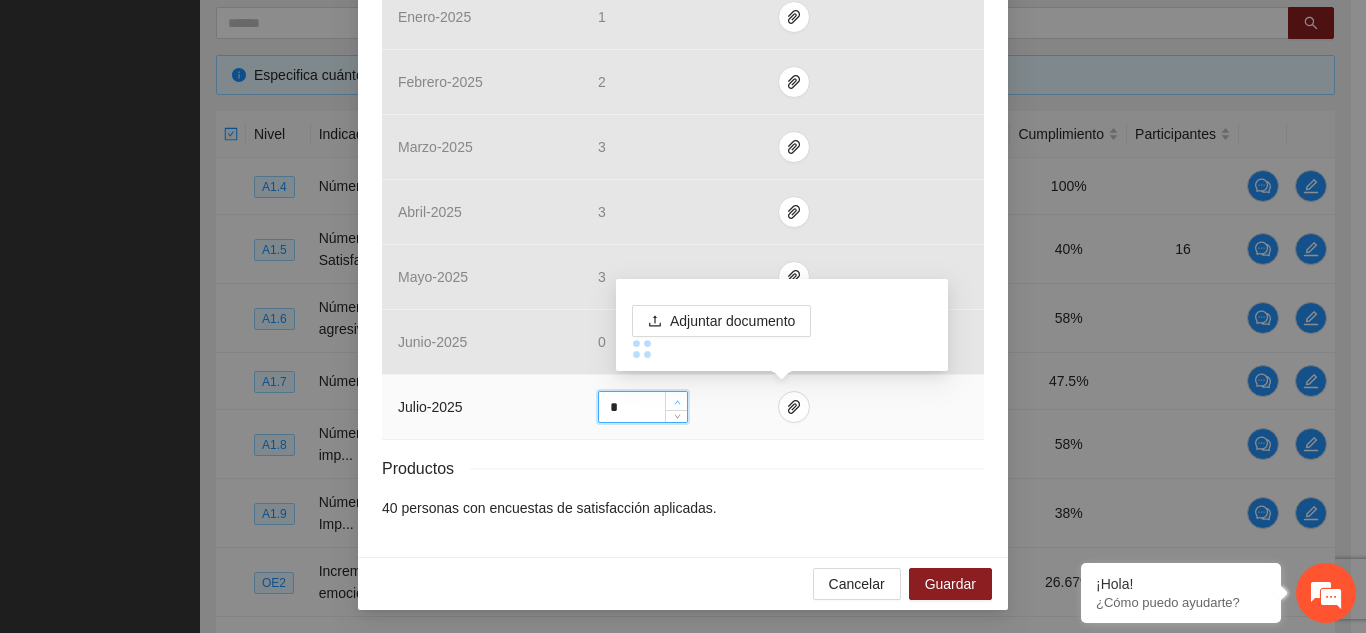 click 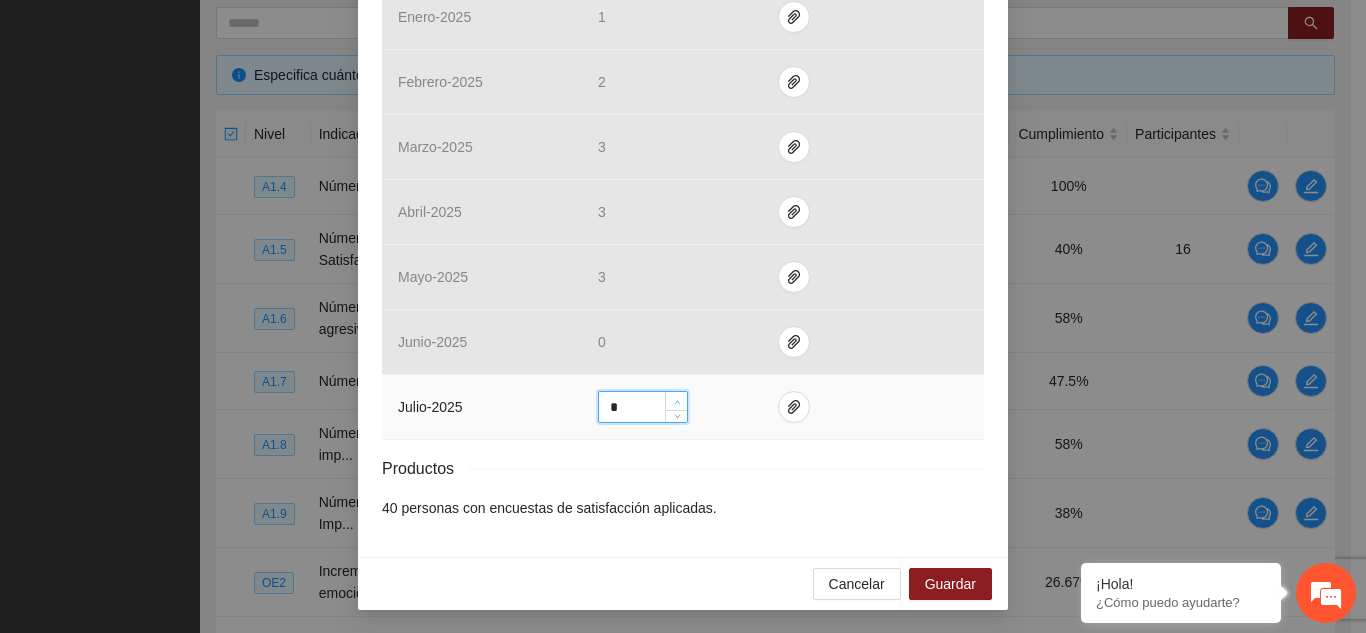 click 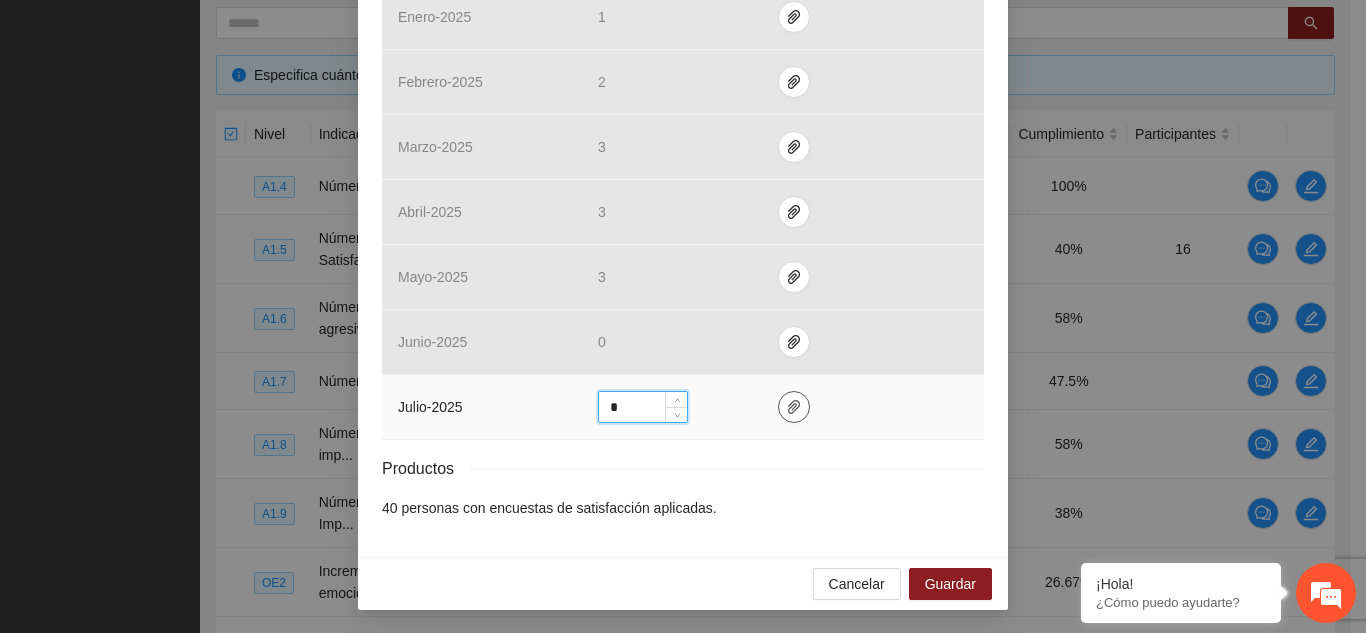 click at bounding box center [794, 407] 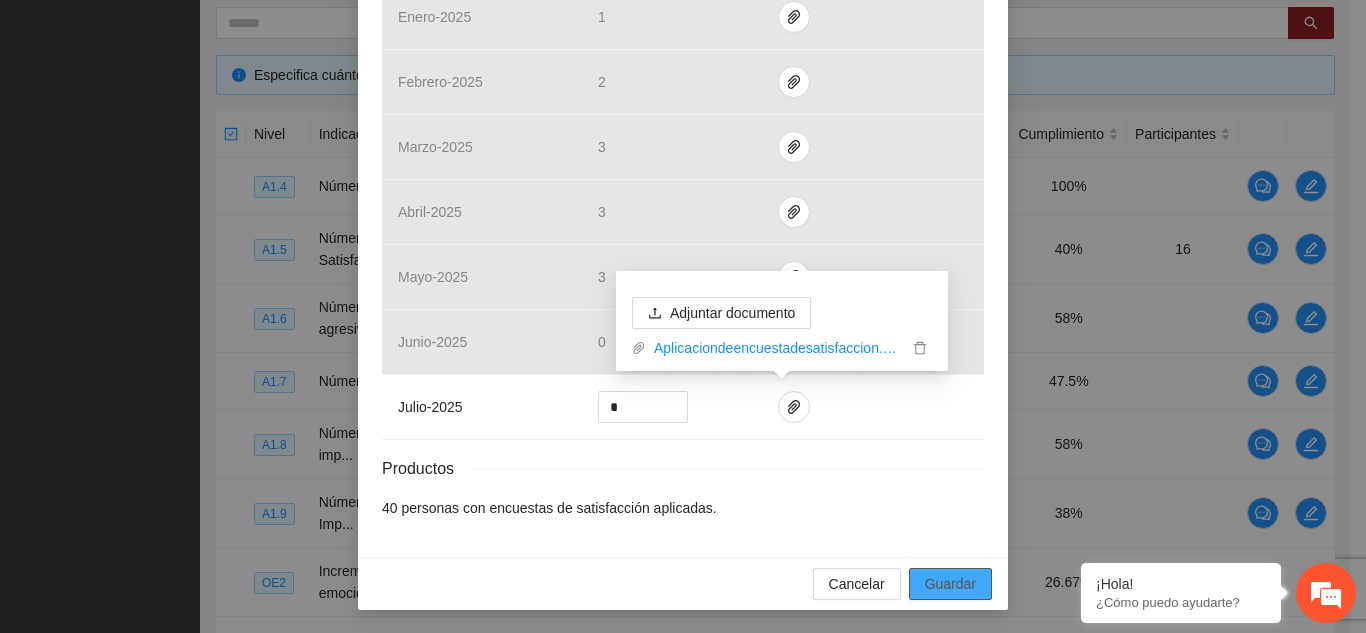 click on "Guardar" at bounding box center (950, 584) 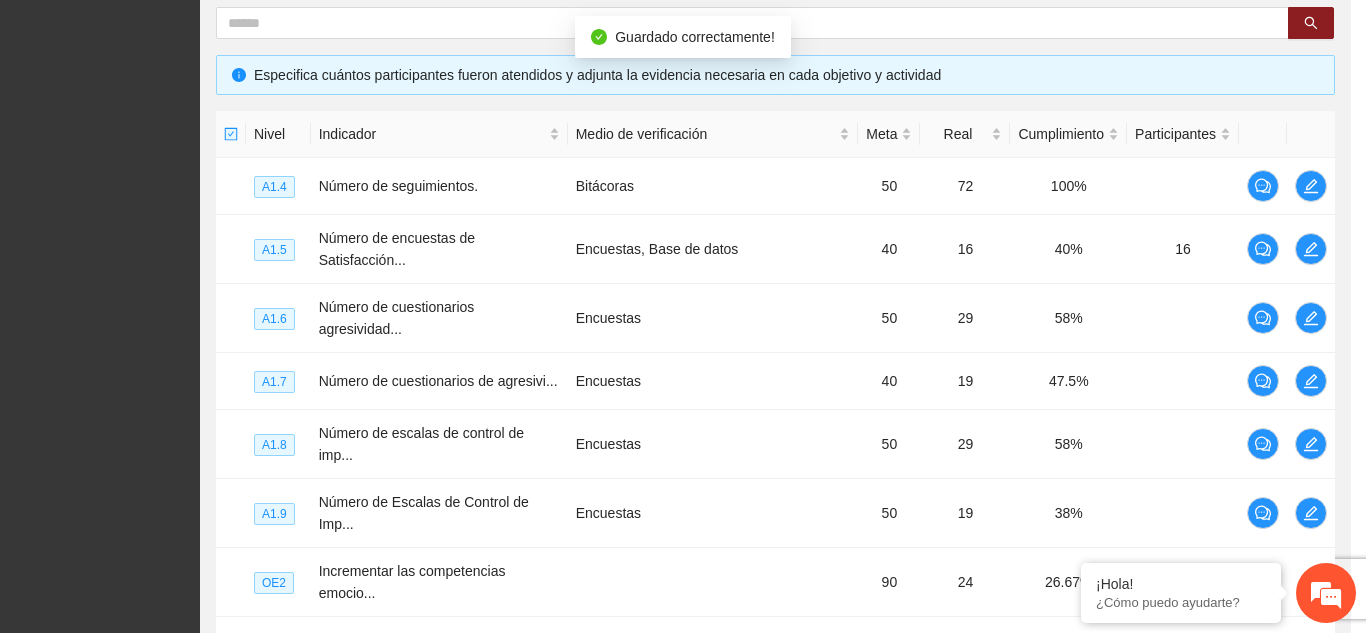 scroll, scrollTop: 654, scrollLeft: 0, axis: vertical 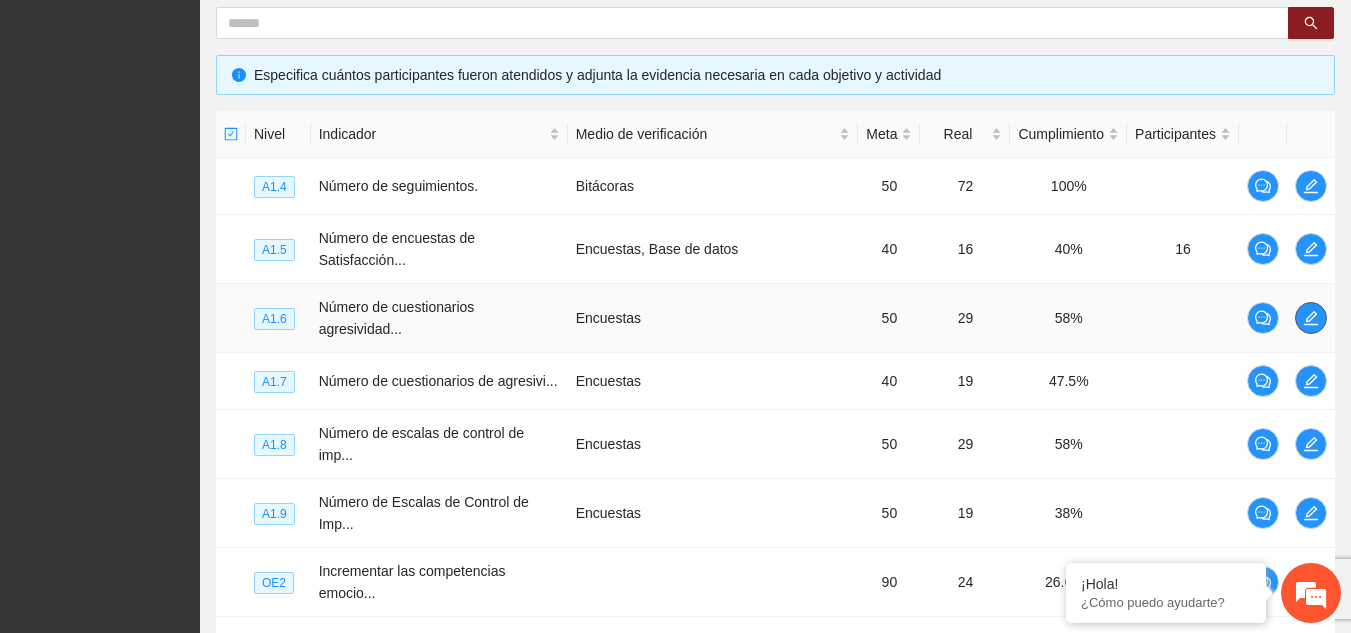 click 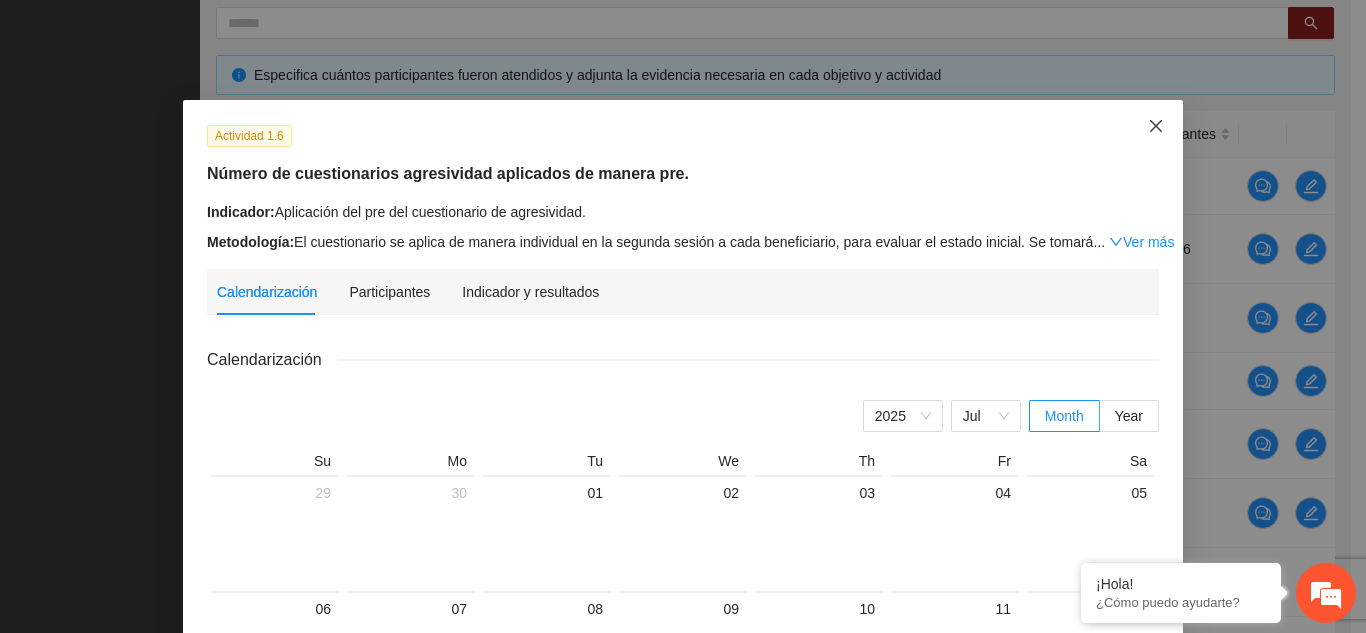 click 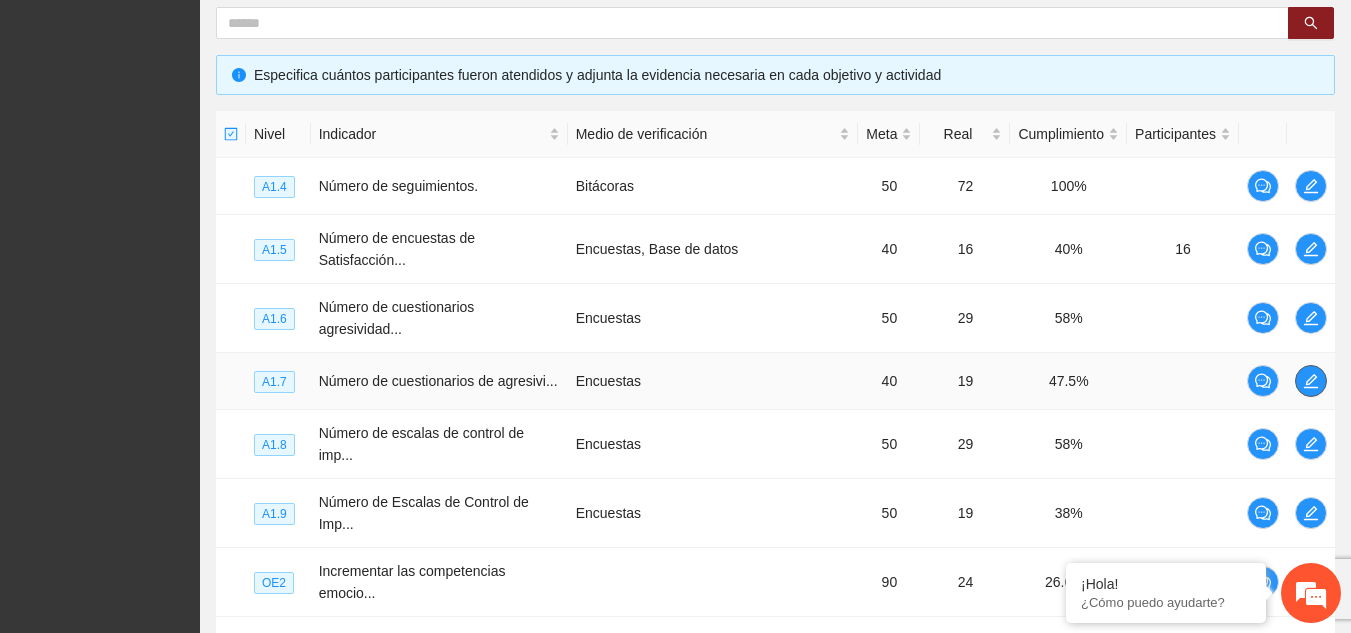 click 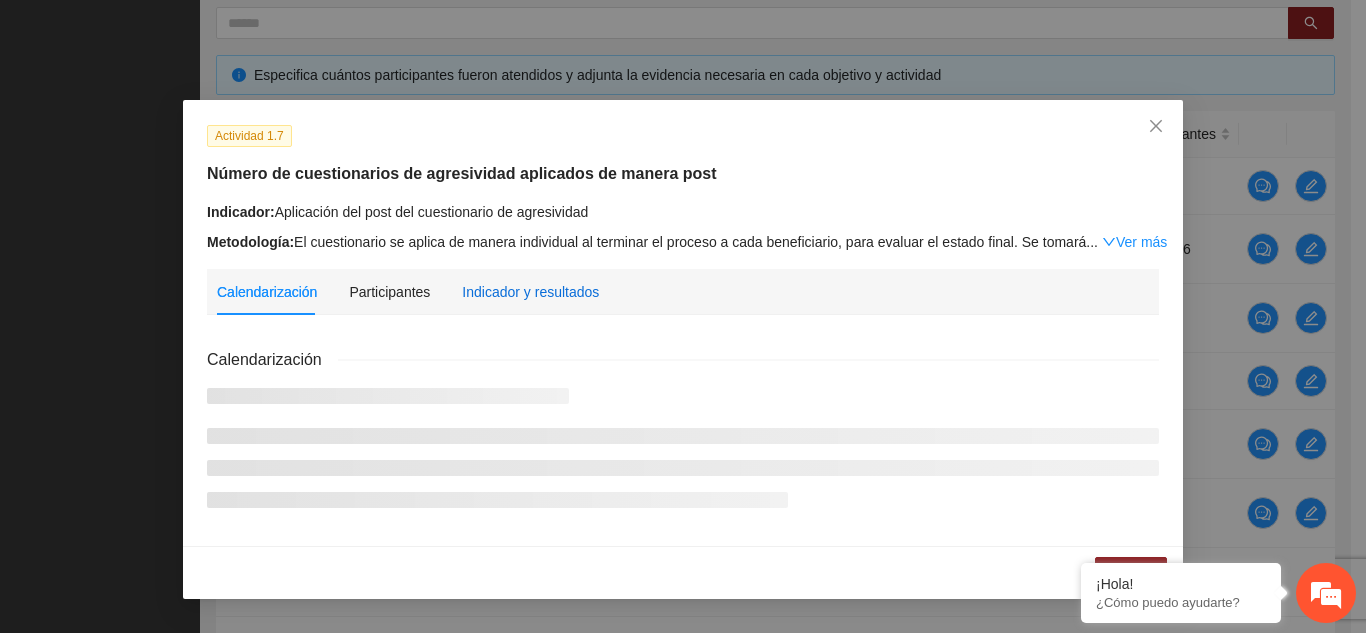 click on "Indicador y resultados" at bounding box center [530, 292] 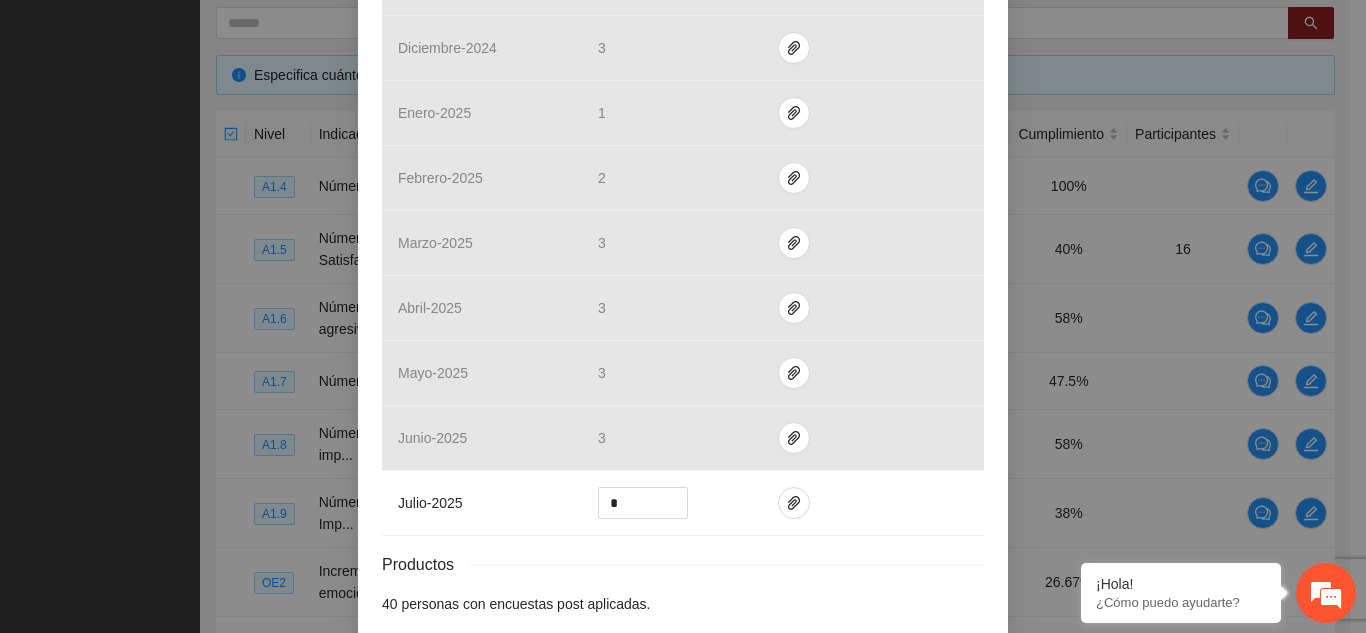 scroll, scrollTop: 643, scrollLeft: 0, axis: vertical 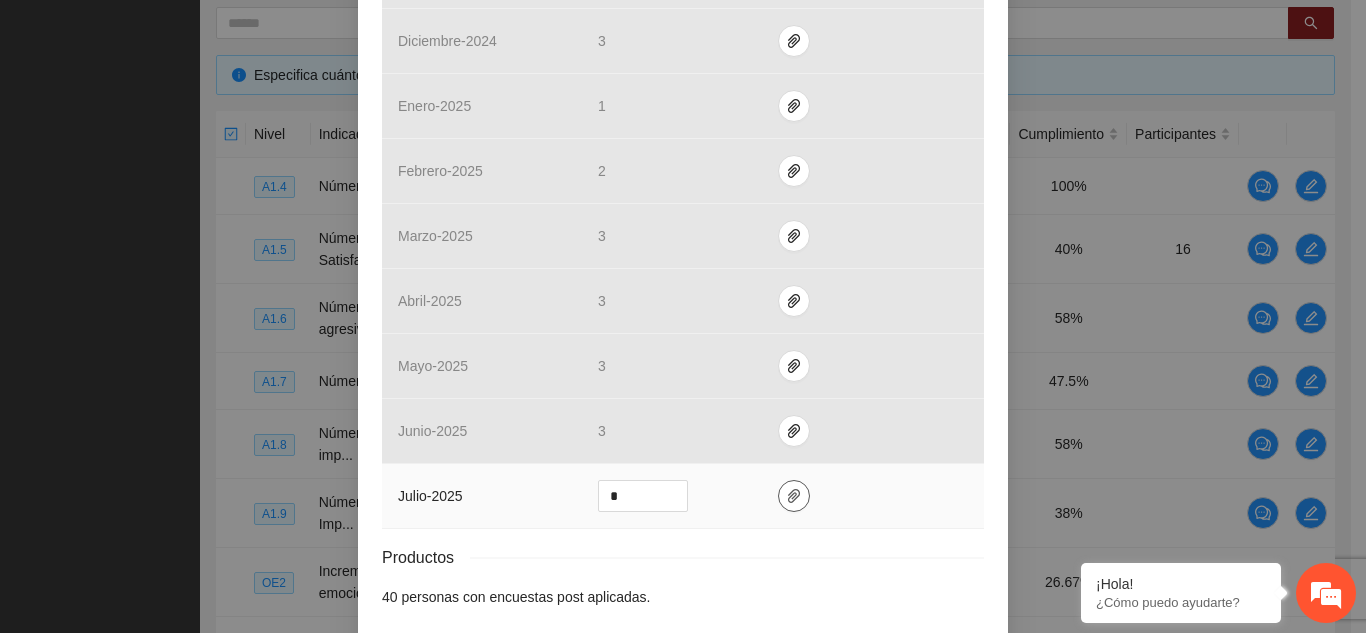 click 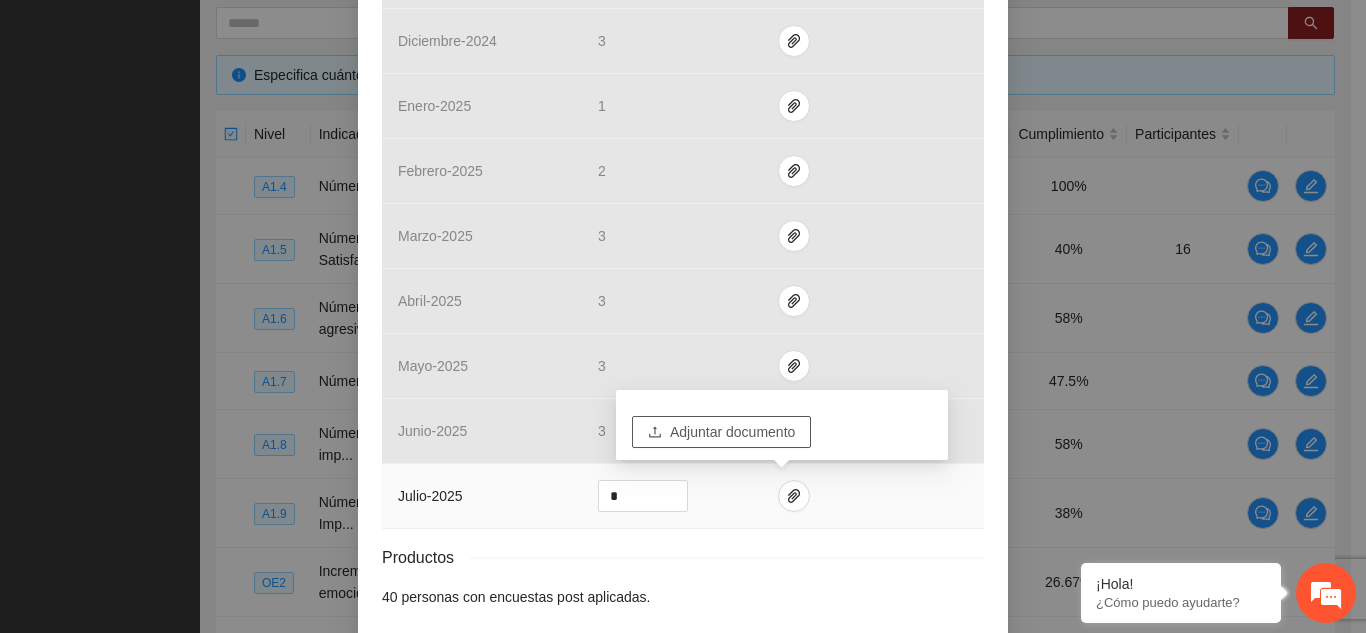 click on "Adjuntar documento" at bounding box center (732, 432) 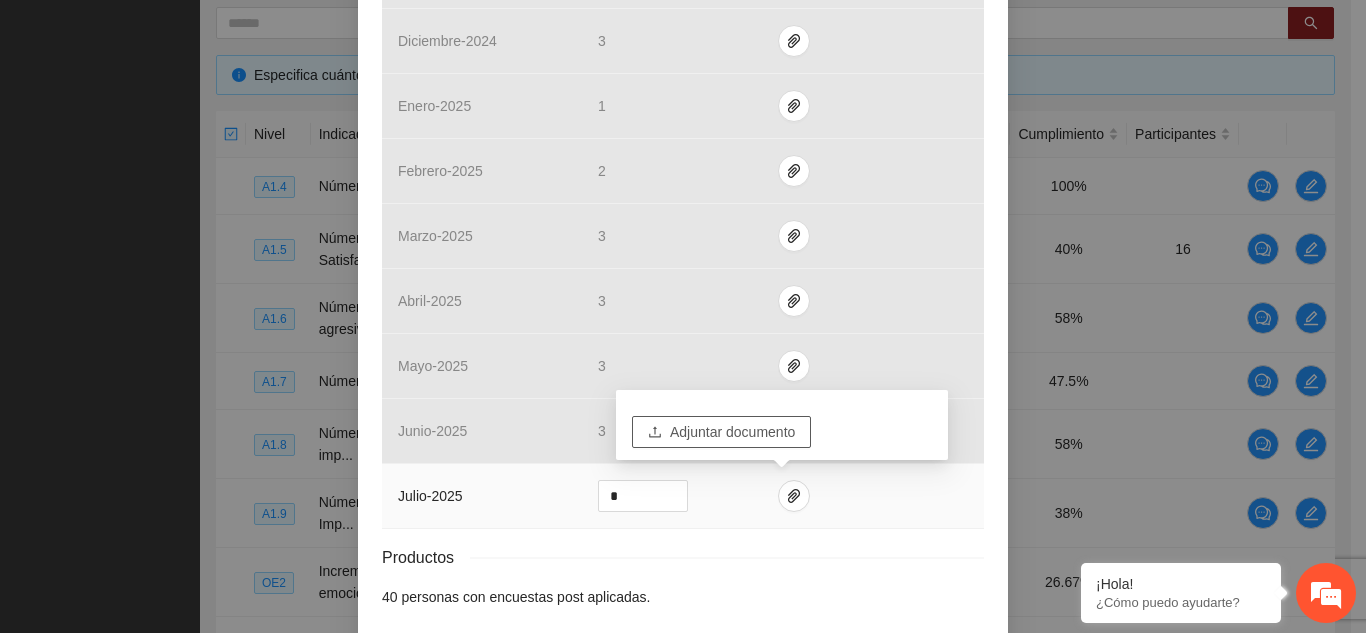 click on "Adjuntar documento" at bounding box center [732, 432] 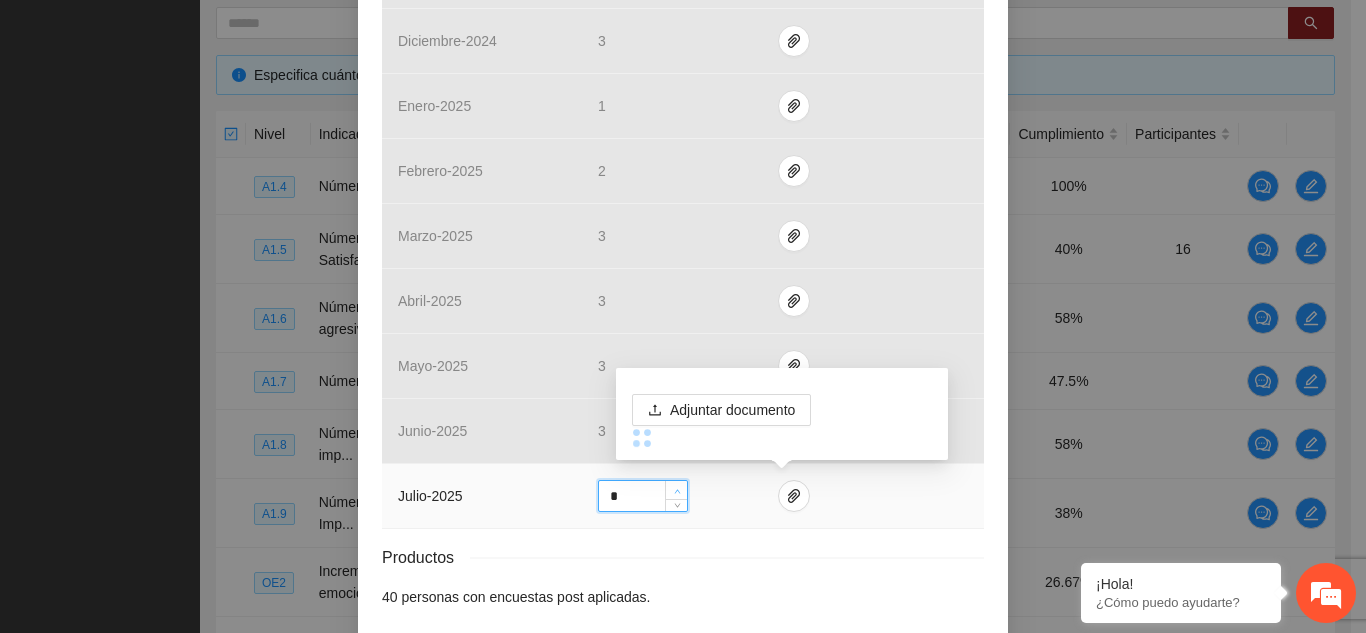 click 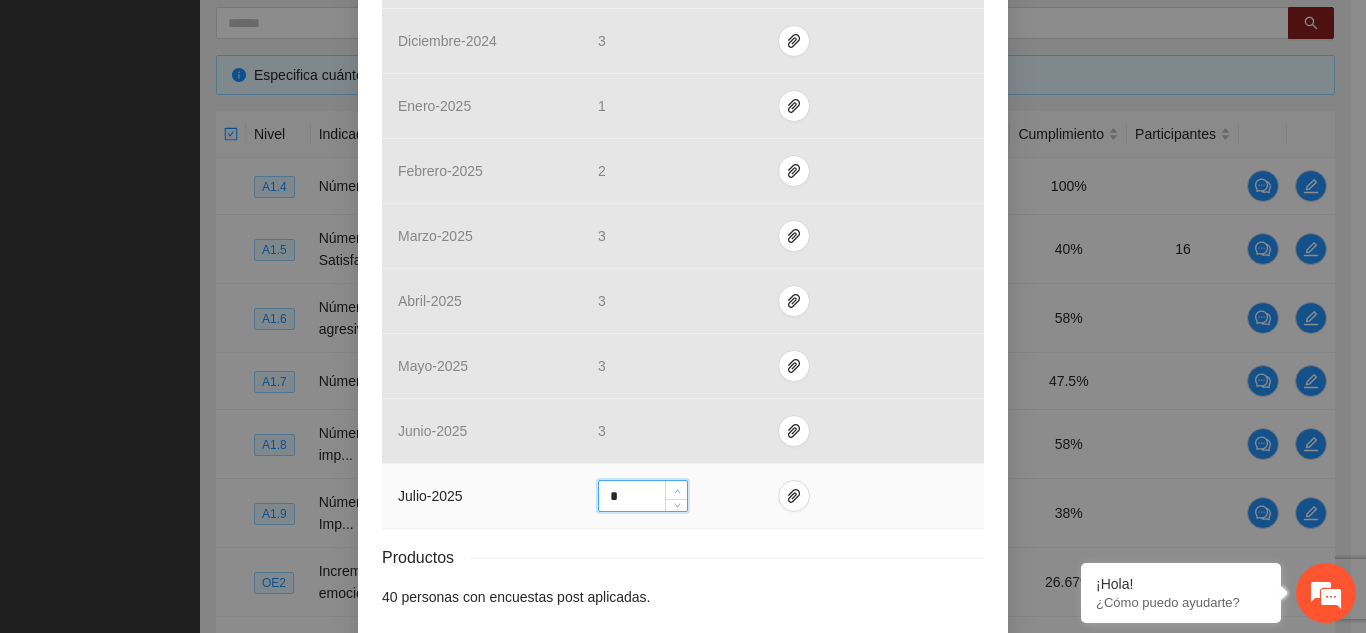 click 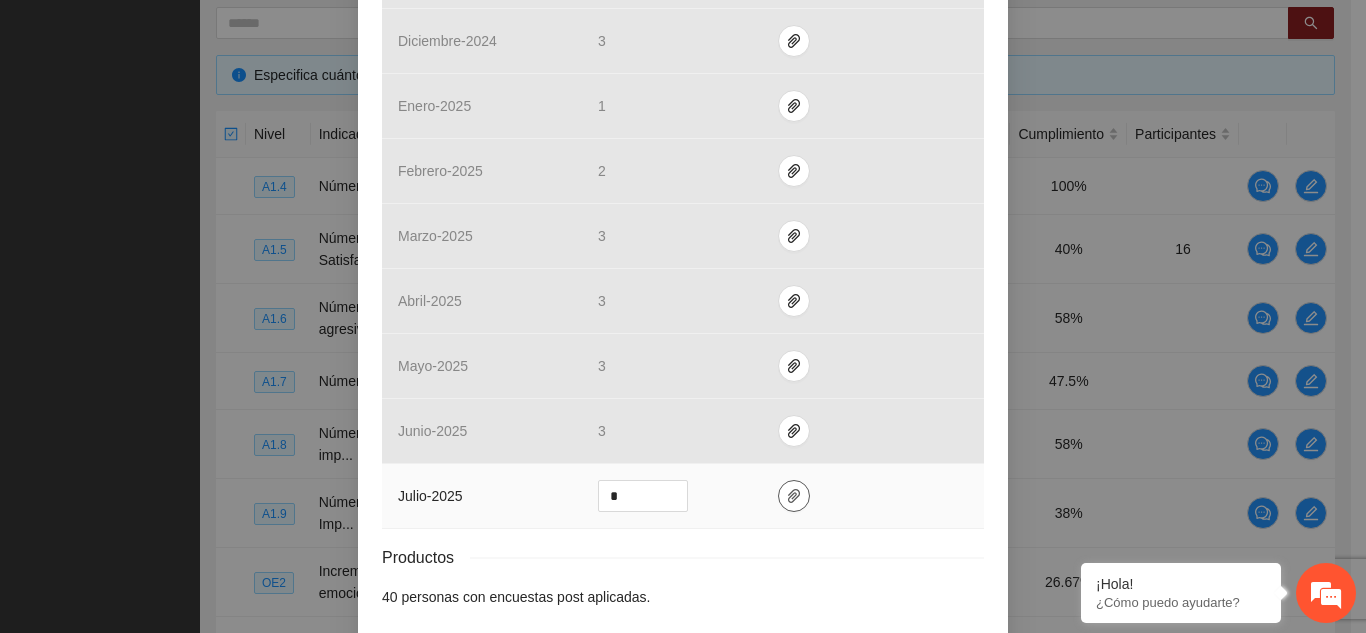click at bounding box center [794, 496] 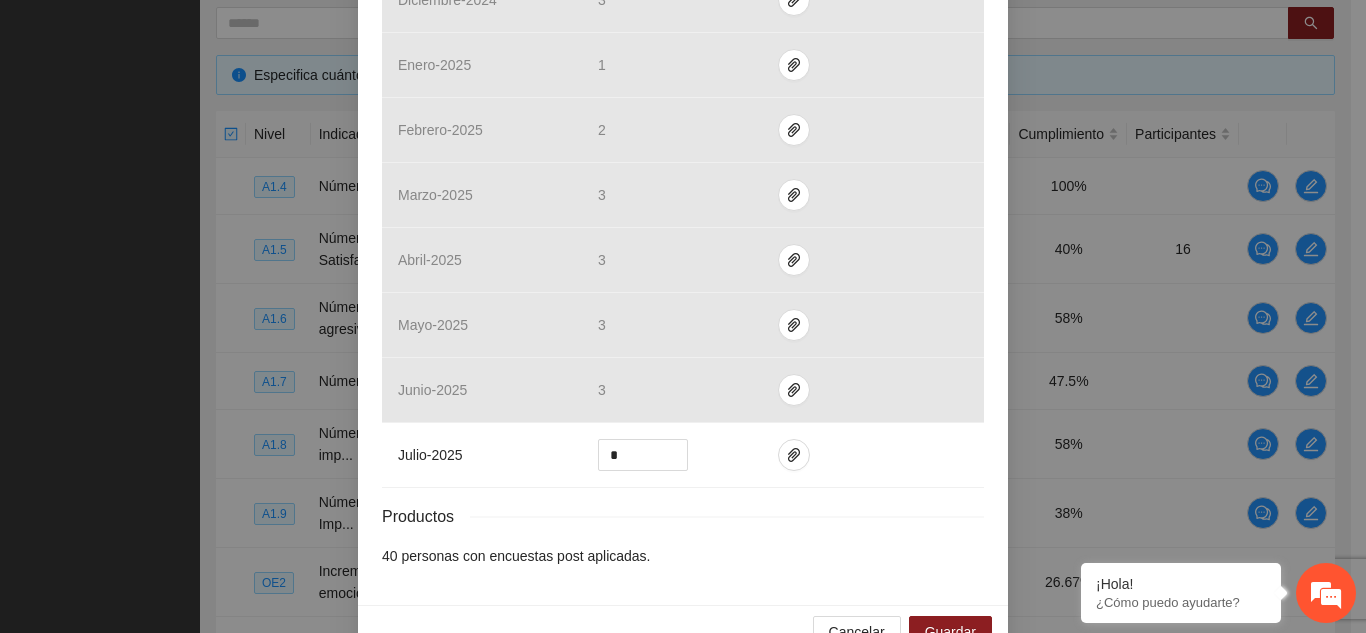 scroll, scrollTop: 732, scrollLeft: 0, axis: vertical 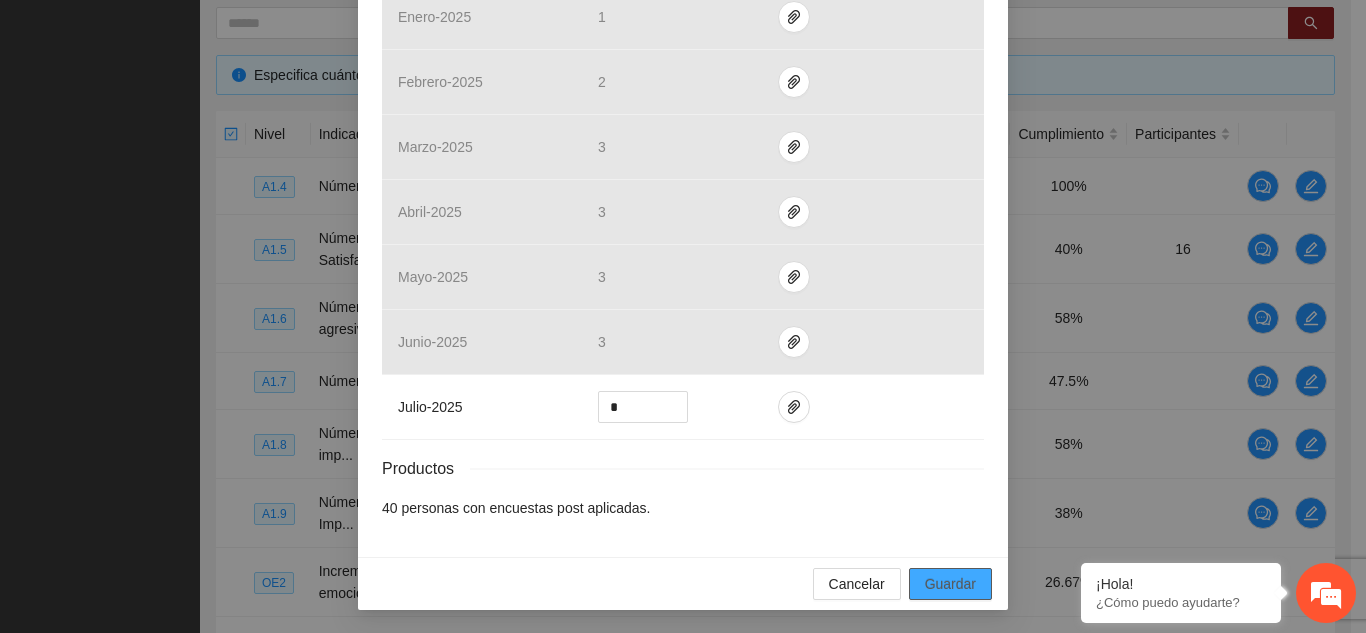 click on "Guardar" at bounding box center [950, 584] 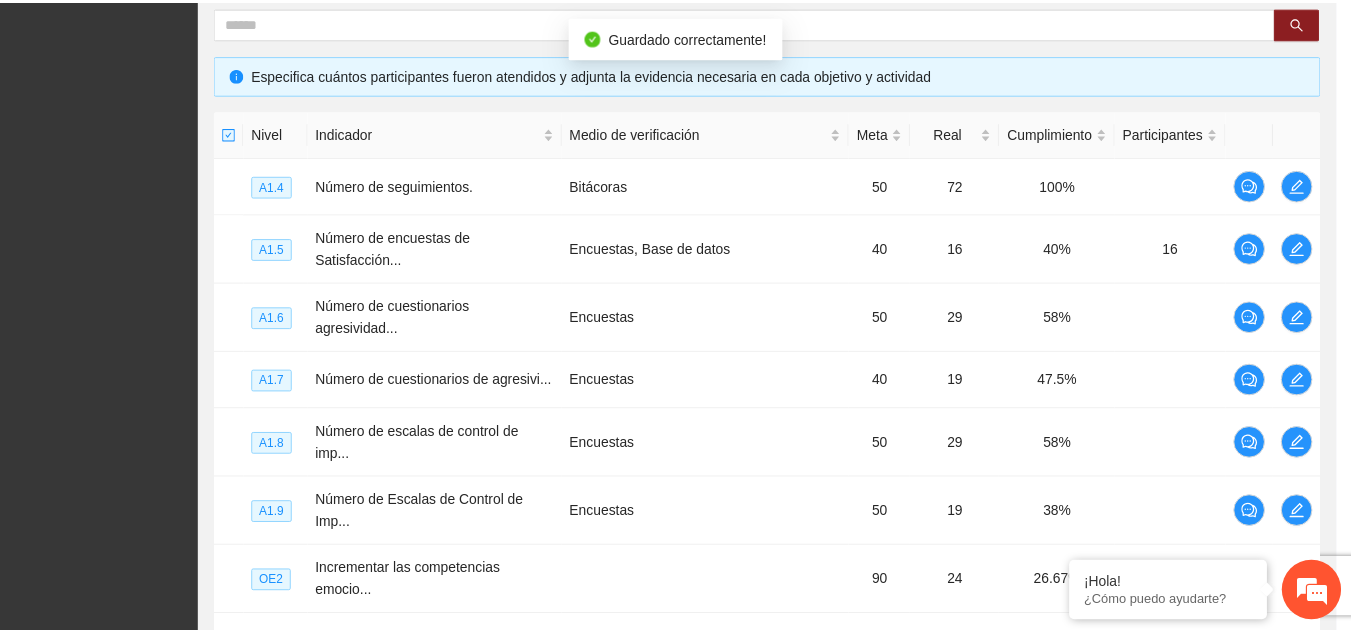 scroll, scrollTop: 632, scrollLeft: 0, axis: vertical 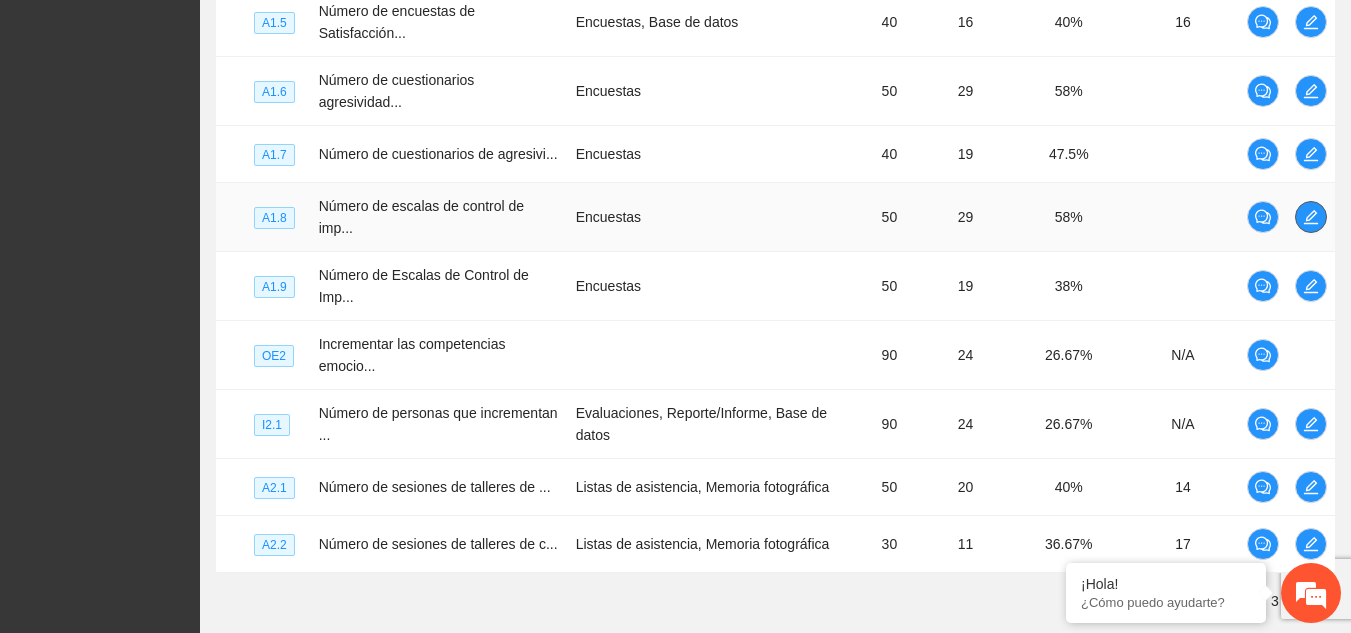 click 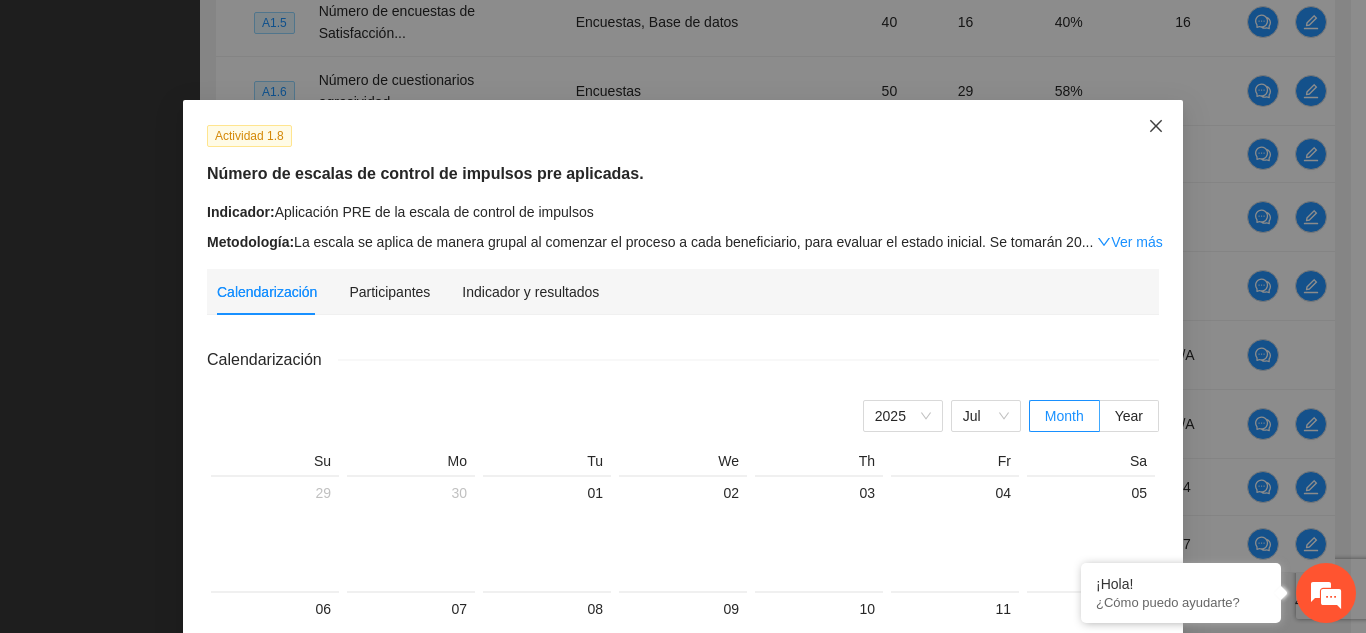 click at bounding box center (1156, 127) 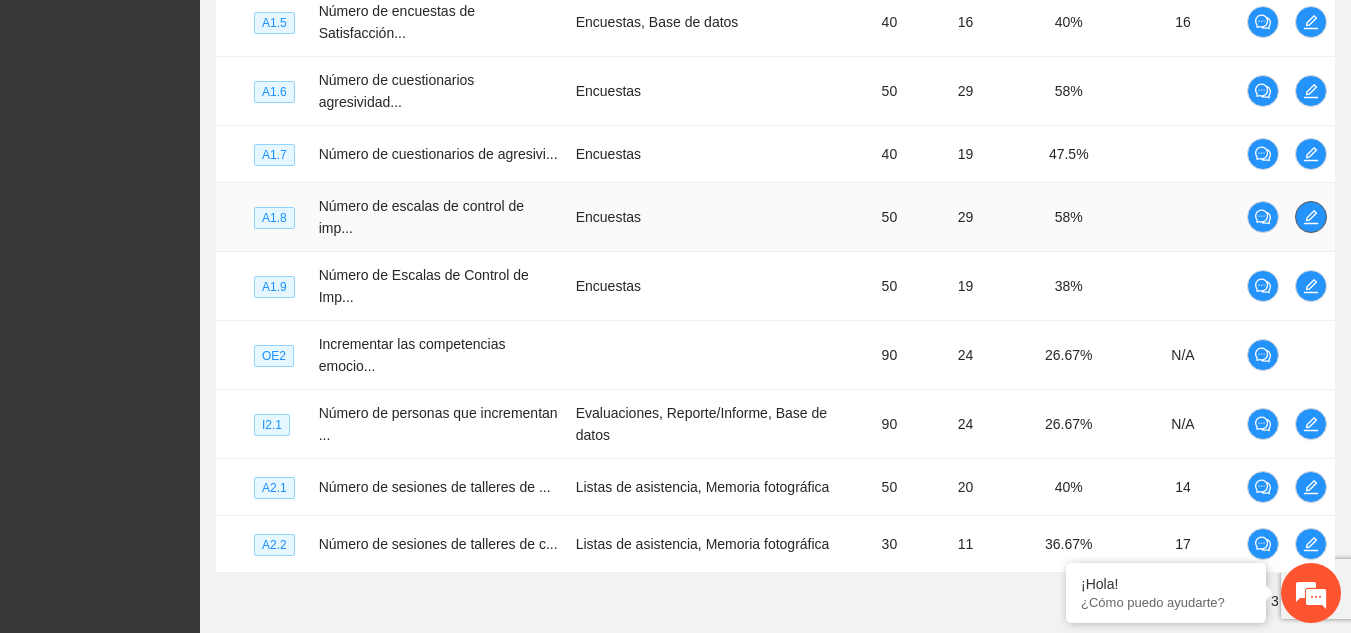 click at bounding box center [1311, 217] 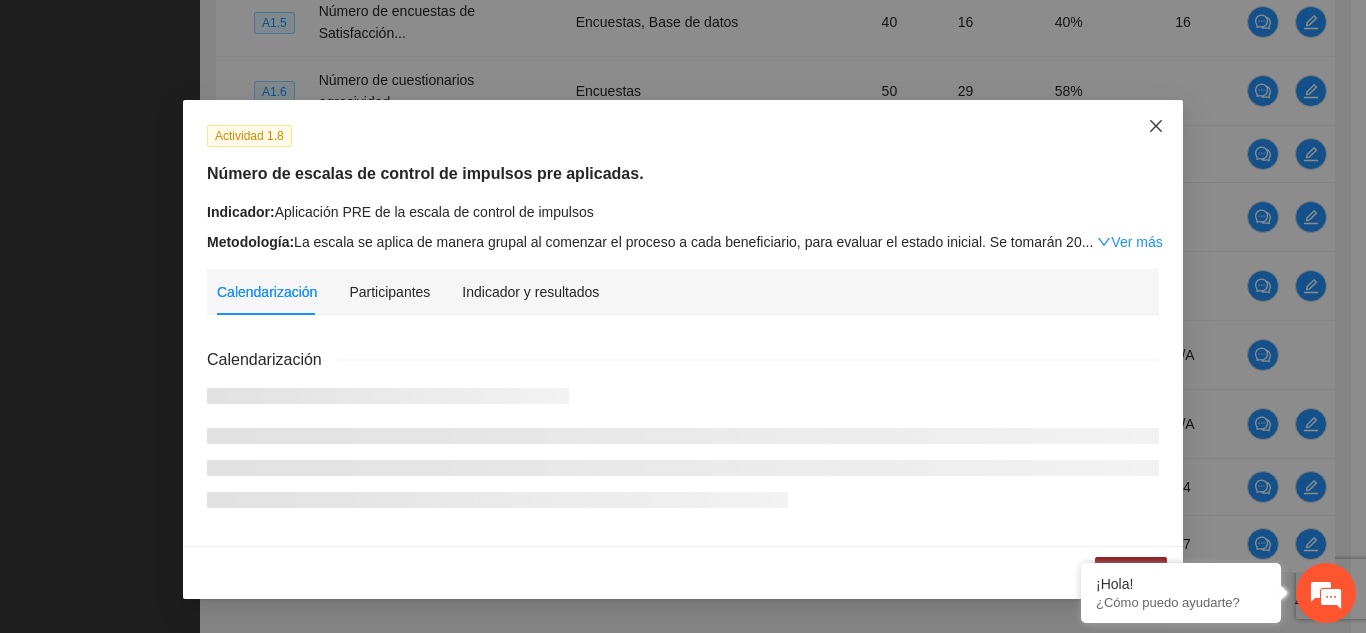 click 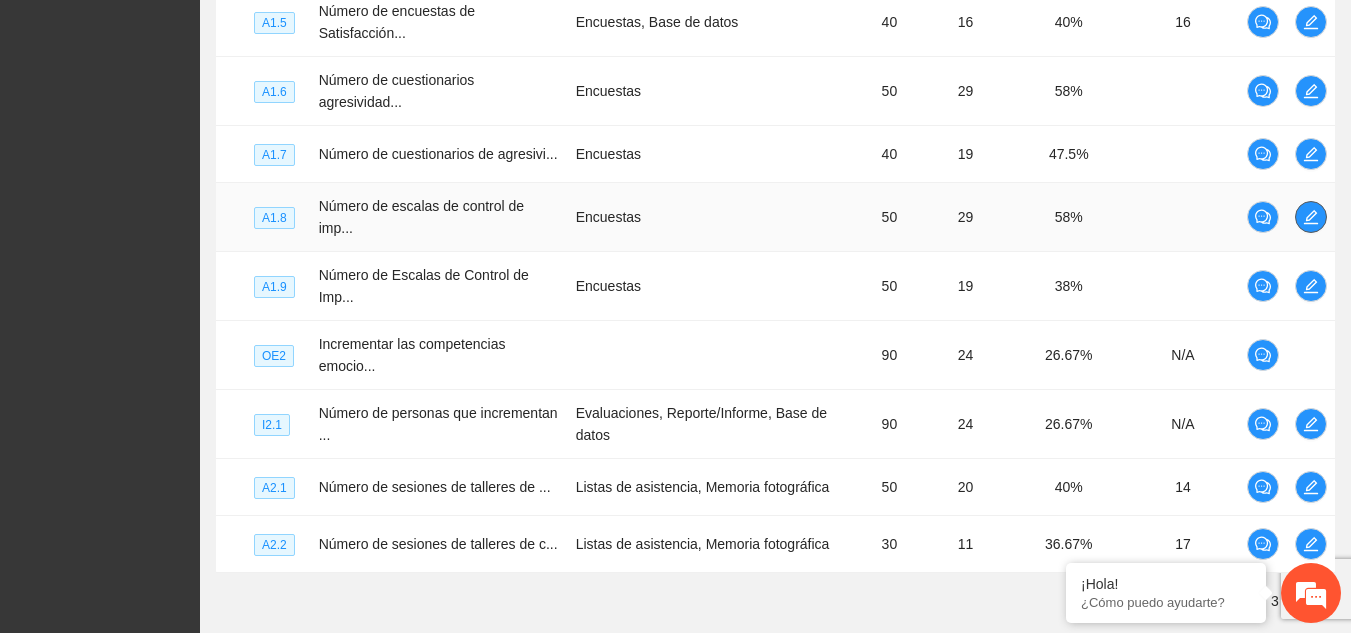 click 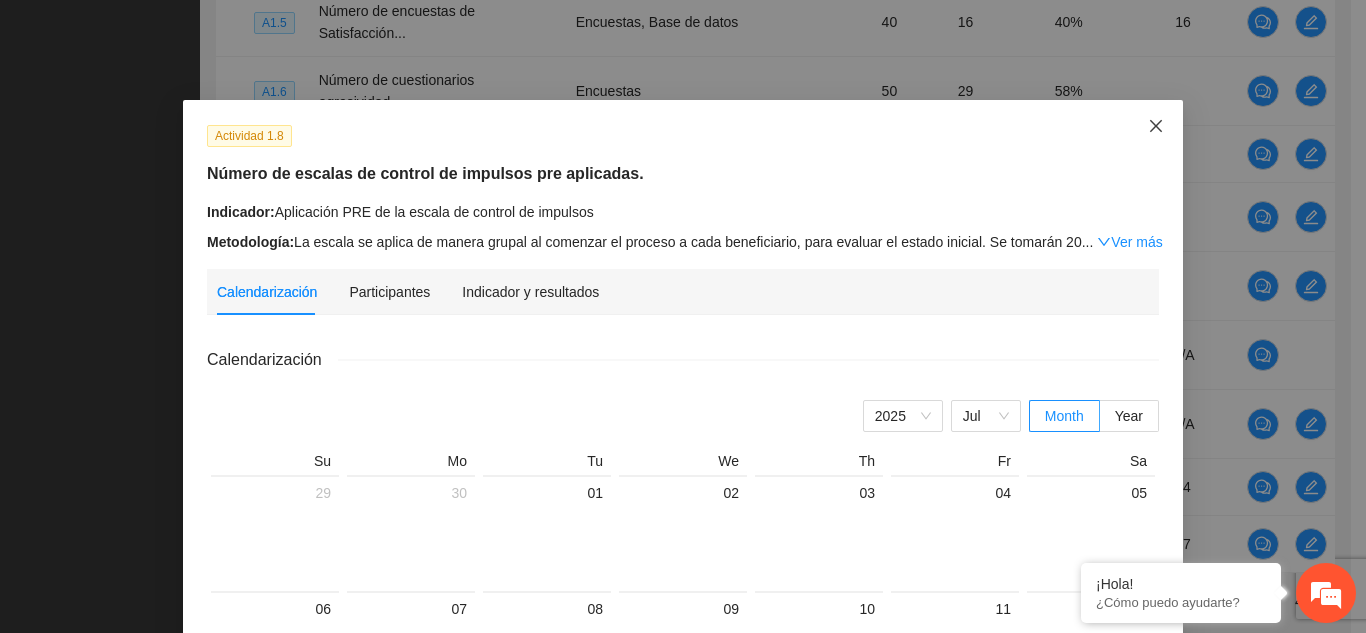 click 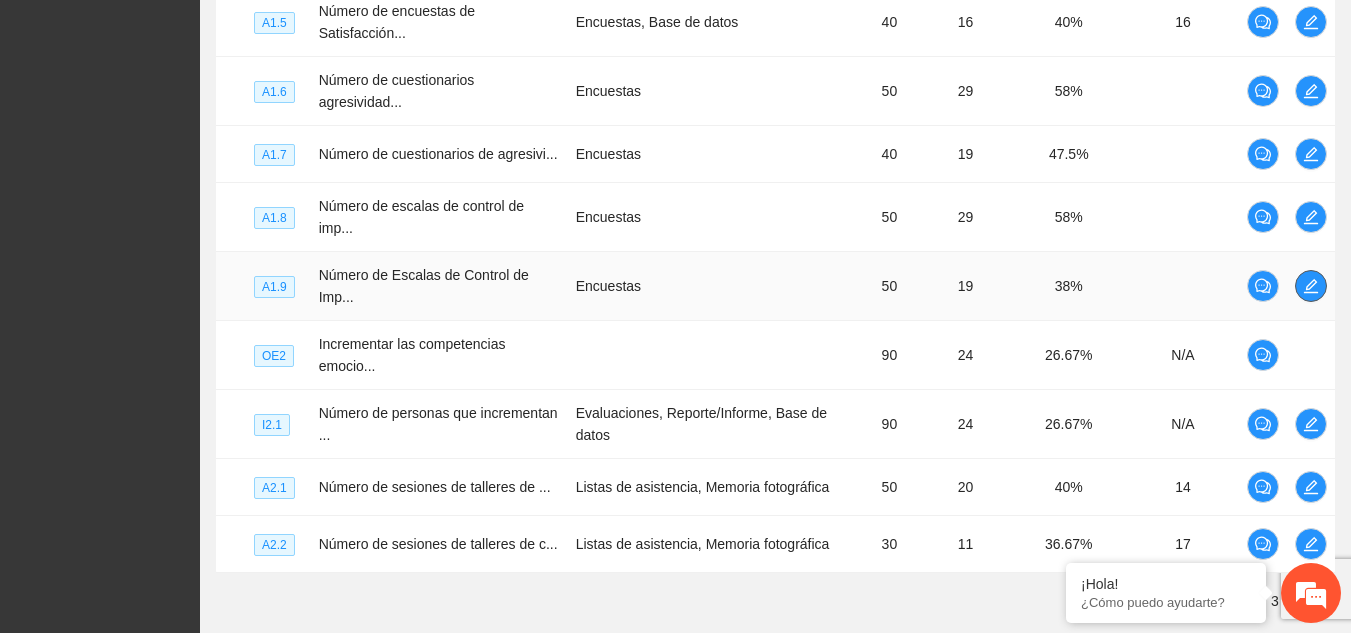 click at bounding box center (1311, 286) 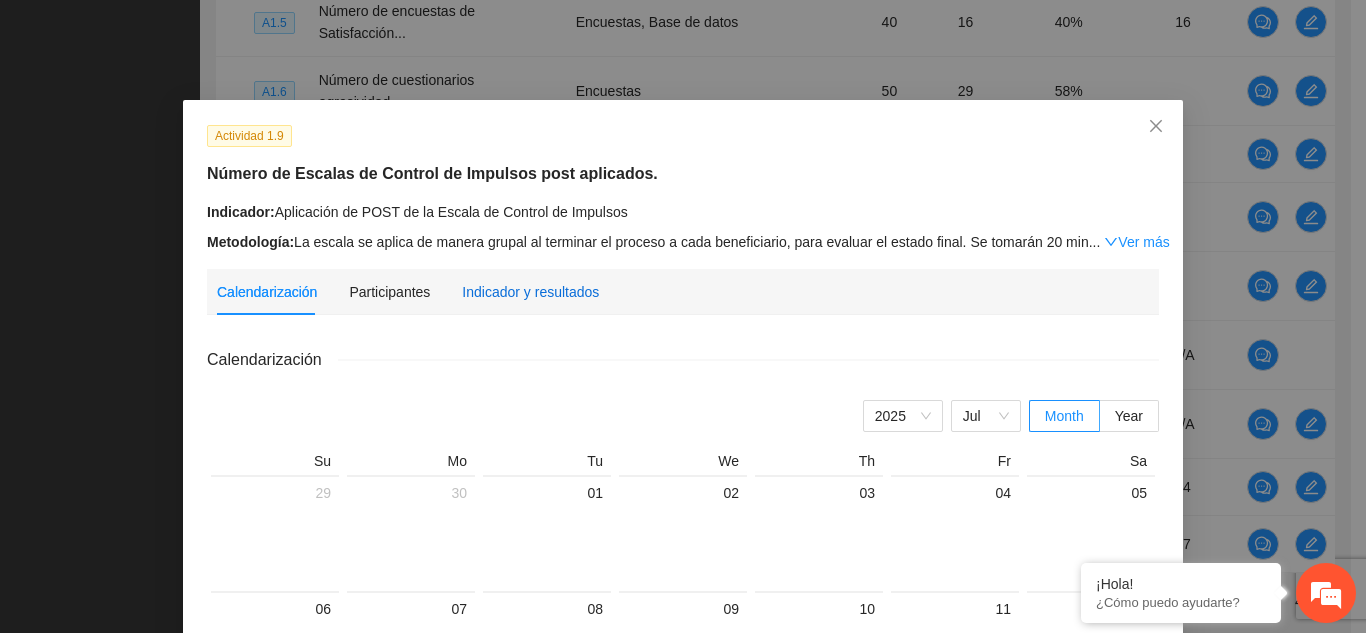 click on "Indicador y resultados" at bounding box center (530, 292) 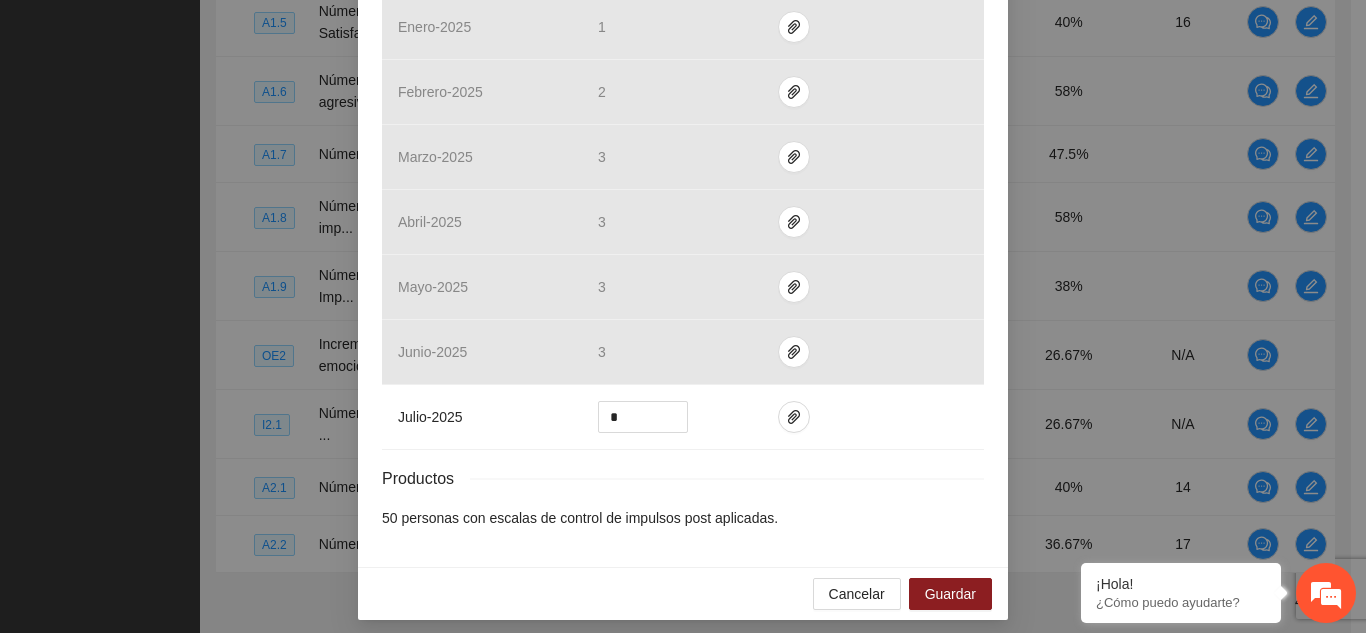 scroll, scrollTop: 862, scrollLeft: 0, axis: vertical 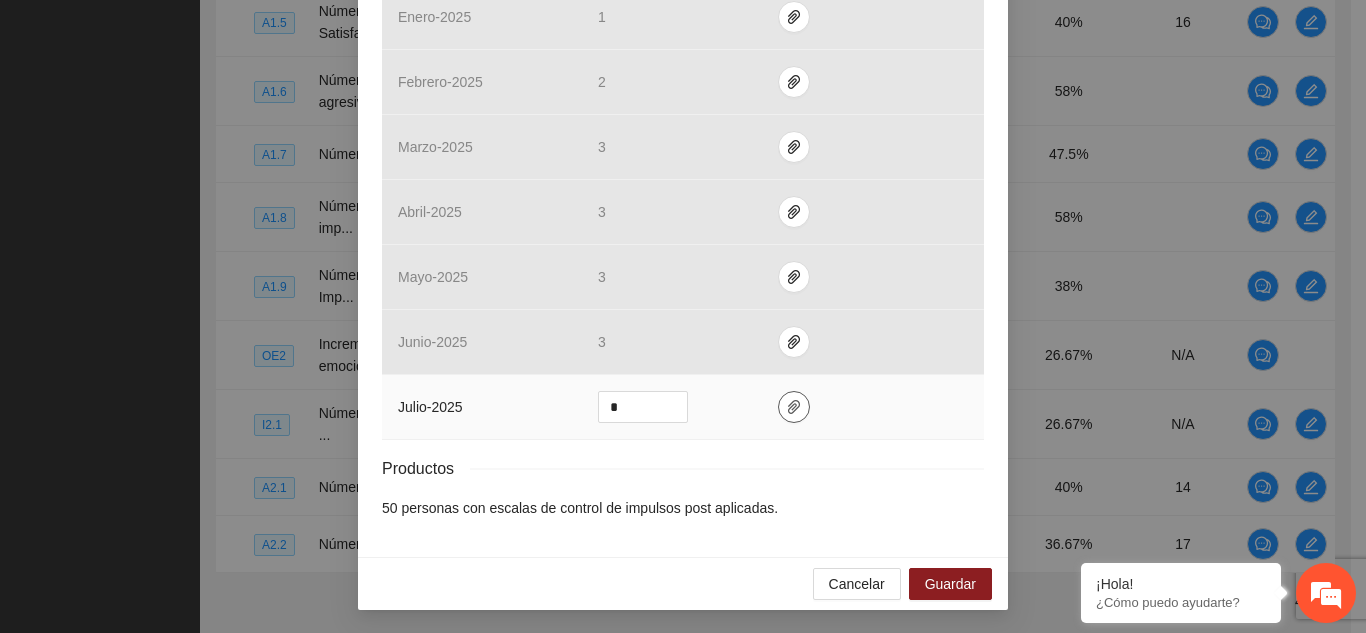 click 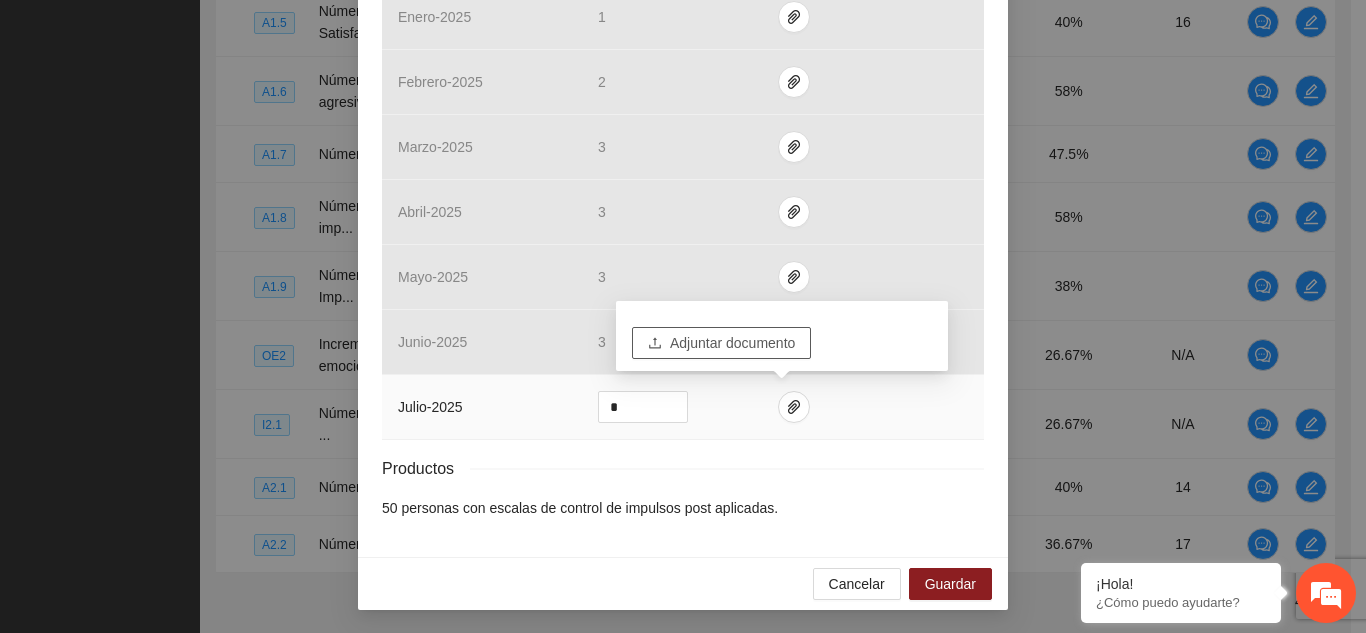 click on "Adjuntar documento" at bounding box center [732, 343] 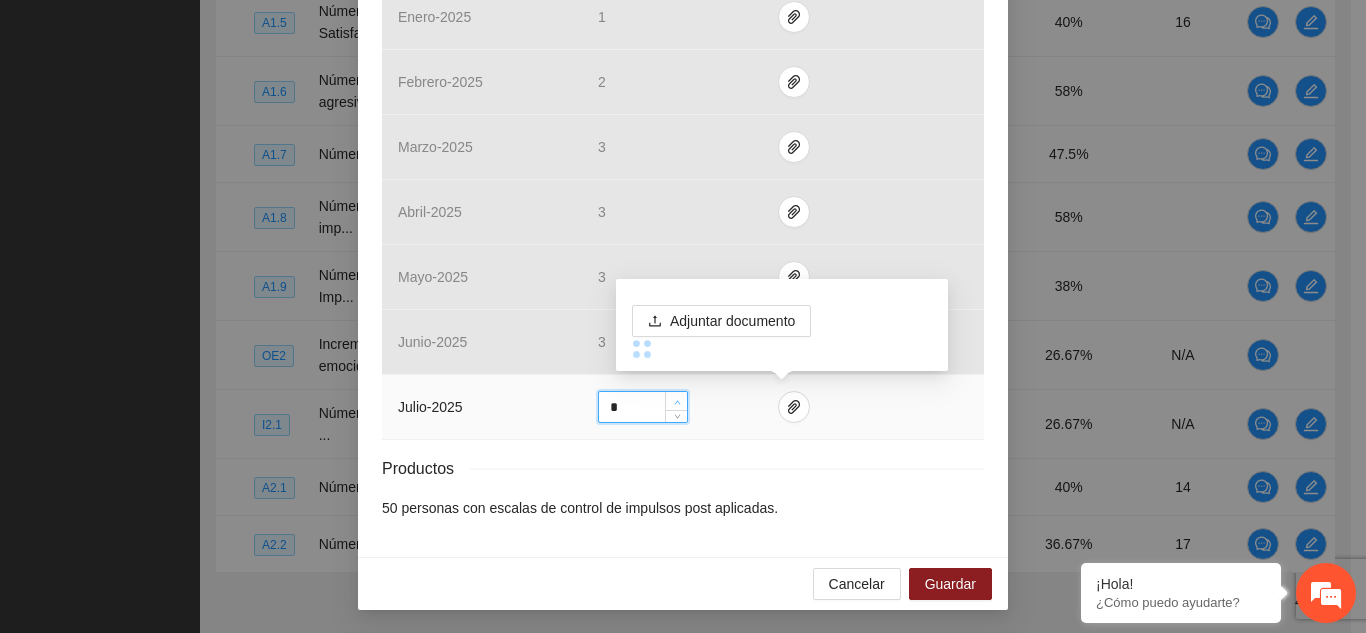 click 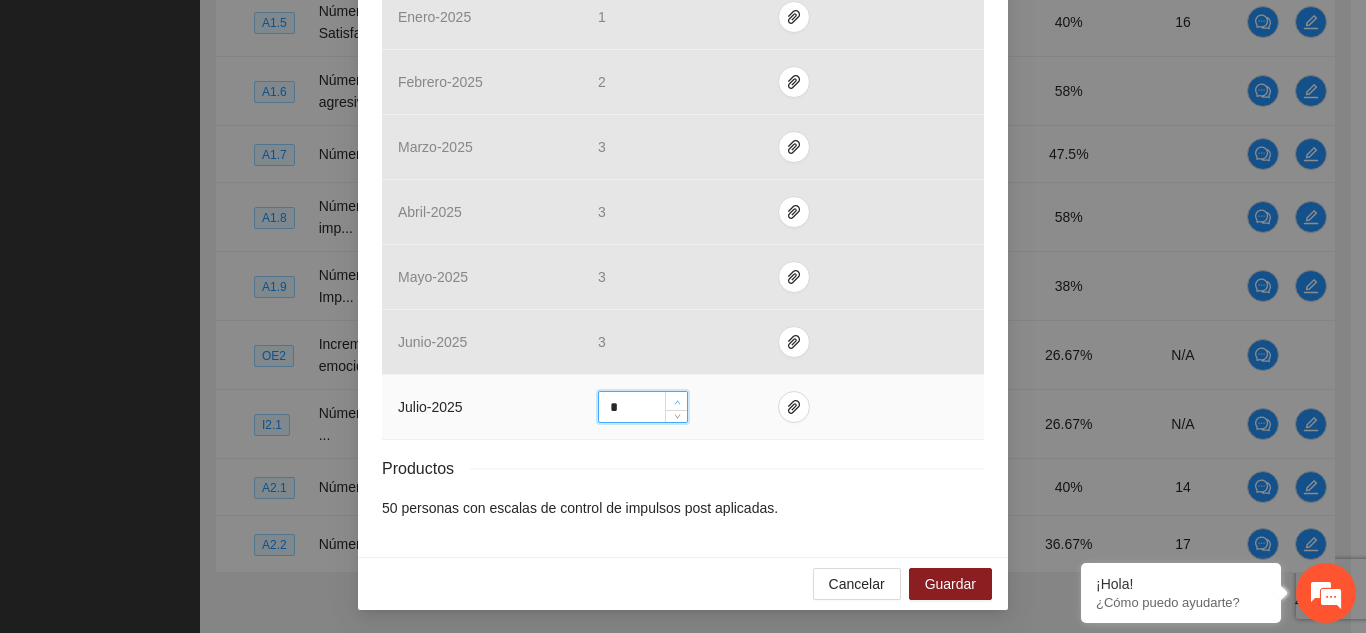 click 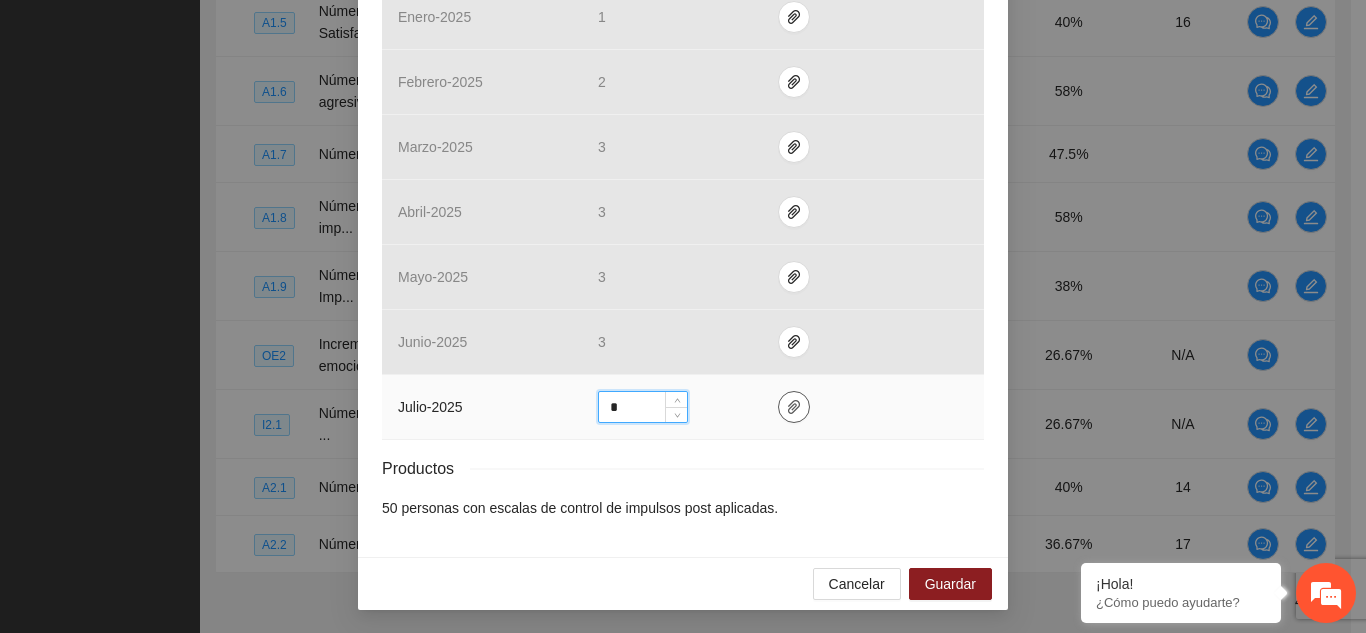 click 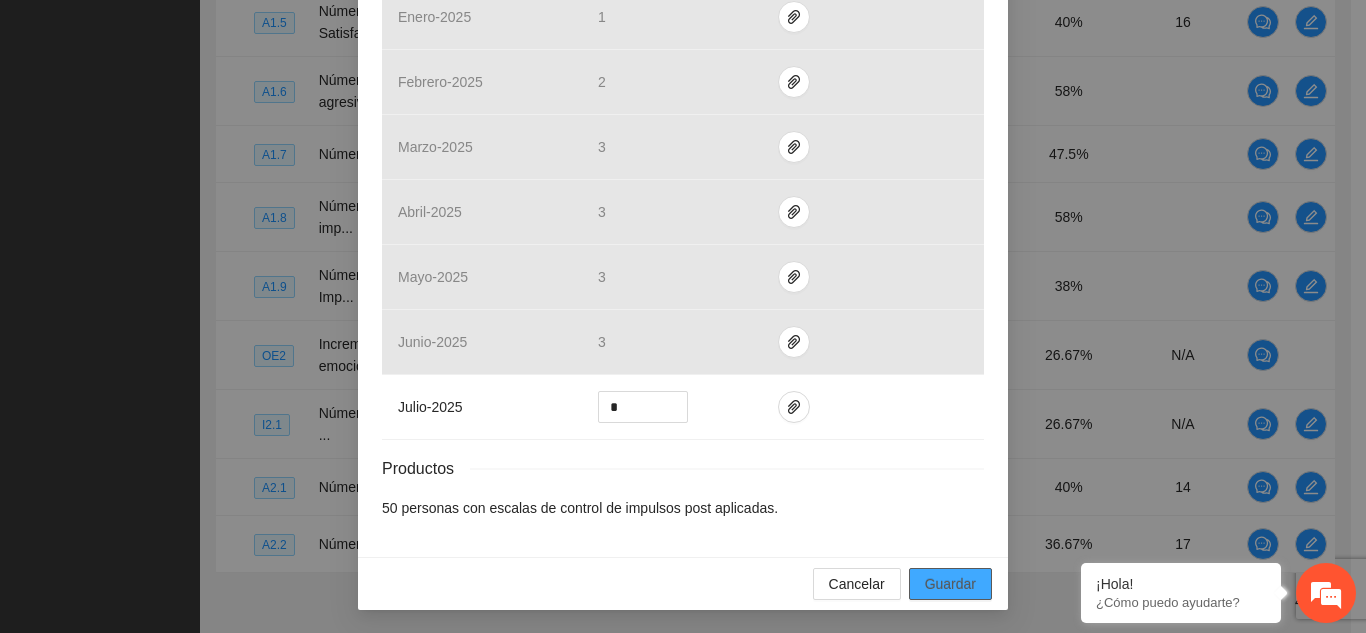 click on "Guardar" at bounding box center [950, 584] 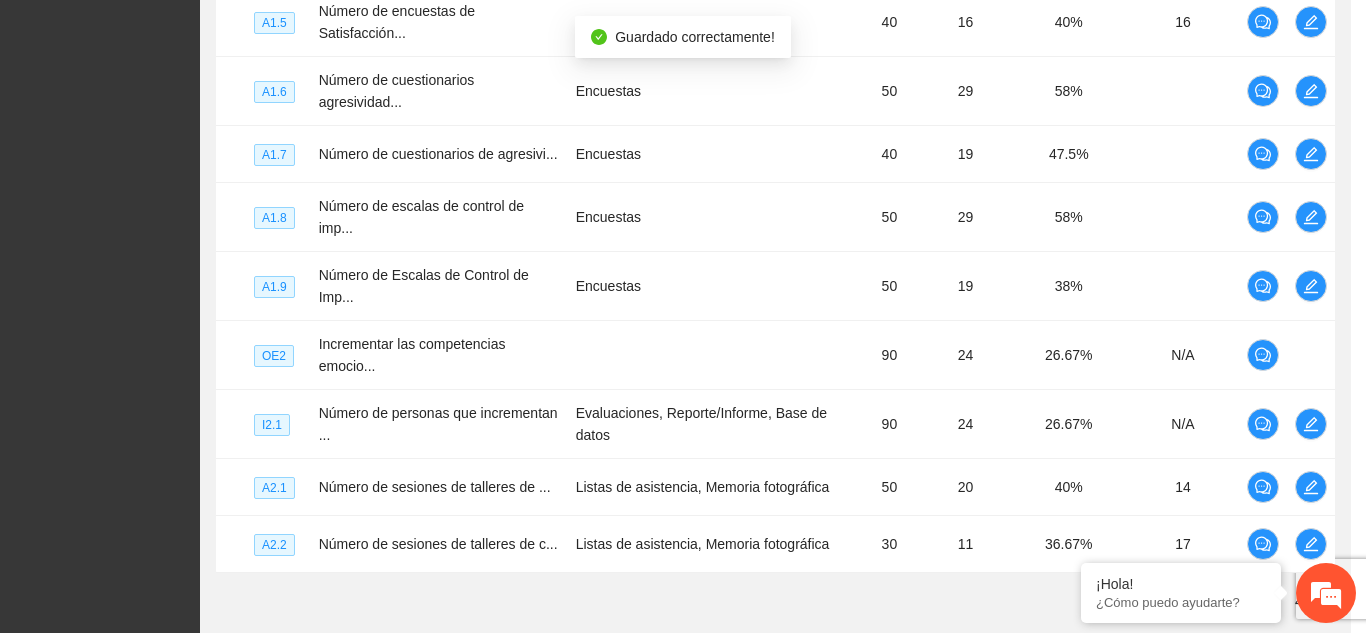 scroll, scrollTop: 762, scrollLeft: 0, axis: vertical 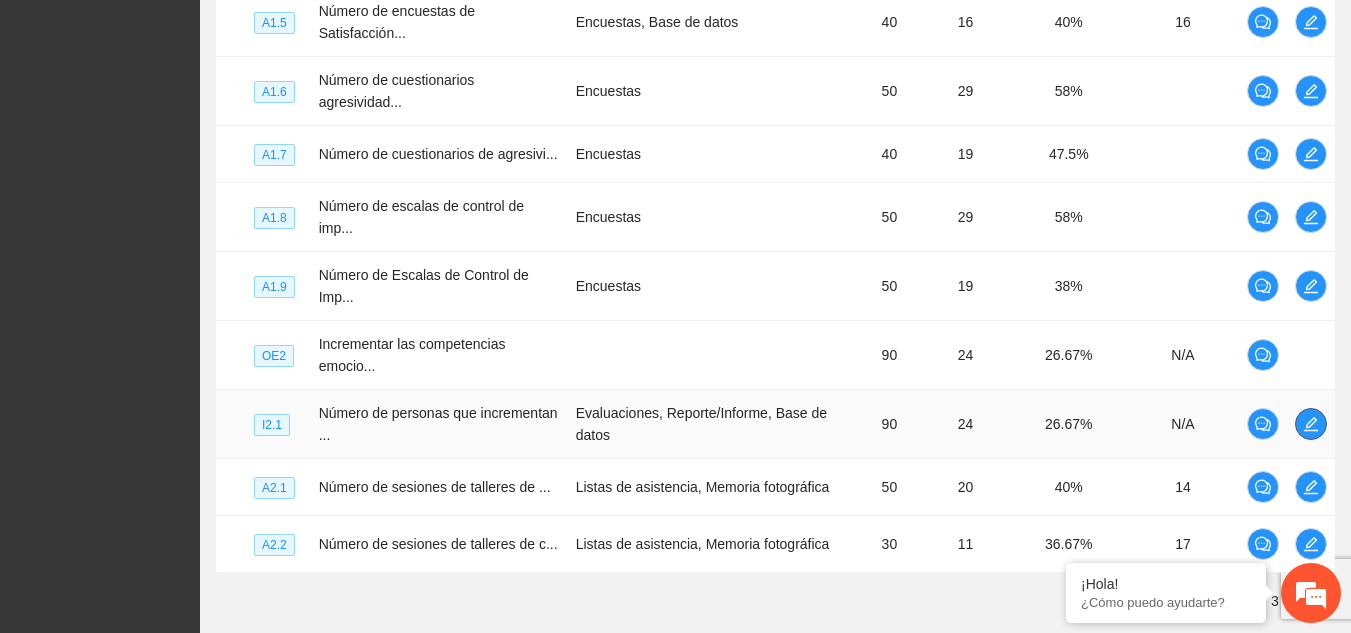 click 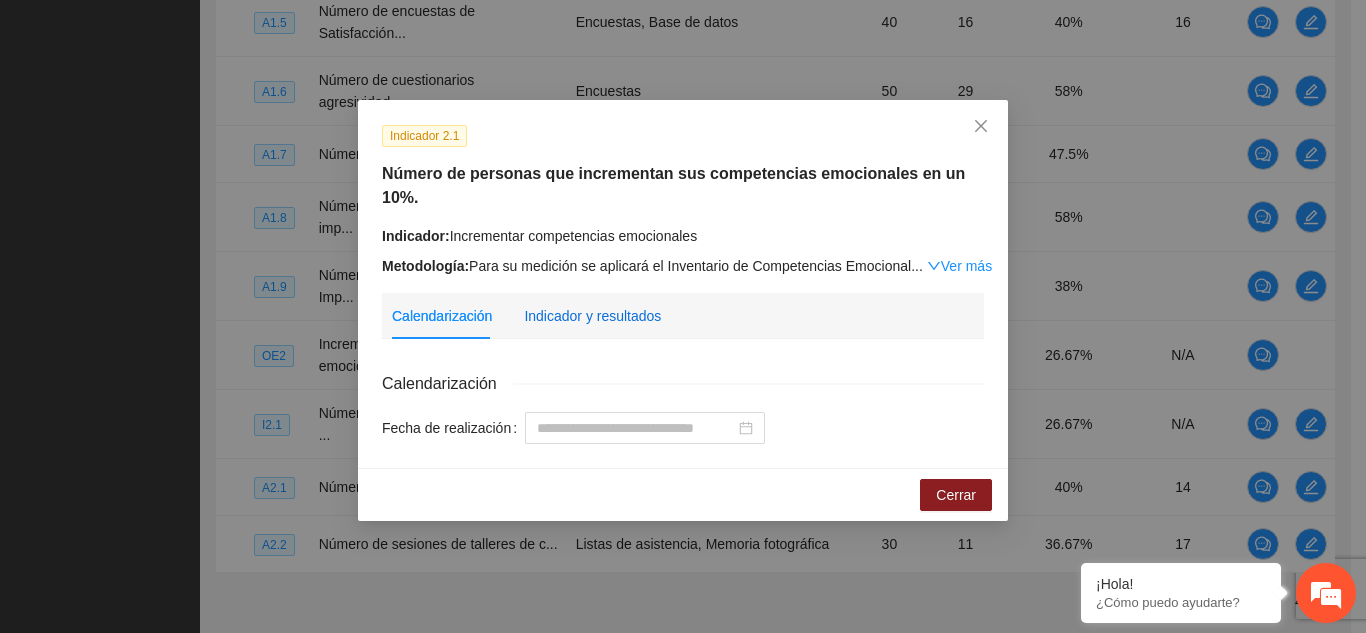 click on "Indicador y resultados" at bounding box center (592, 316) 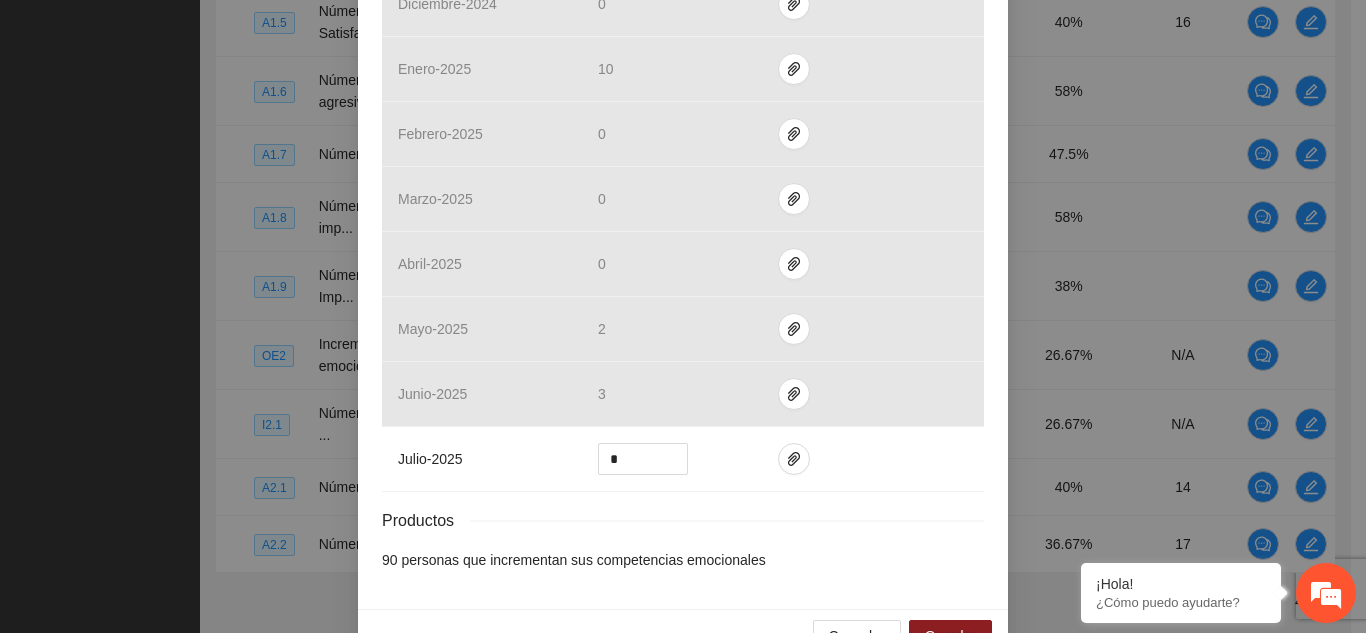 scroll, scrollTop: 837, scrollLeft: 0, axis: vertical 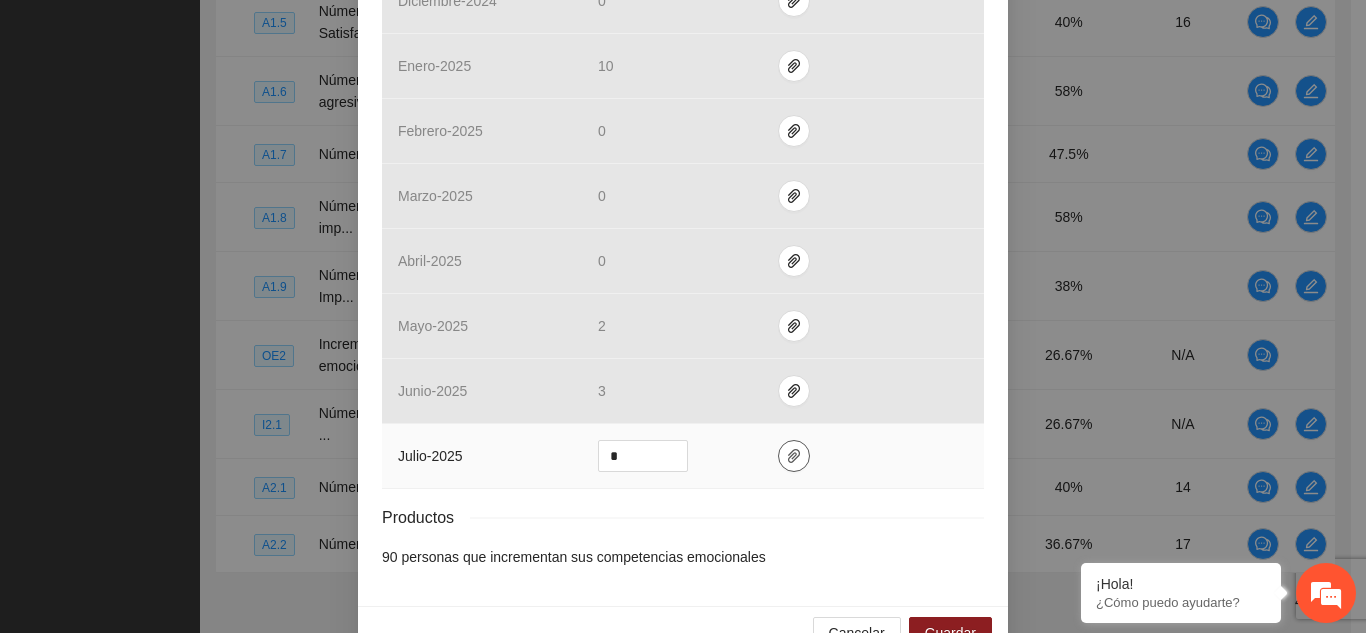 click 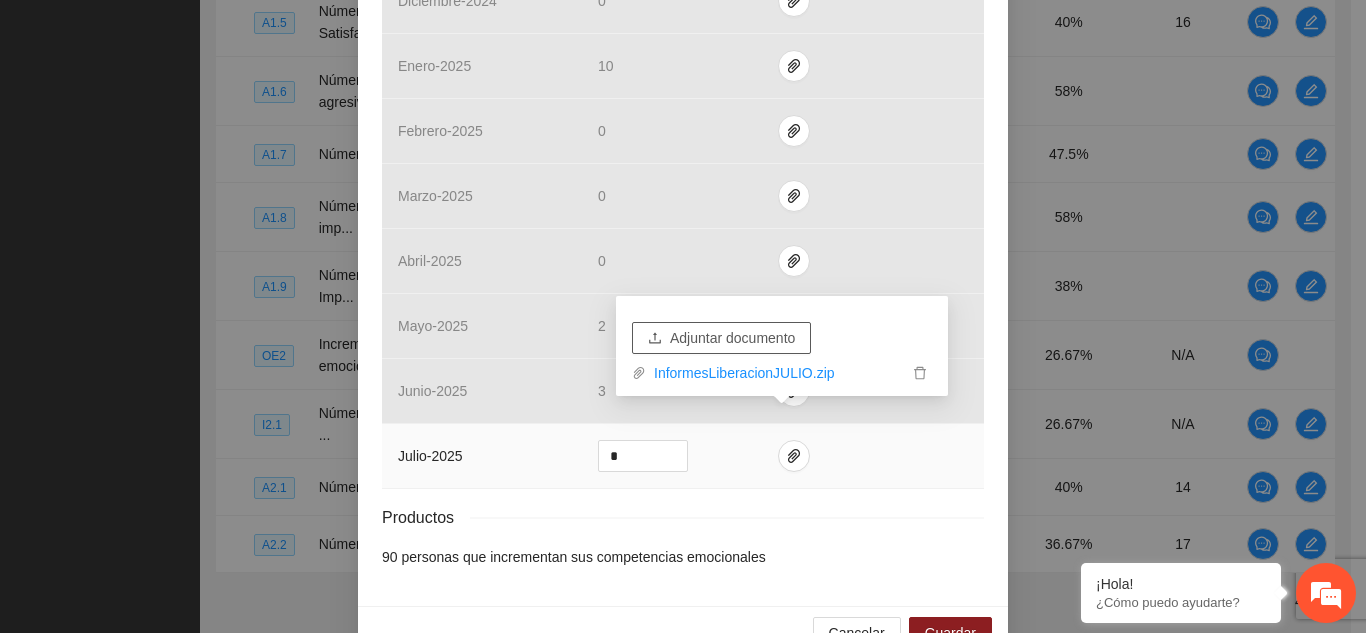 click on "Adjuntar documento" at bounding box center [732, 338] 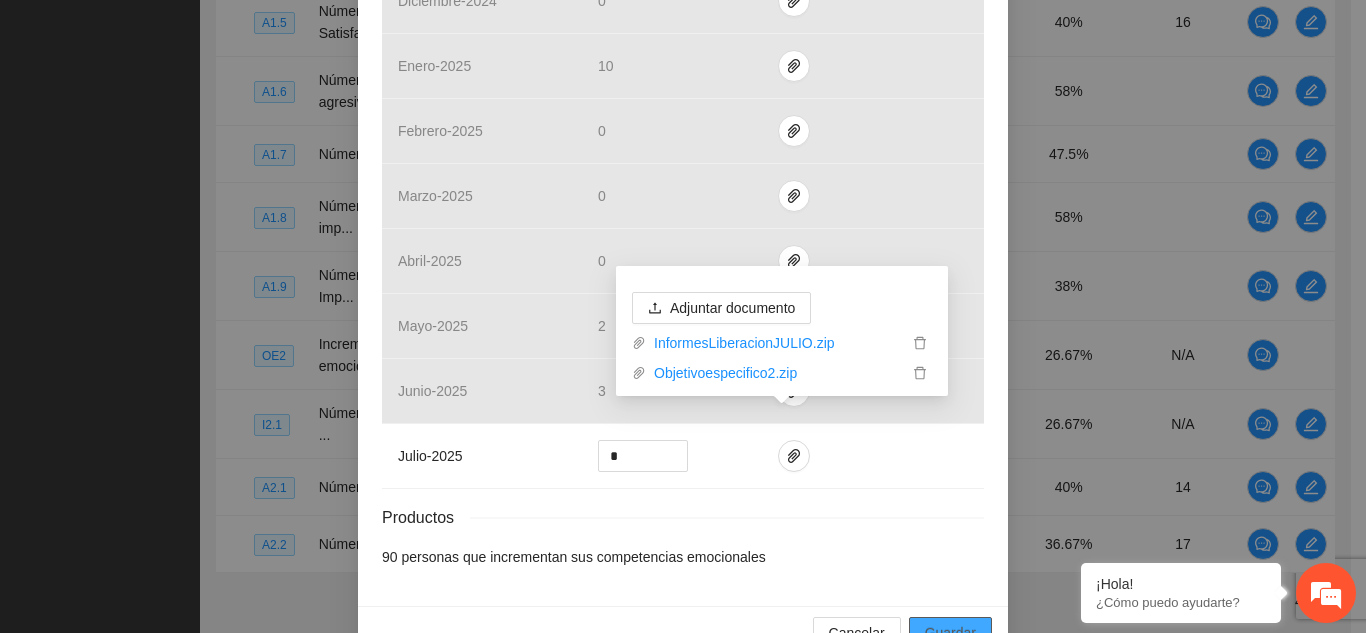 click on "Guardar" at bounding box center [950, 633] 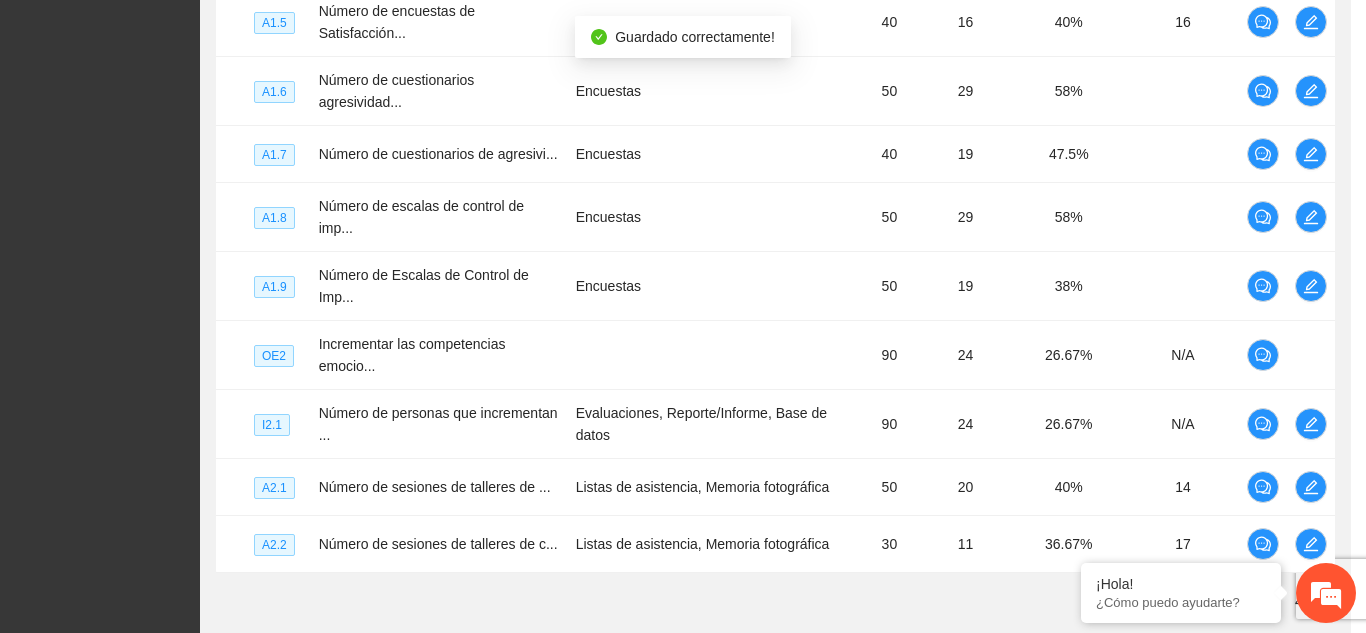 scroll, scrollTop: 762, scrollLeft: 0, axis: vertical 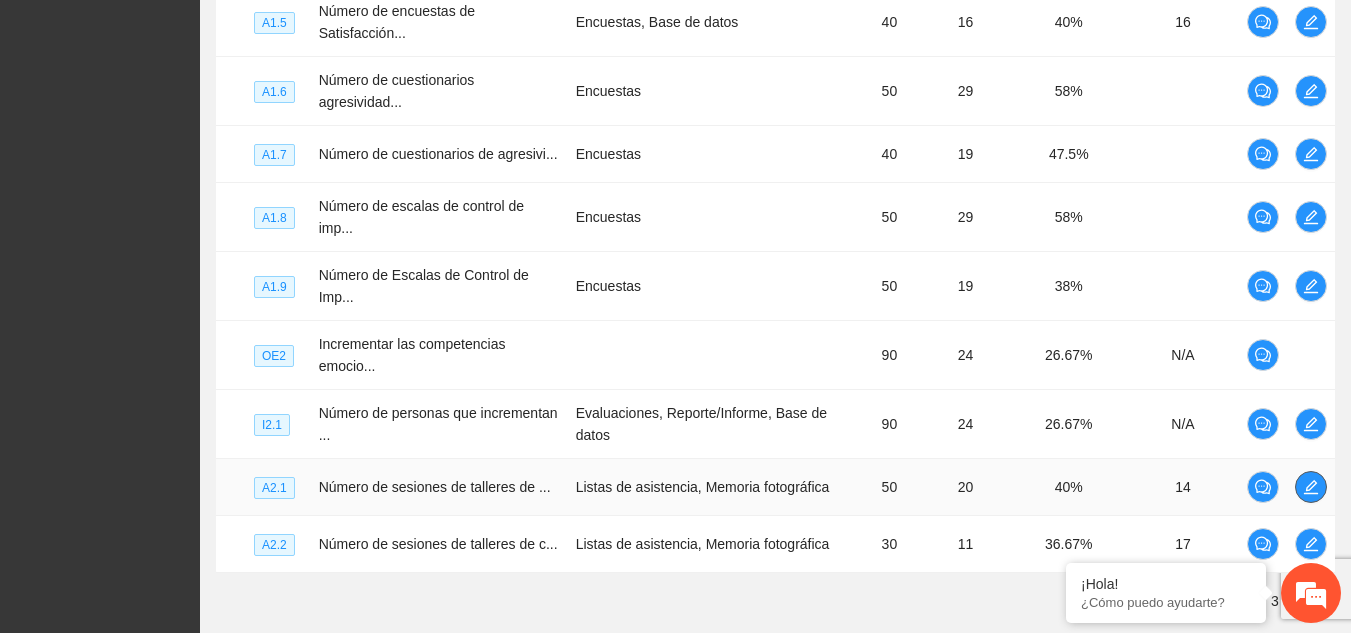 click 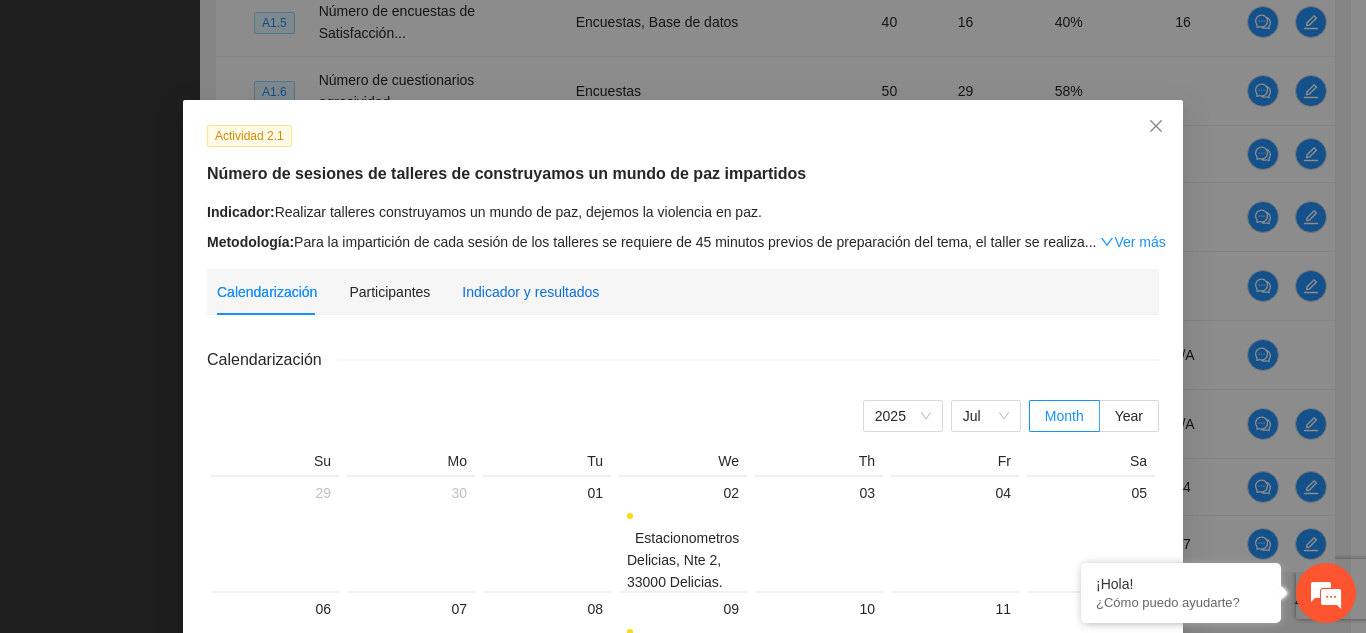 click on "Indicador y resultados" at bounding box center [530, 292] 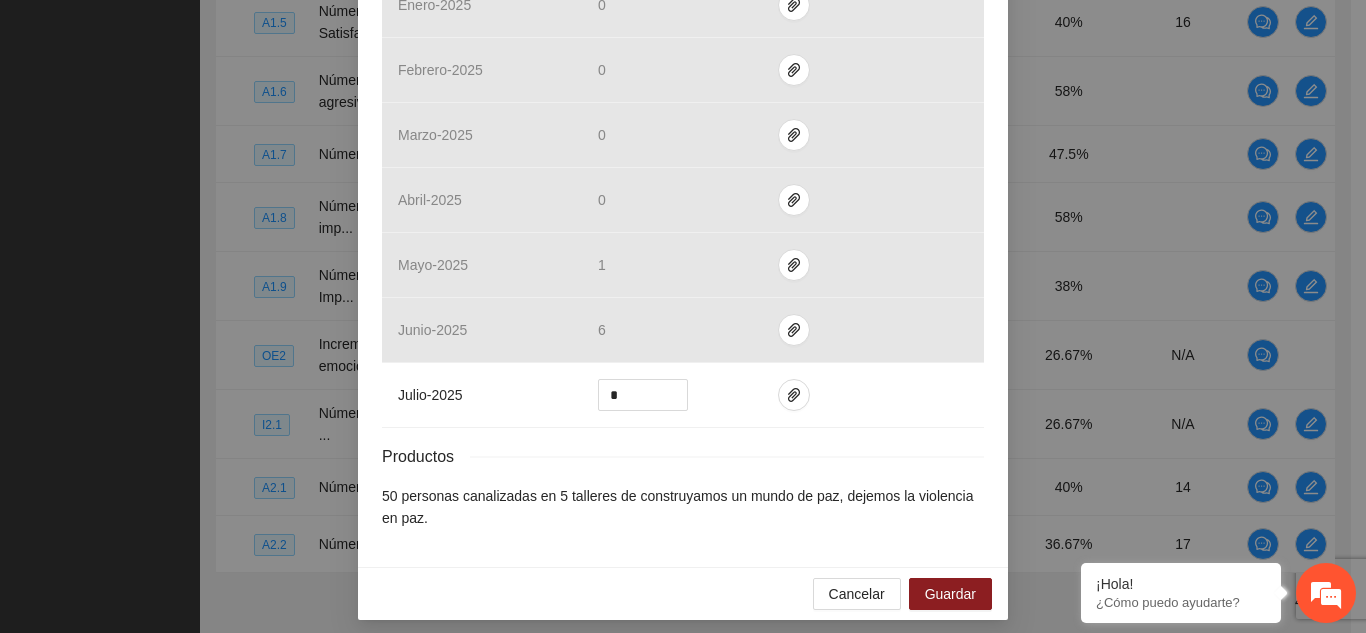 scroll, scrollTop: 884, scrollLeft: 0, axis: vertical 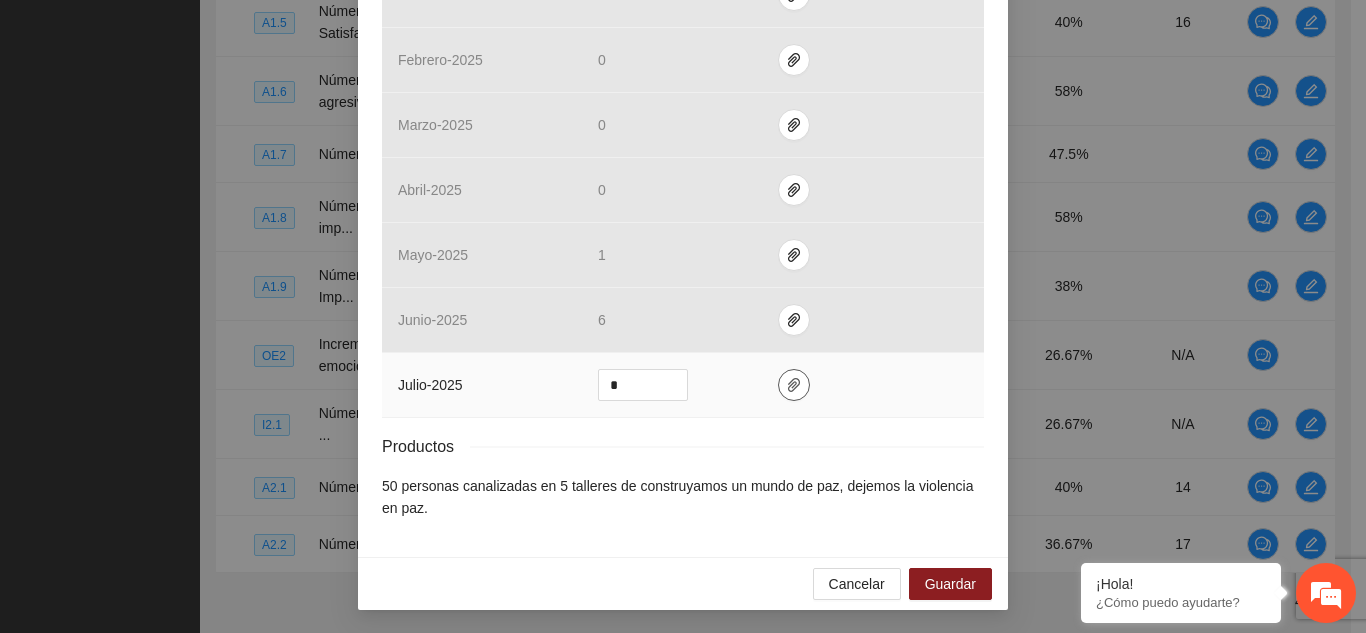 click 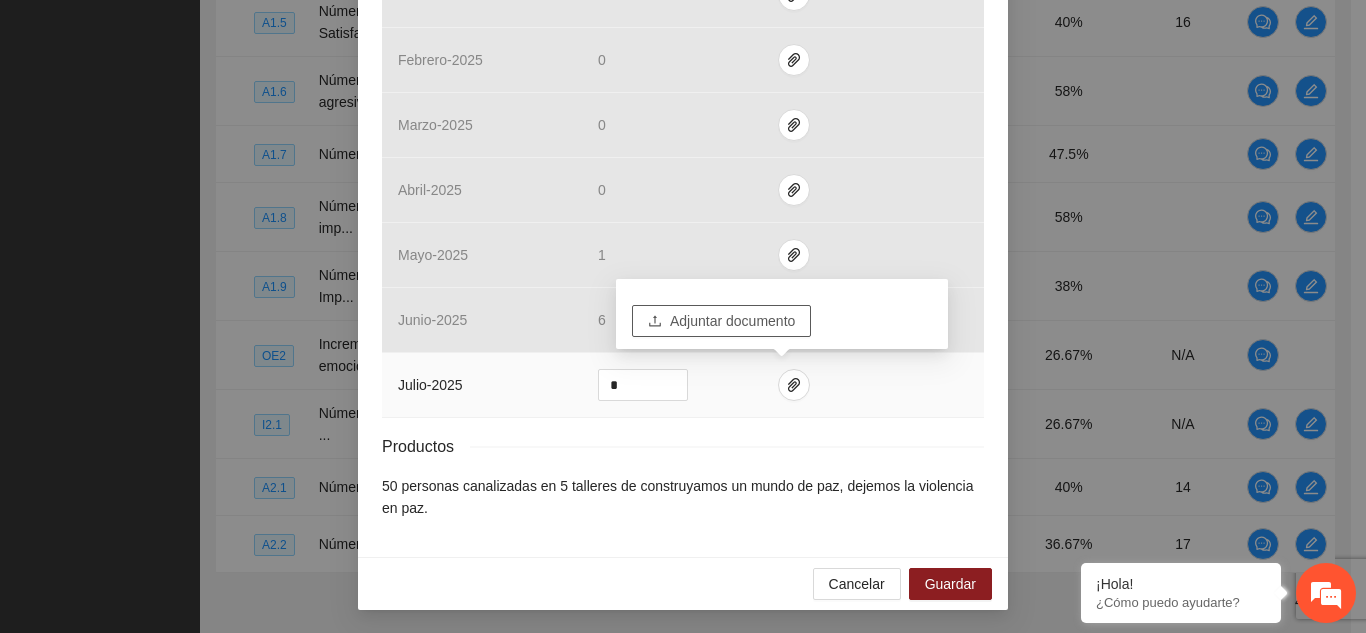 click on "Adjuntar documento" at bounding box center (732, 321) 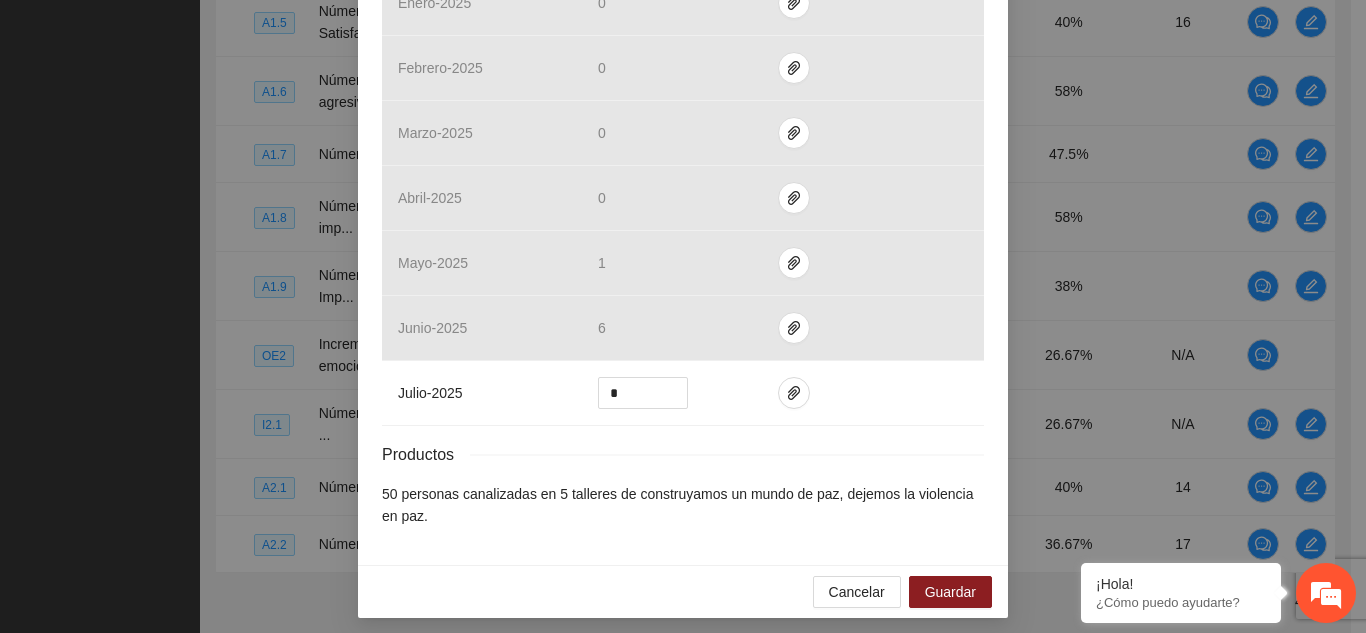 scroll, scrollTop: 884, scrollLeft: 0, axis: vertical 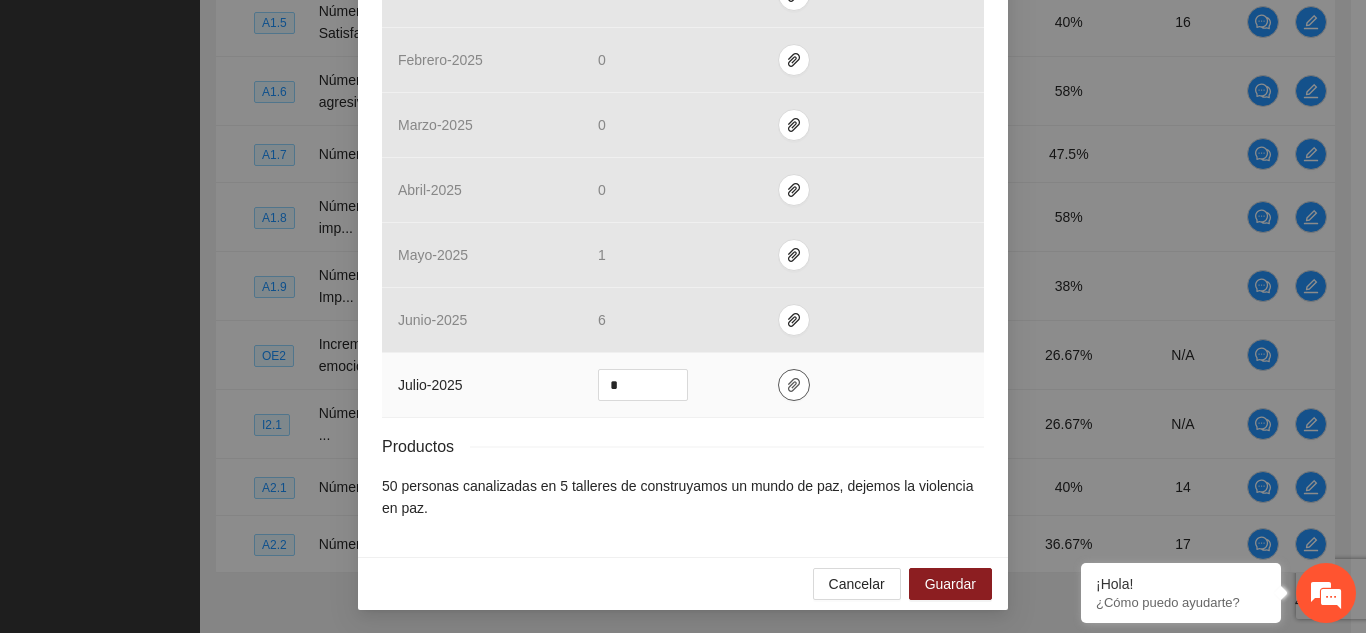 click 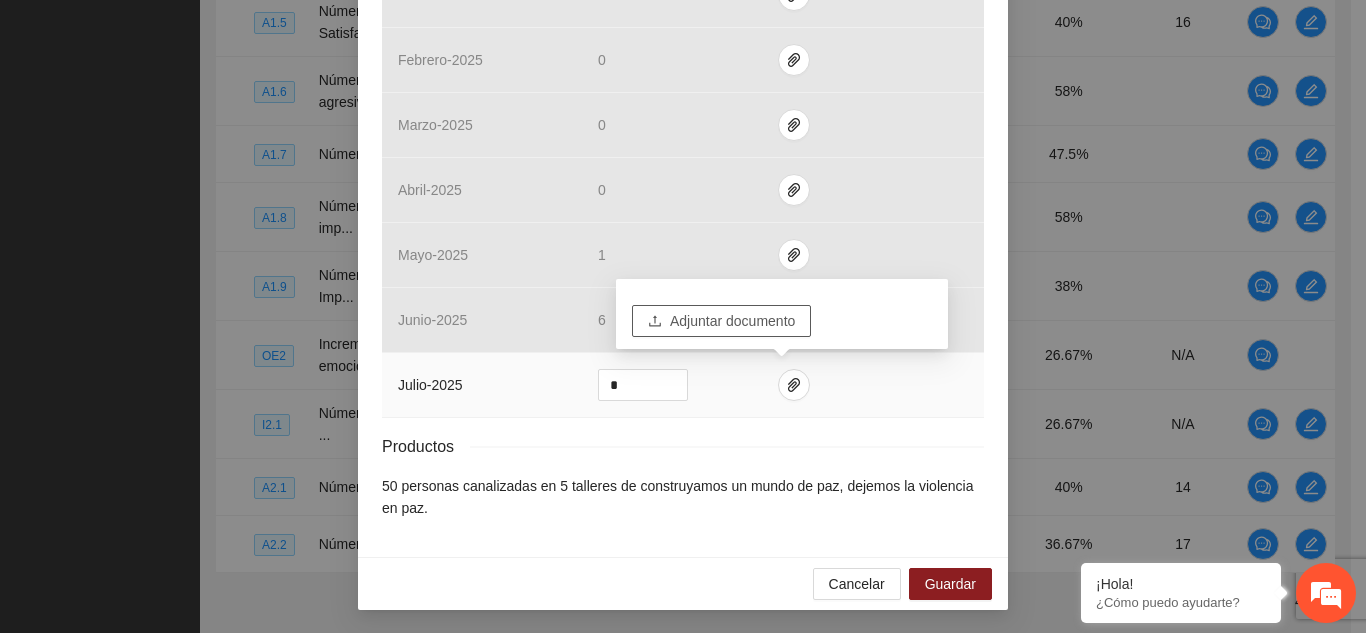 click on "Adjuntar documento" at bounding box center (732, 321) 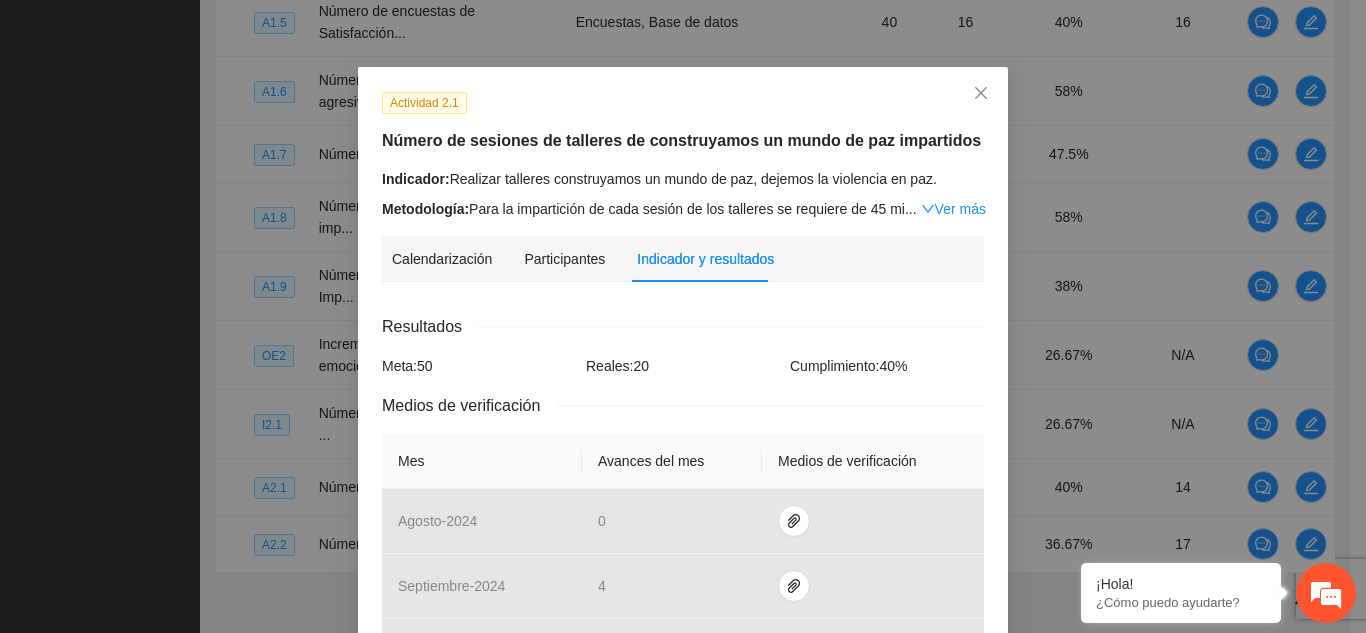 scroll, scrollTop: 30, scrollLeft: 0, axis: vertical 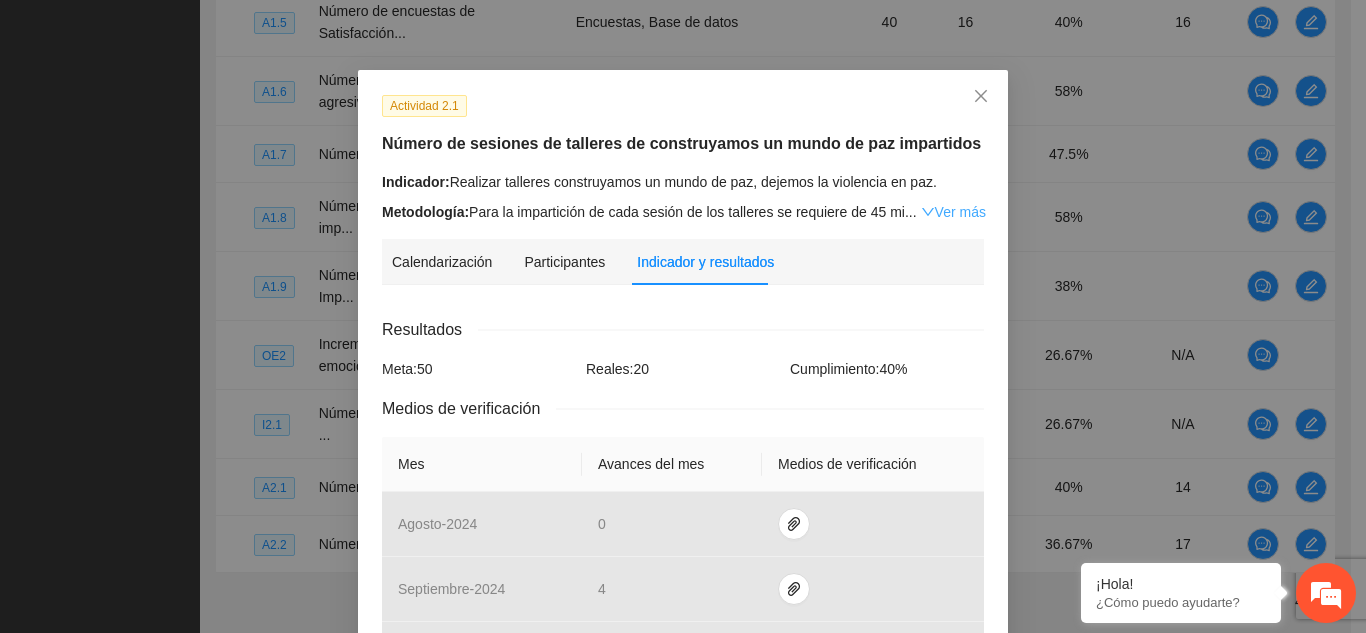 click on "Ver más" at bounding box center (953, 212) 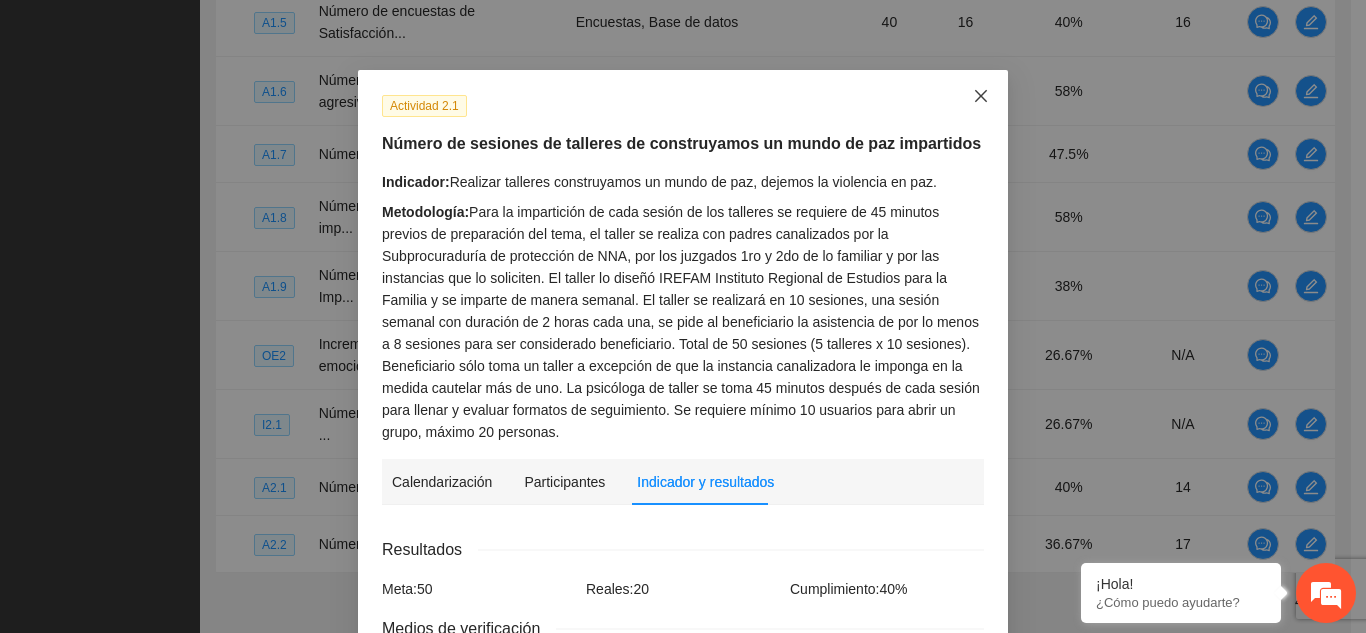 click 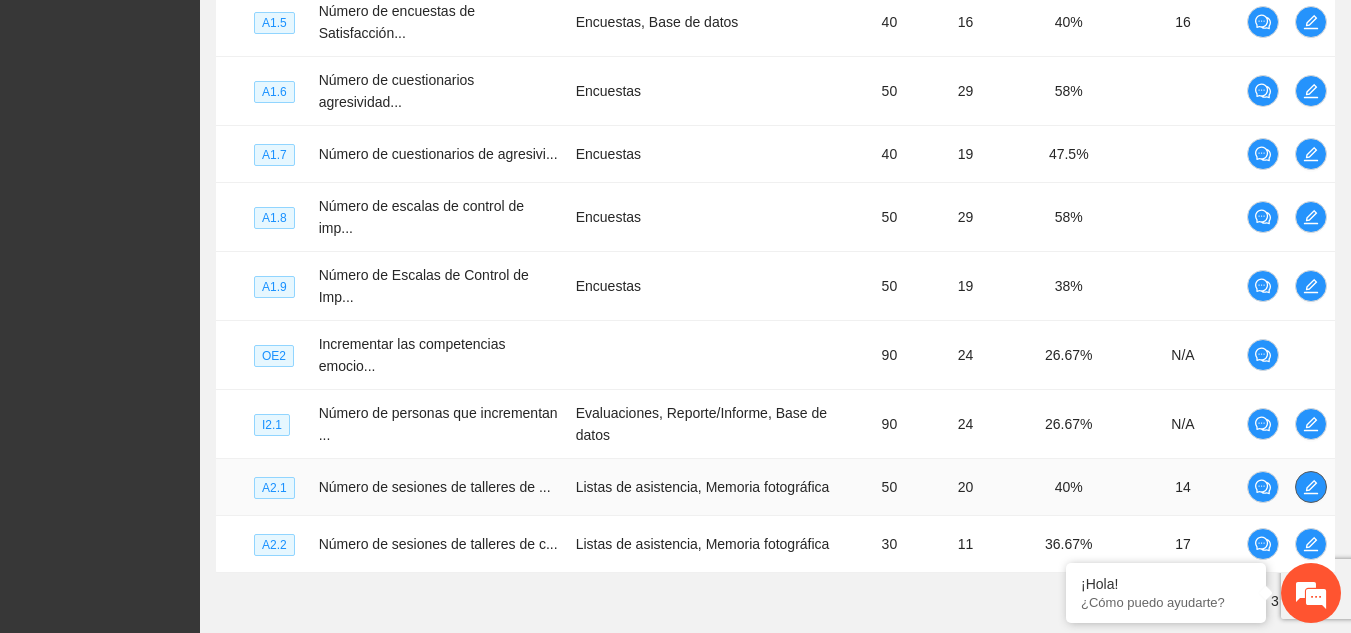 click 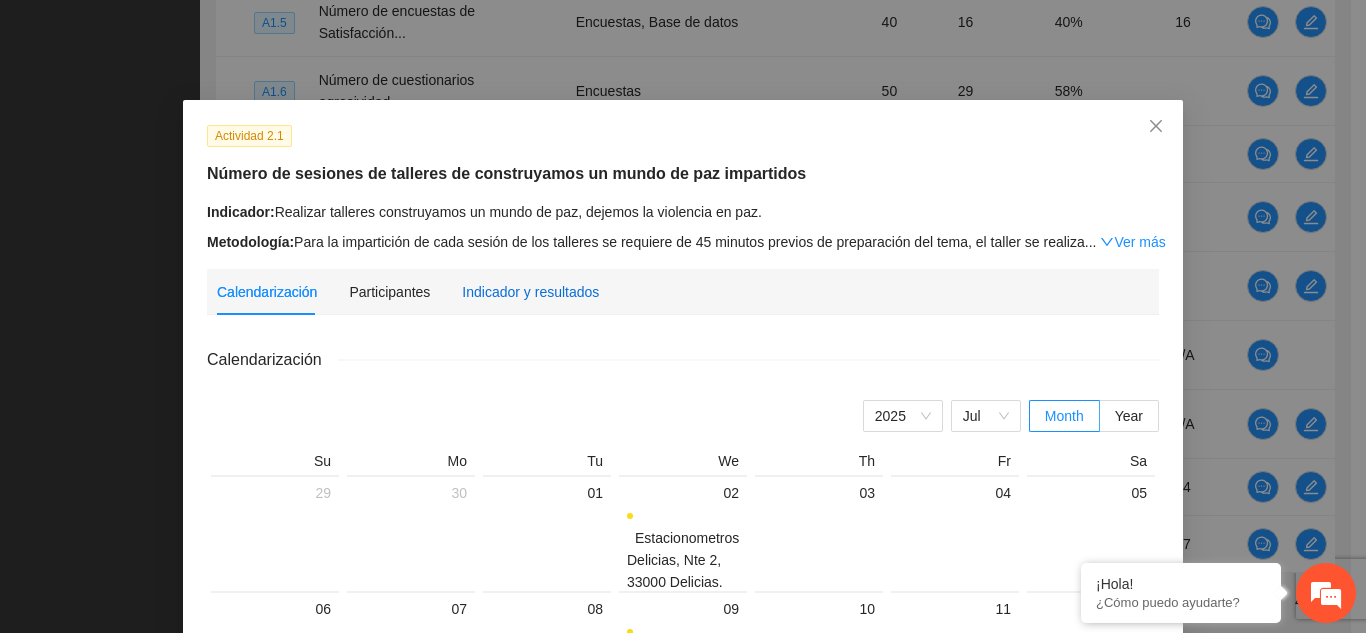 click on "Indicador y resultados" at bounding box center (530, 292) 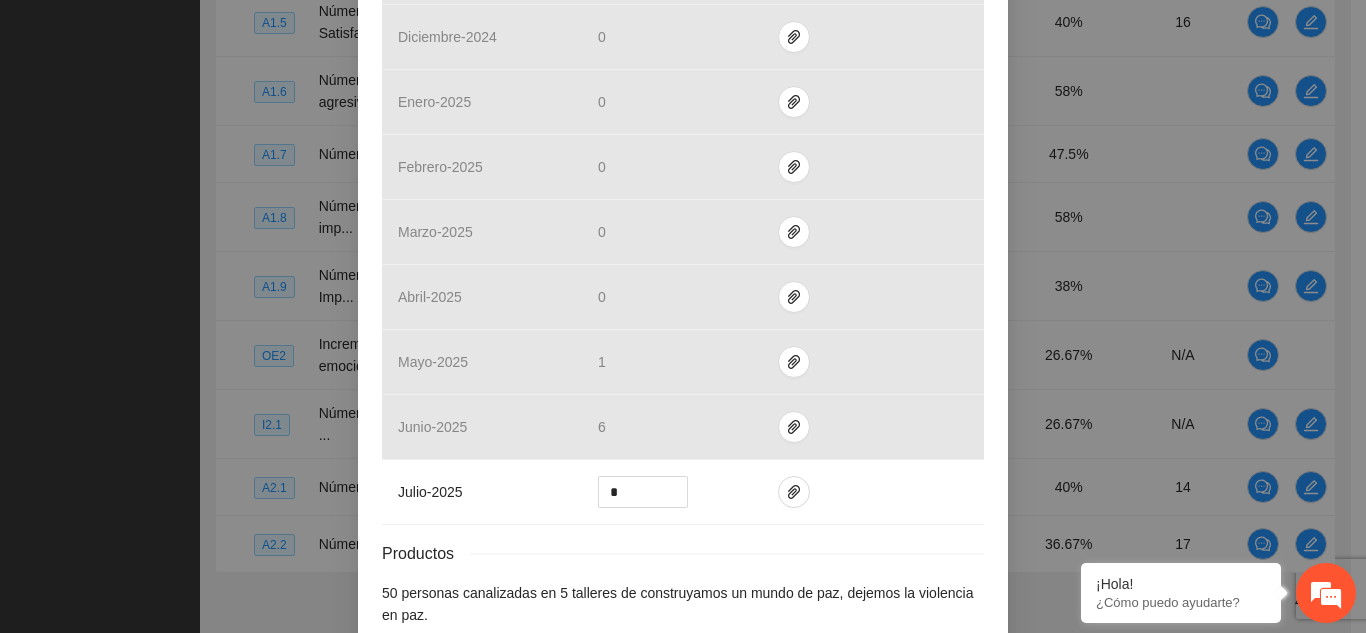scroll, scrollTop: 884, scrollLeft: 0, axis: vertical 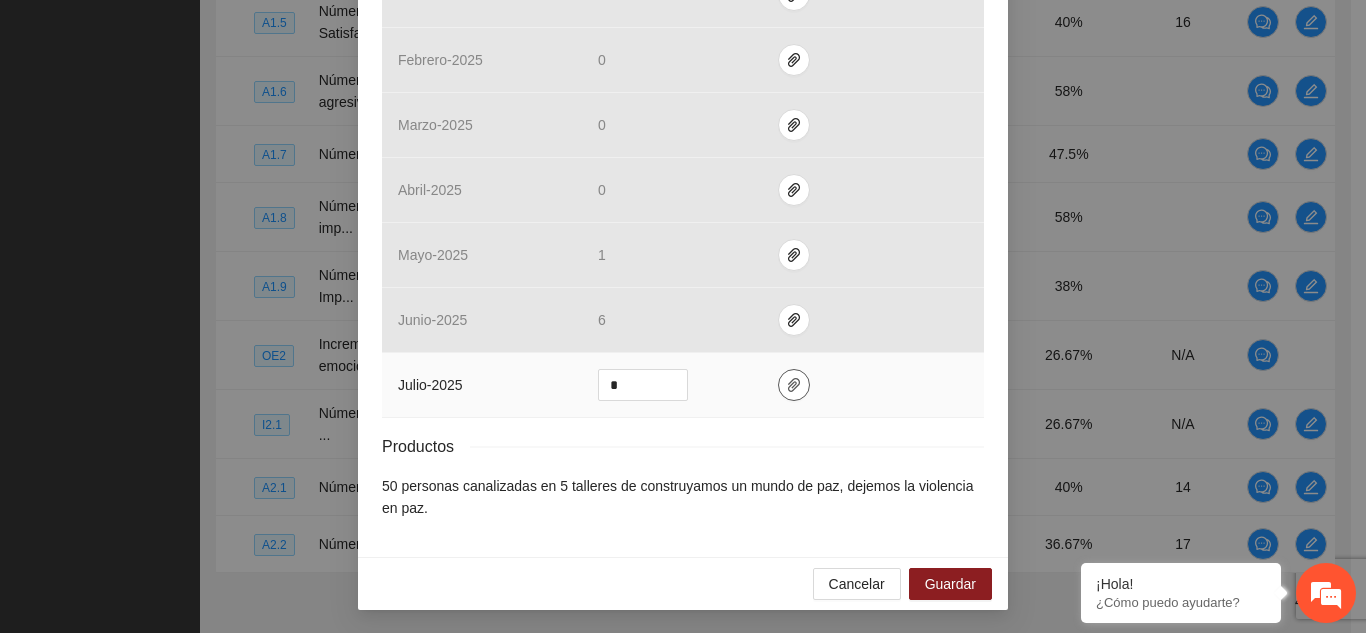 click 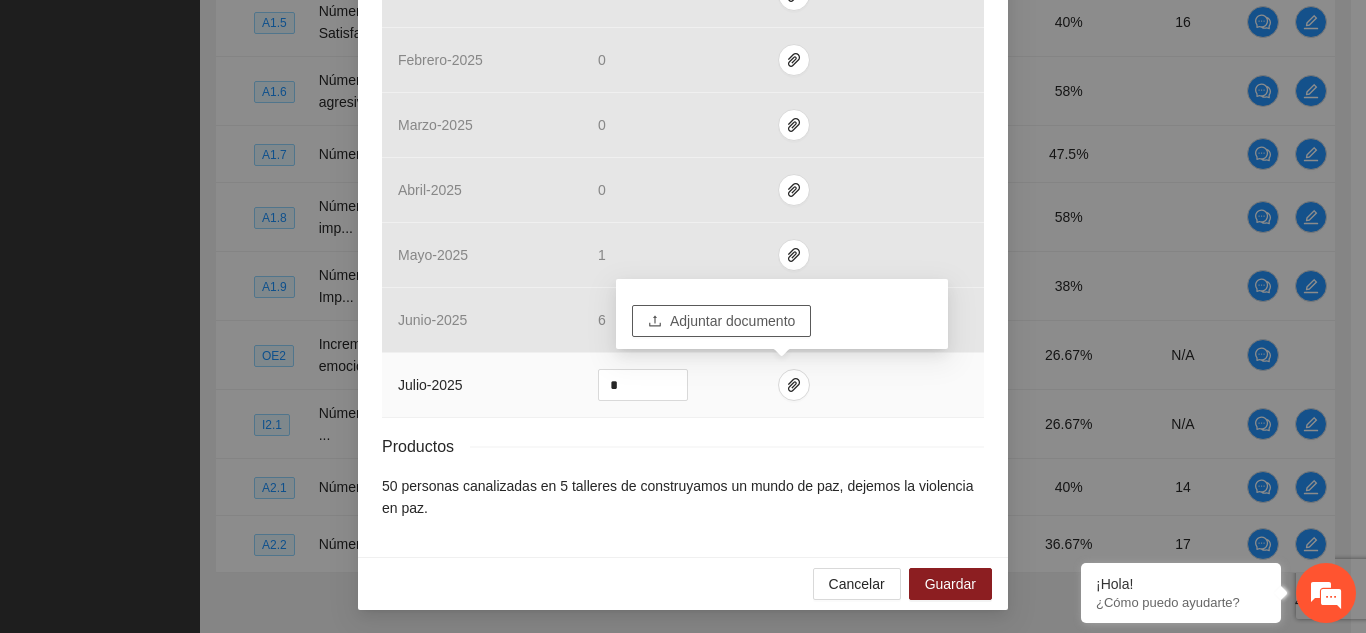 click on "Adjuntar documento" at bounding box center (732, 321) 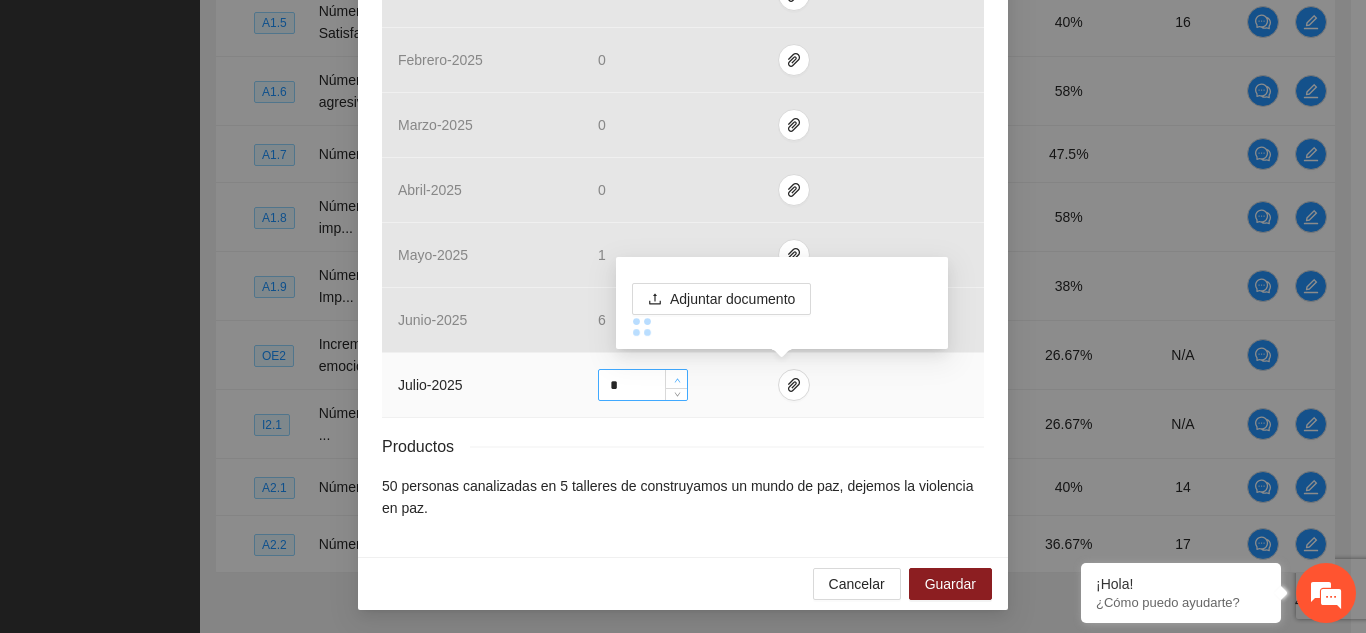 click 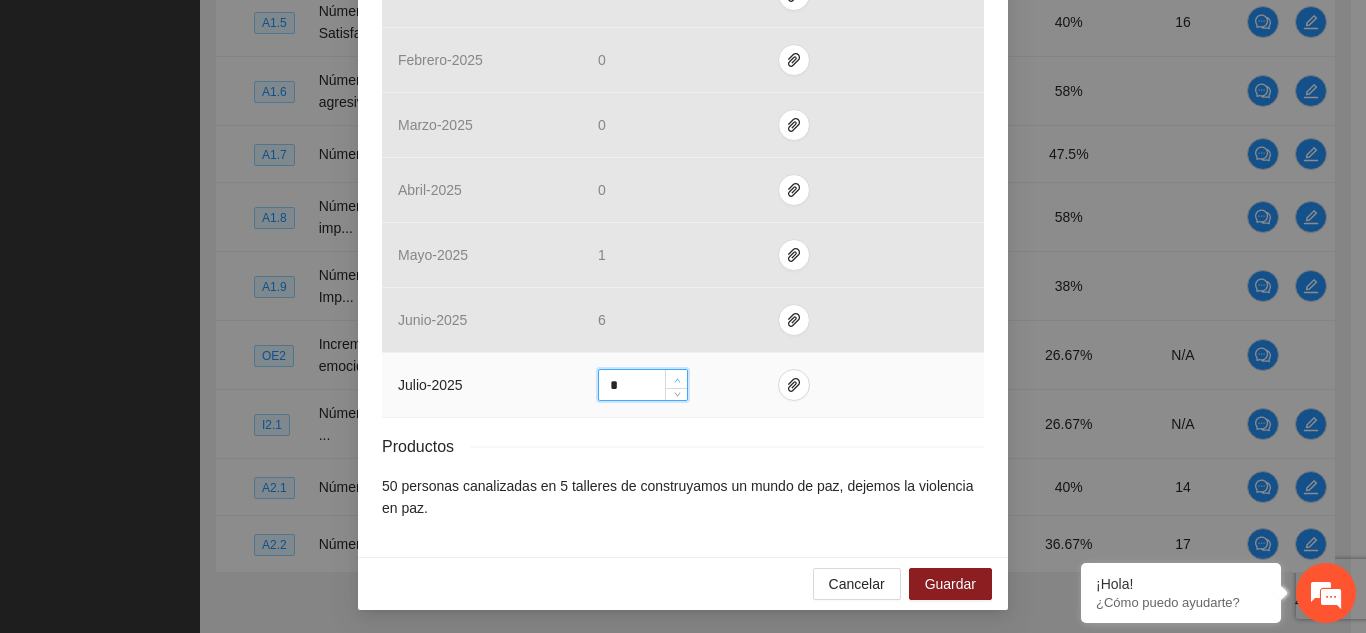 click 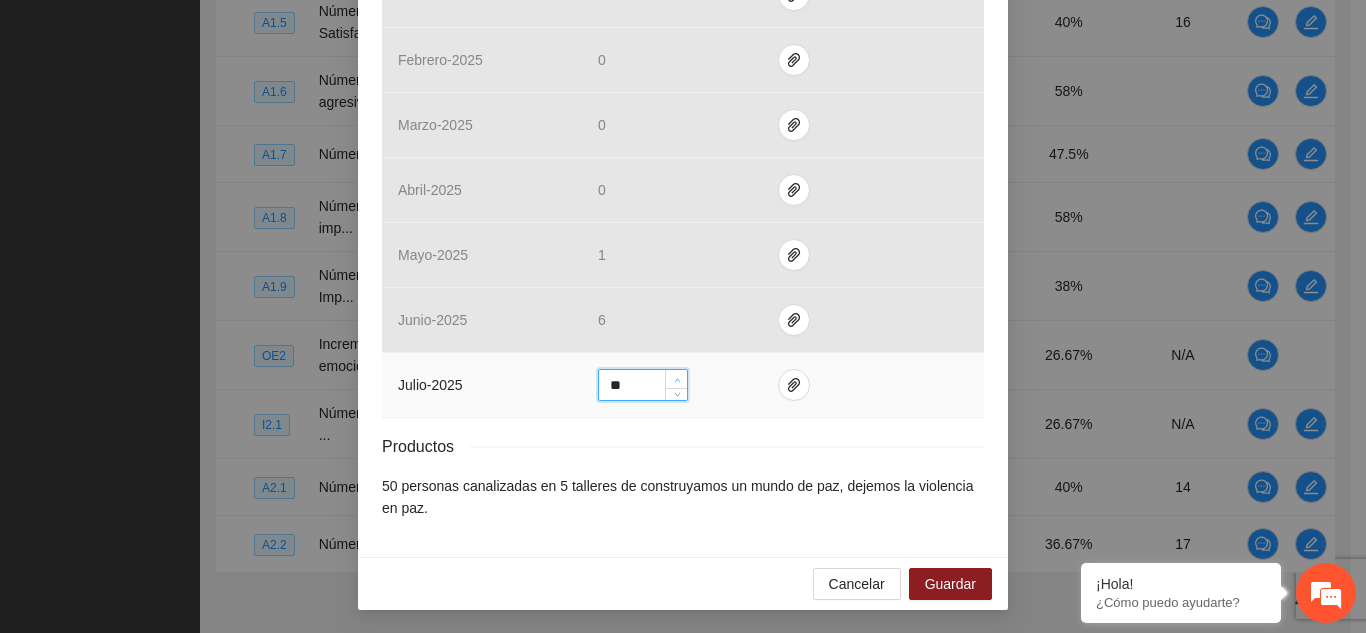 click 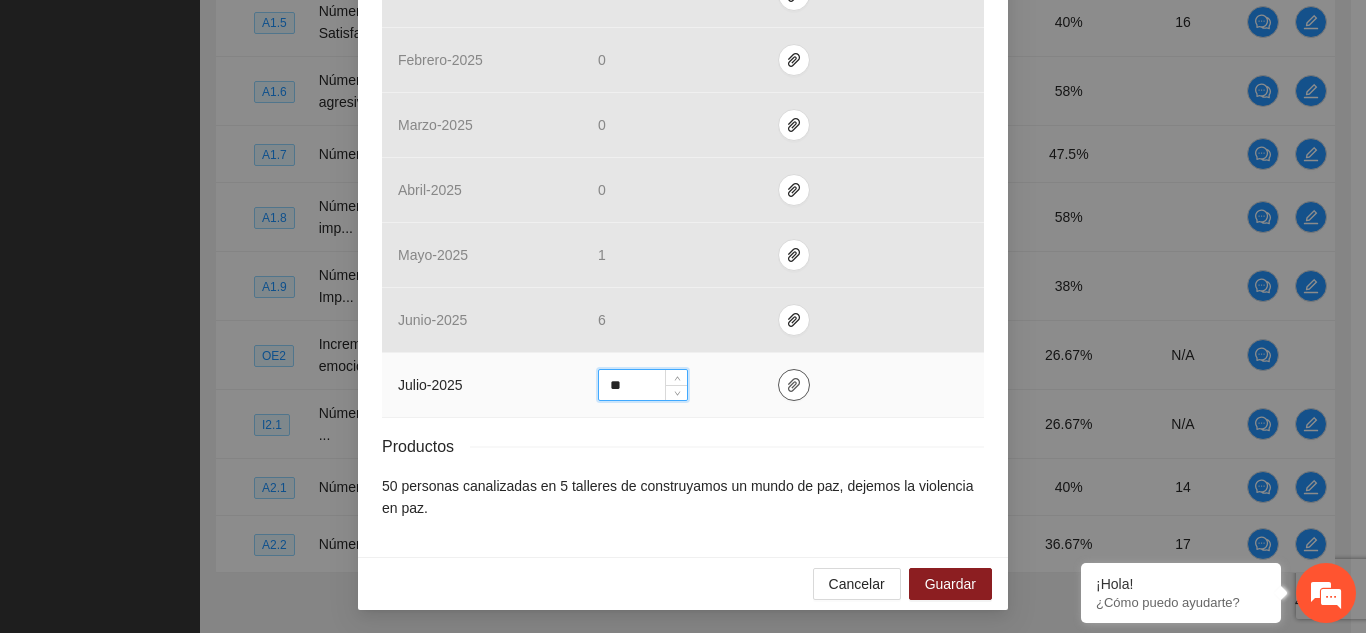 click 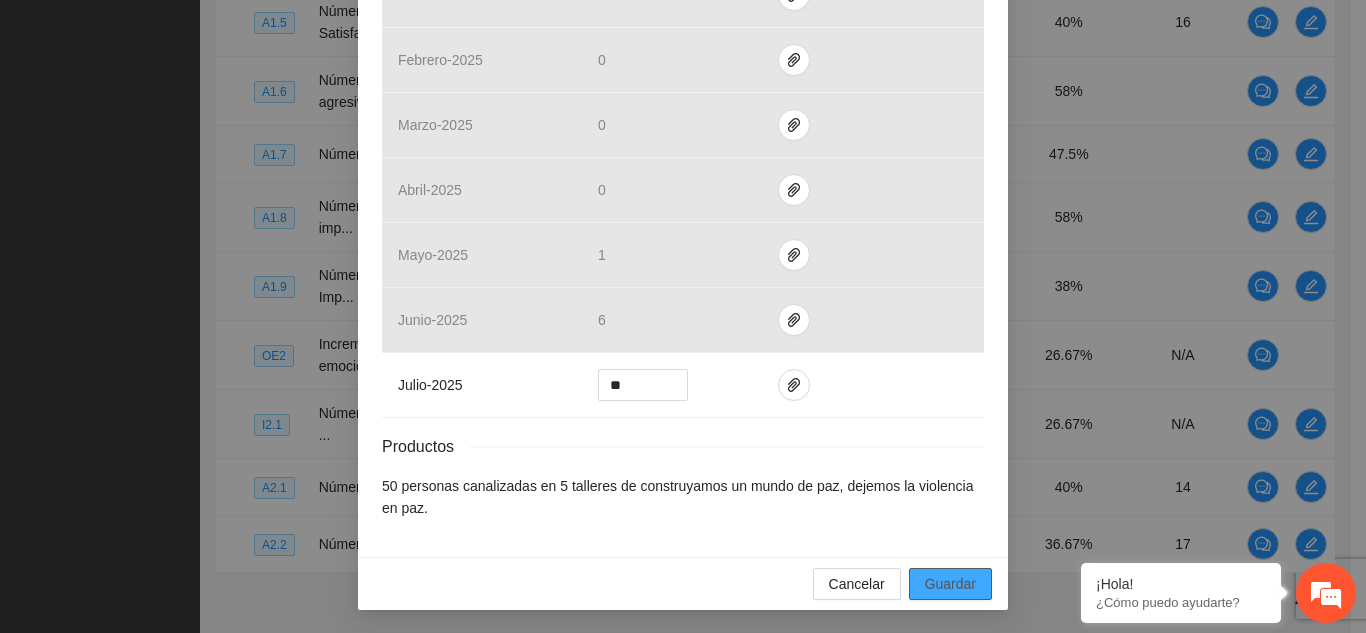 click on "Guardar" at bounding box center (950, 584) 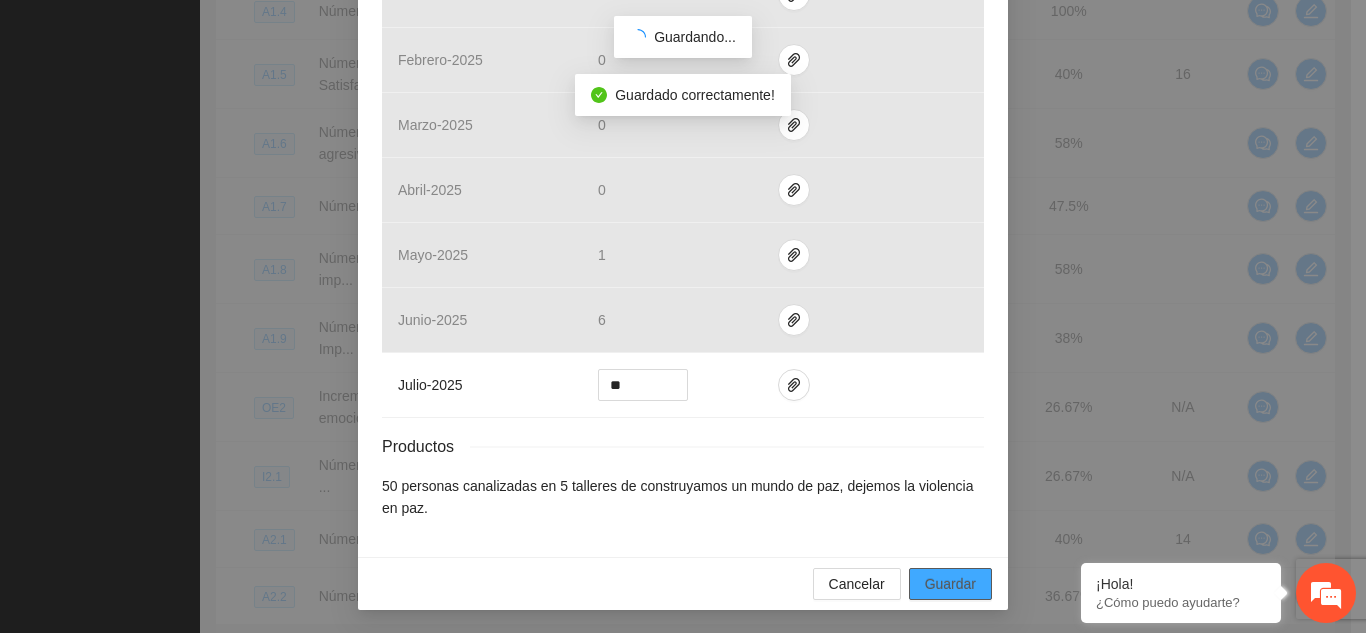 scroll, scrollTop: 784, scrollLeft: 0, axis: vertical 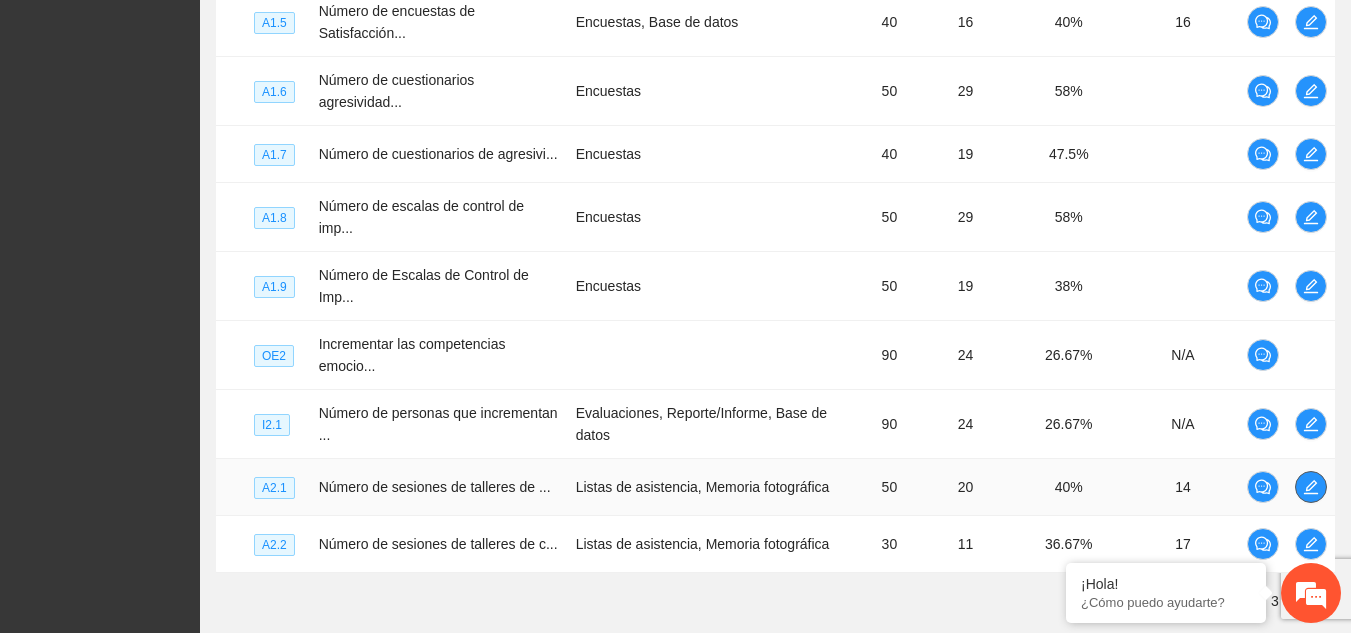 click 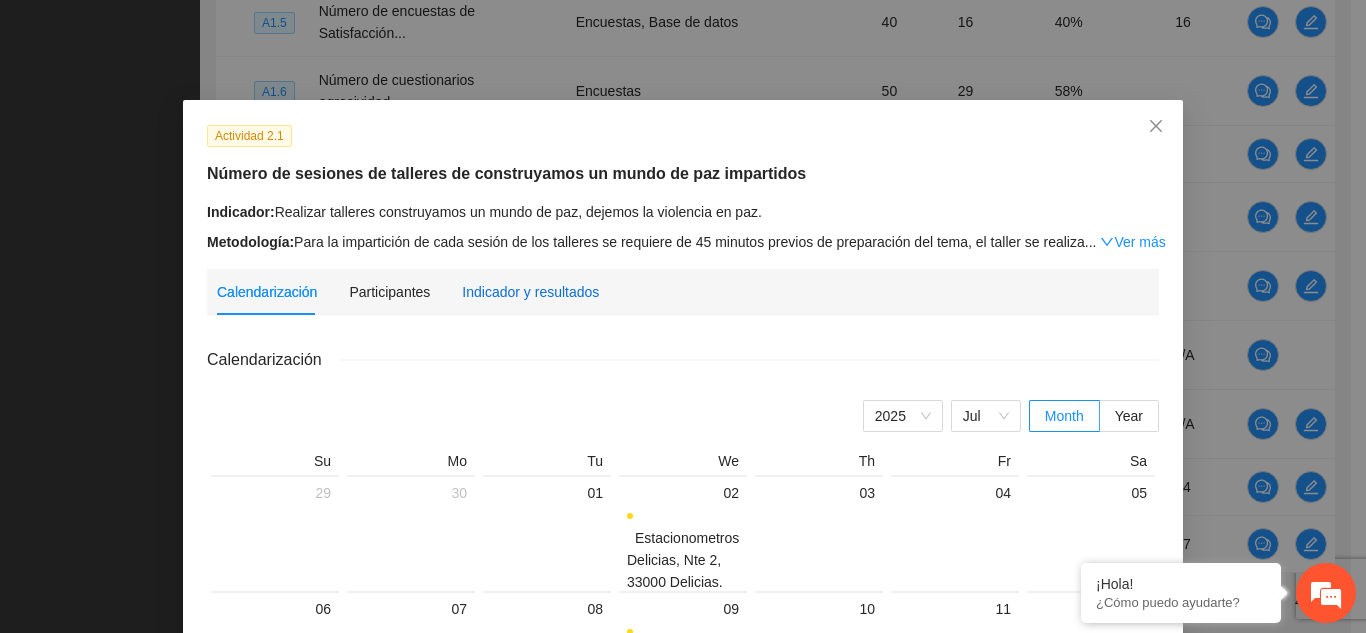 click on "Indicador y resultados" at bounding box center (530, 292) 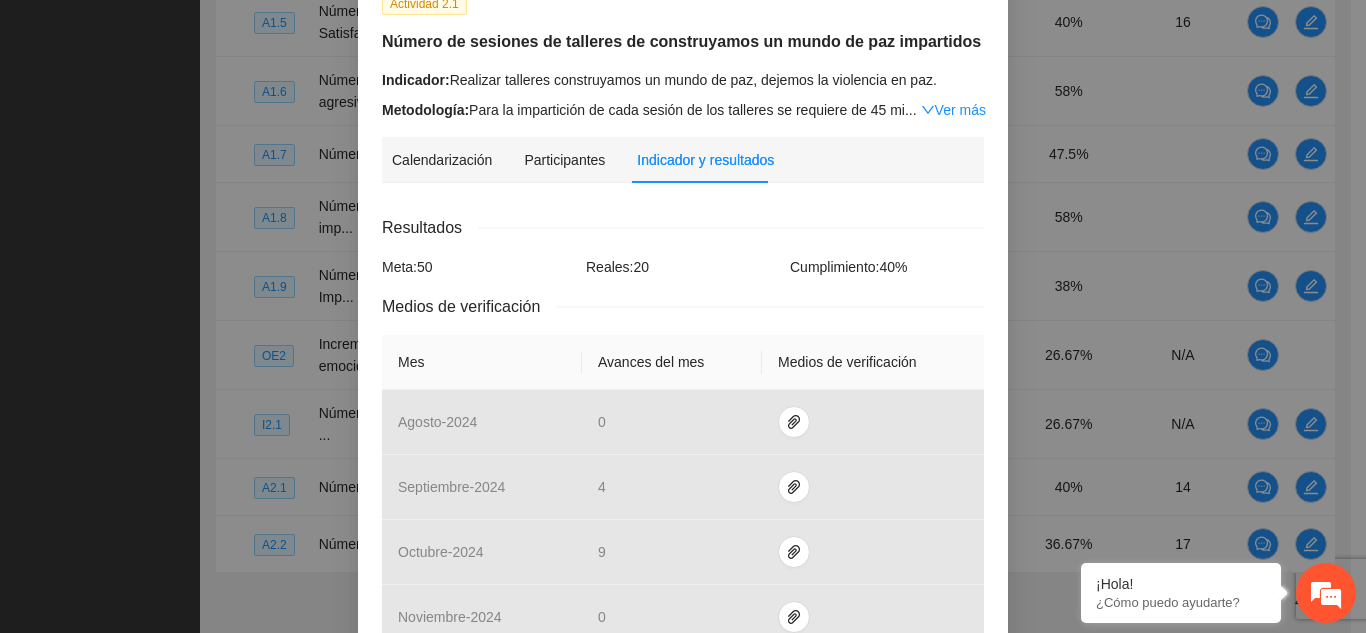 scroll, scrollTop: 107, scrollLeft: 0, axis: vertical 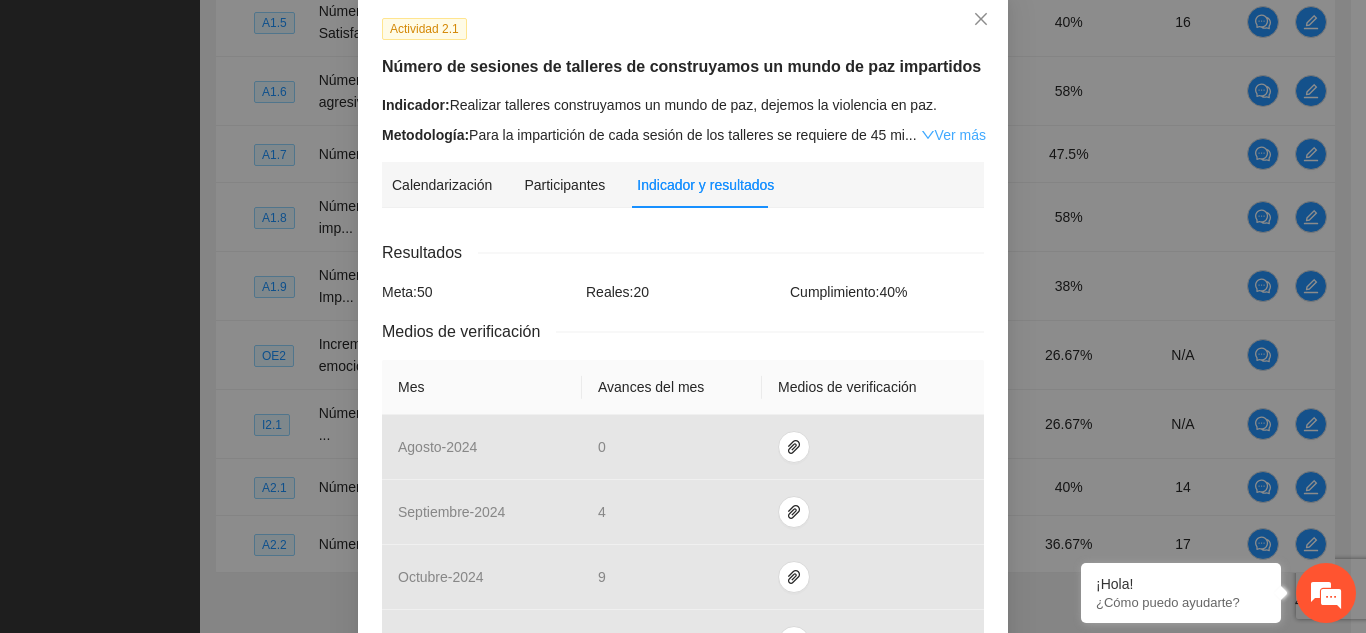 click 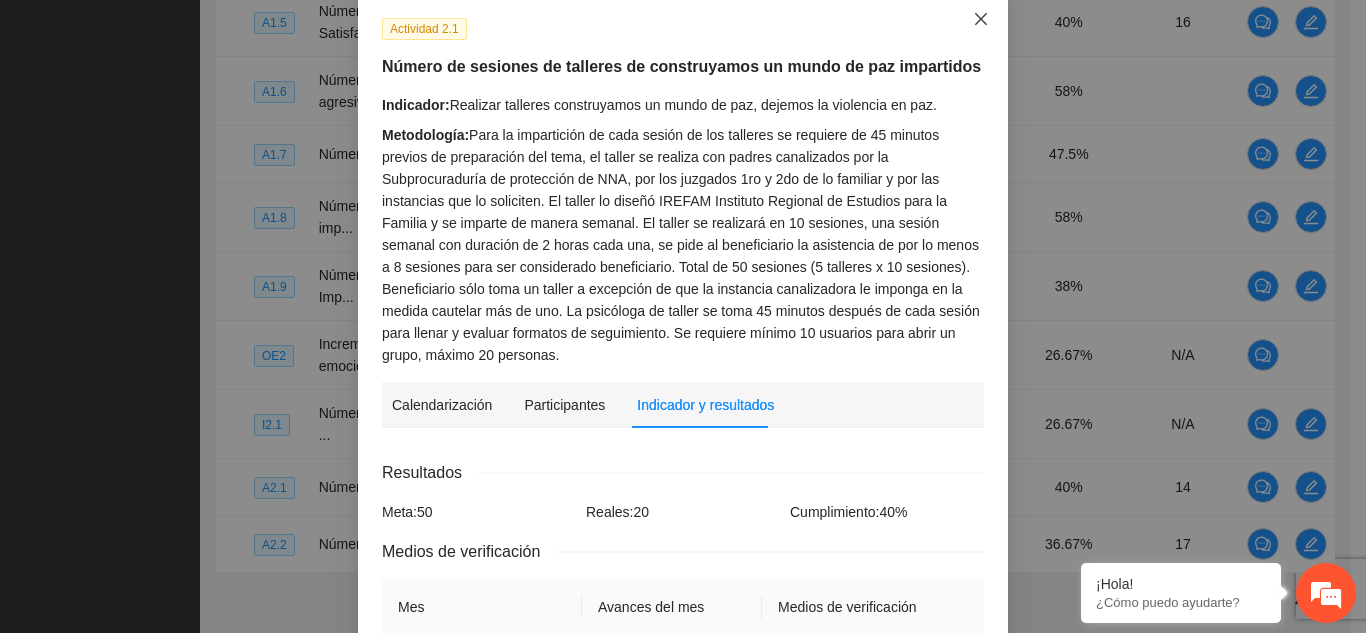 click 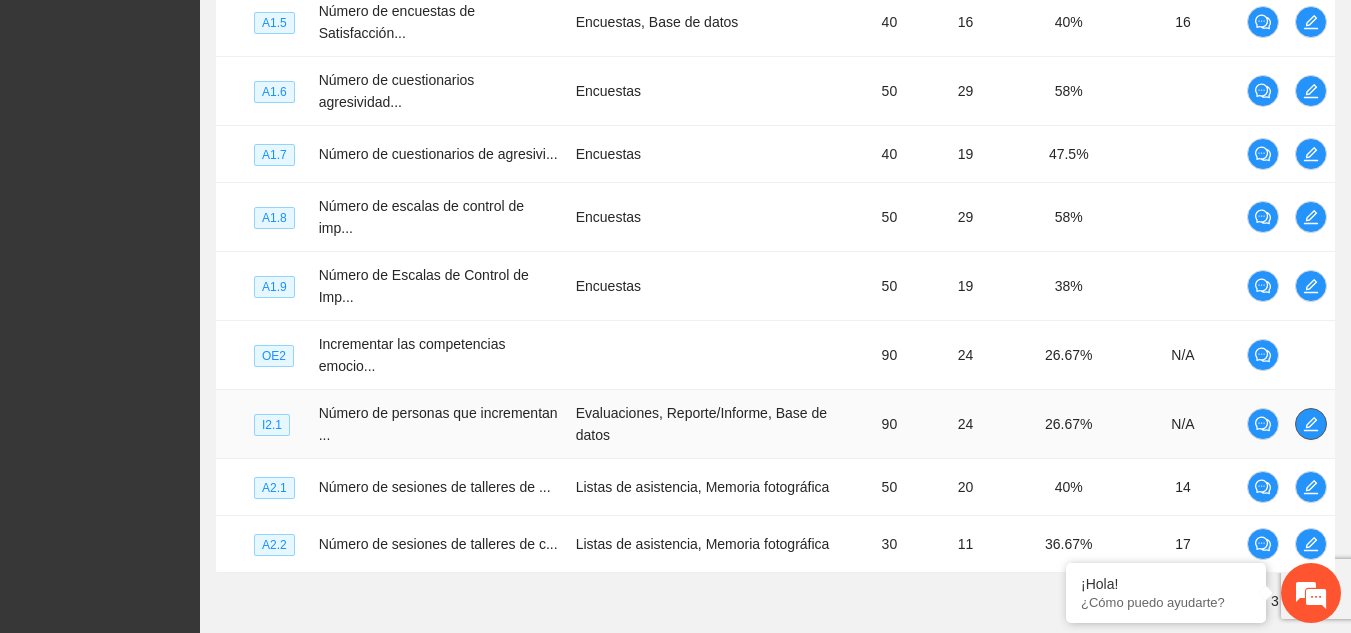 click 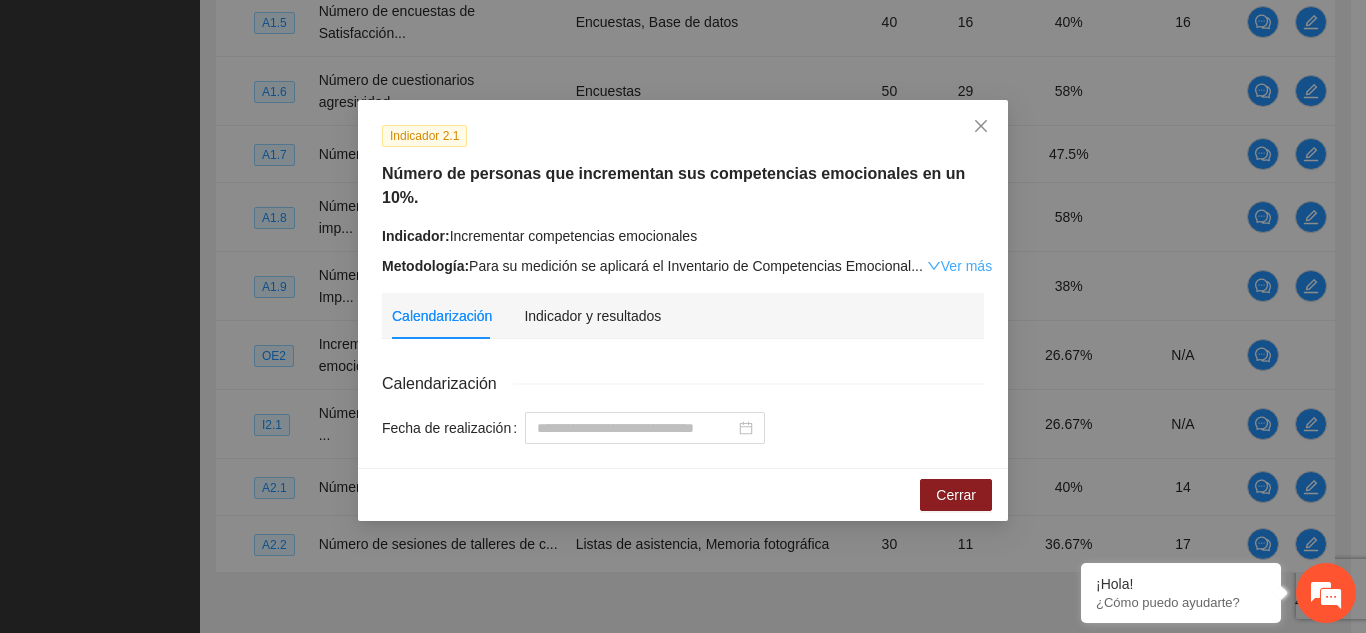 click on "Ver más" at bounding box center [959, 266] 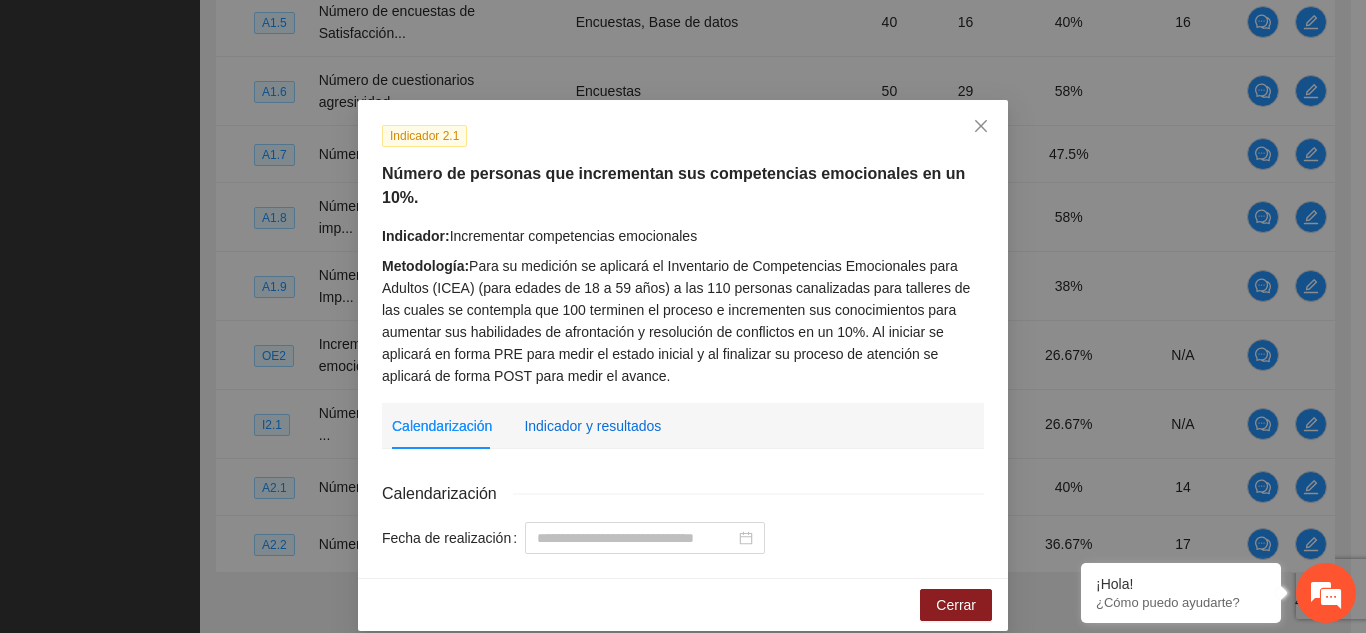 click on "Indicador y resultados" at bounding box center (592, 426) 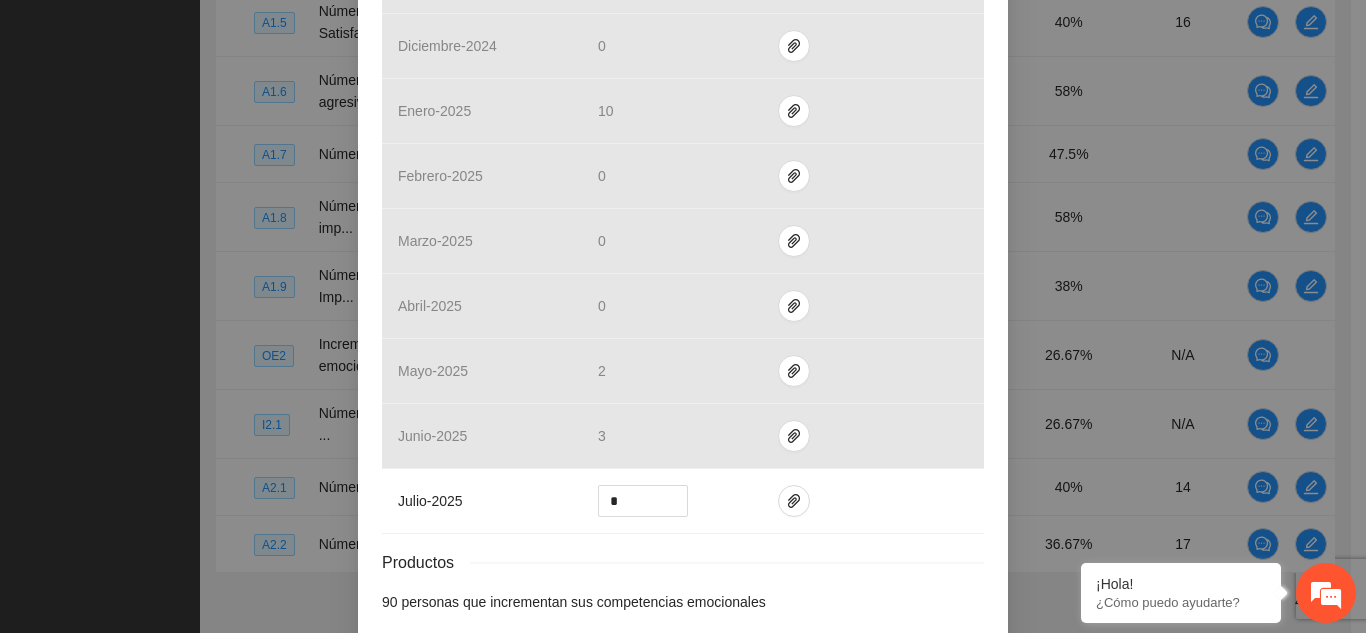 scroll, scrollTop: 908, scrollLeft: 0, axis: vertical 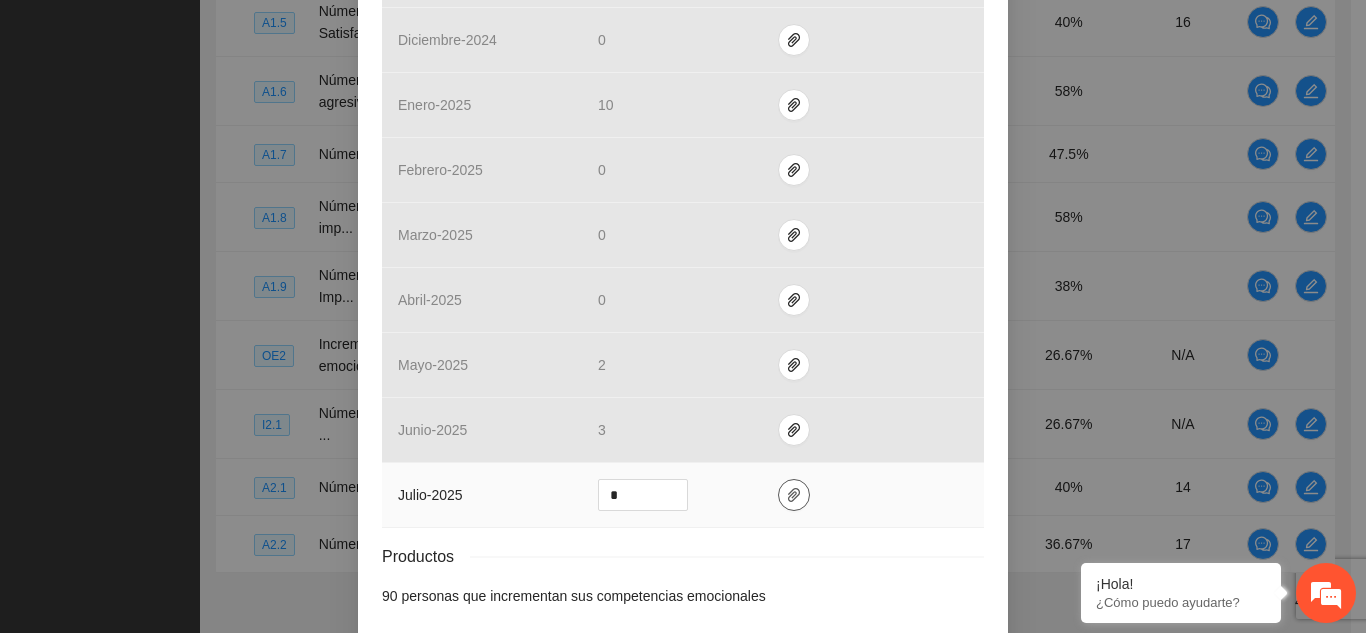 click 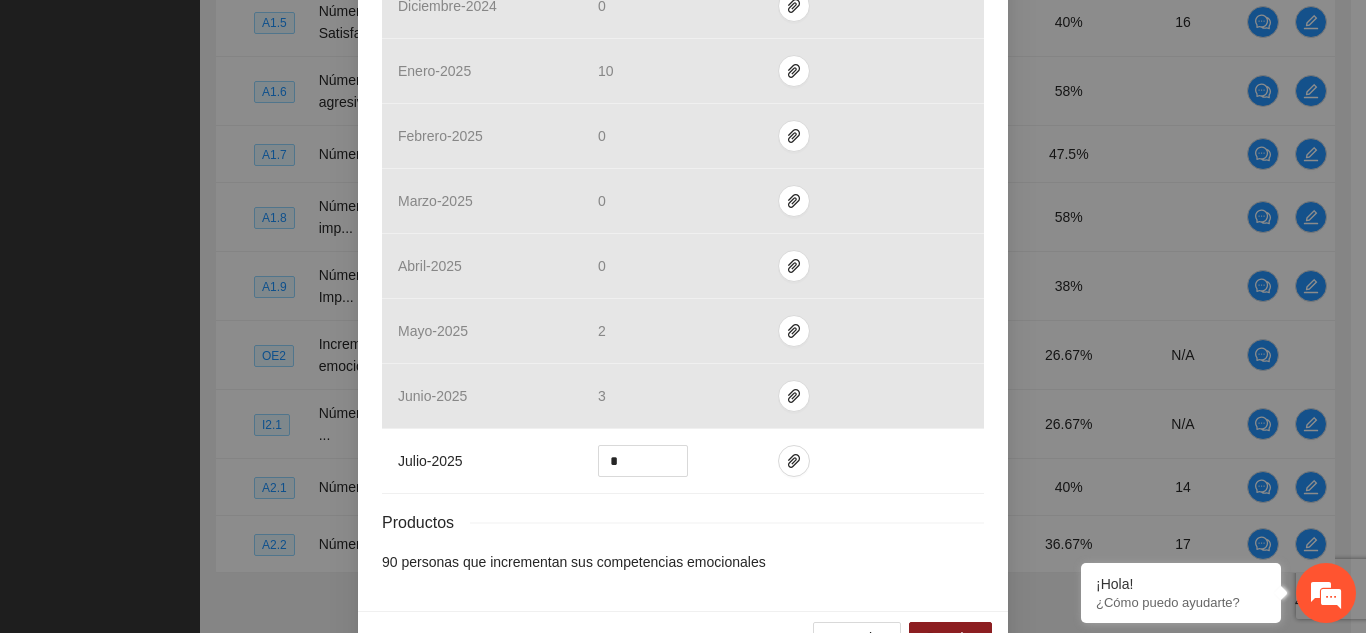 scroll, scrollTop: 972, scrollLeft: 0, axis: vertical 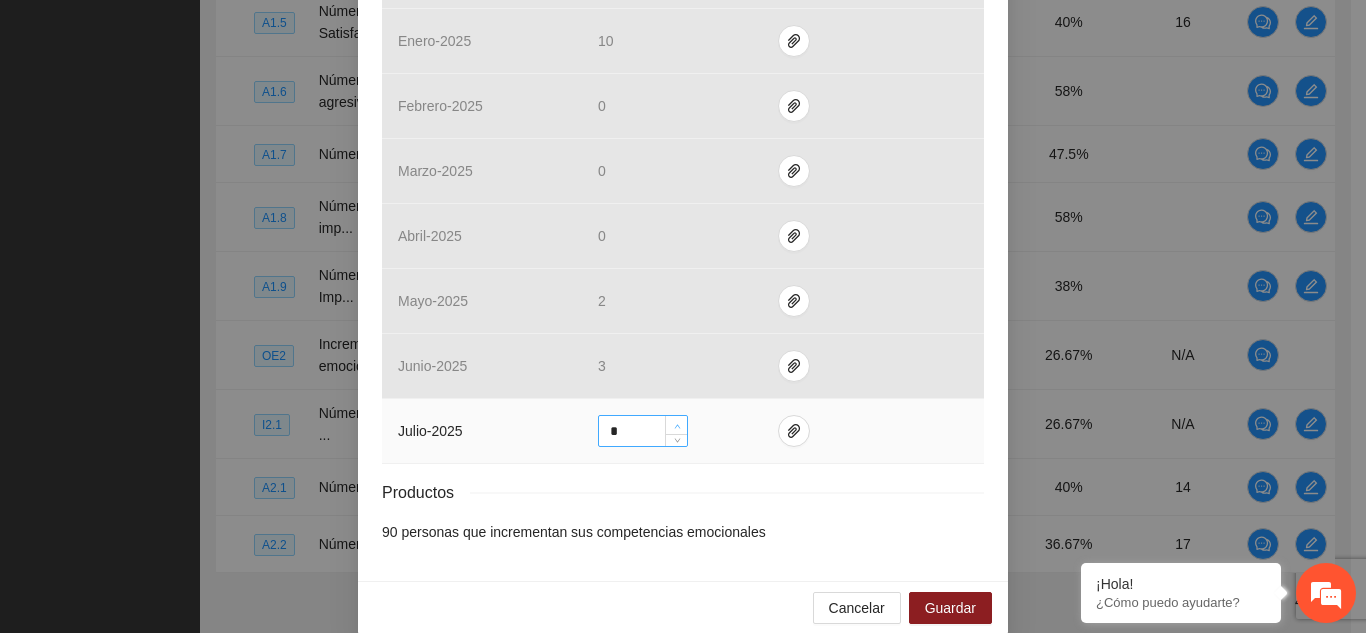 type on "**" 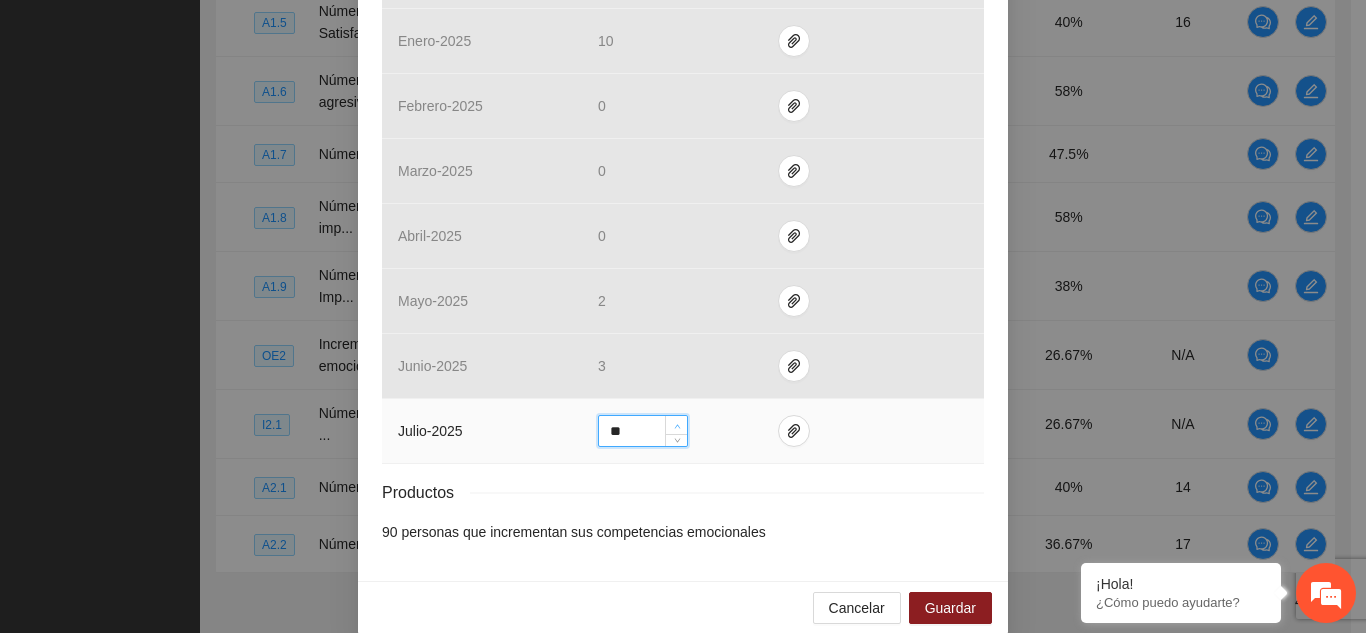 click 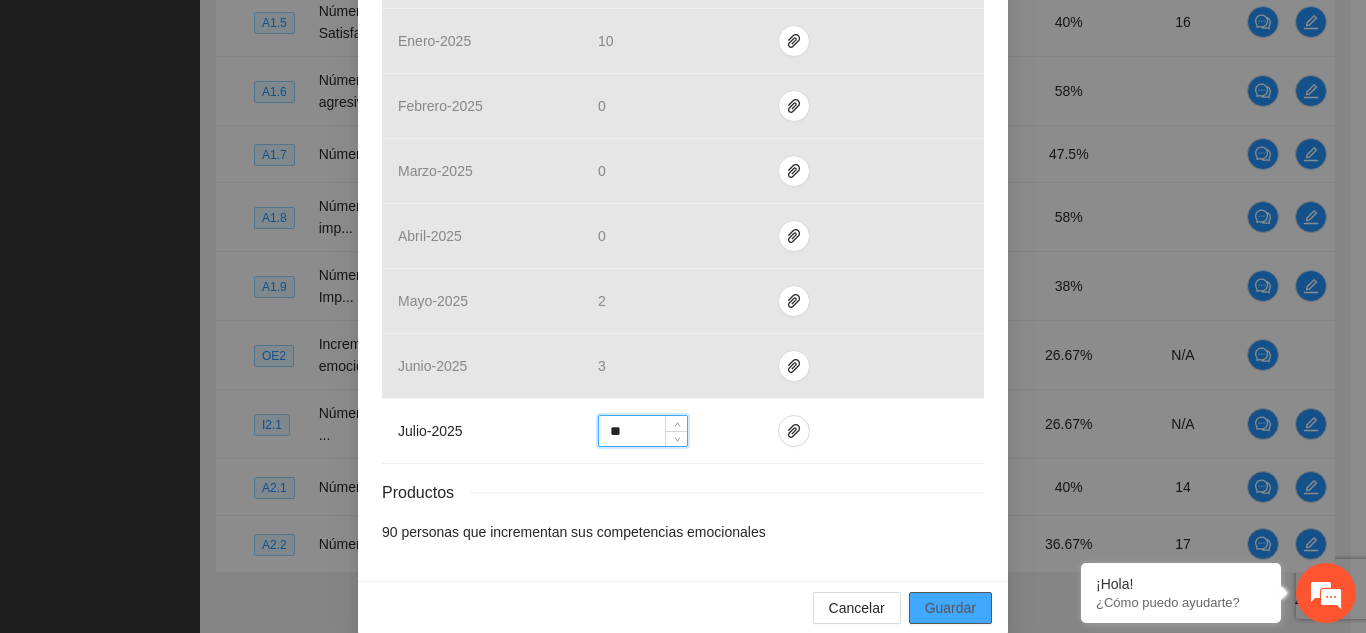 click on "Guardar" at bounding box center [950, 608] 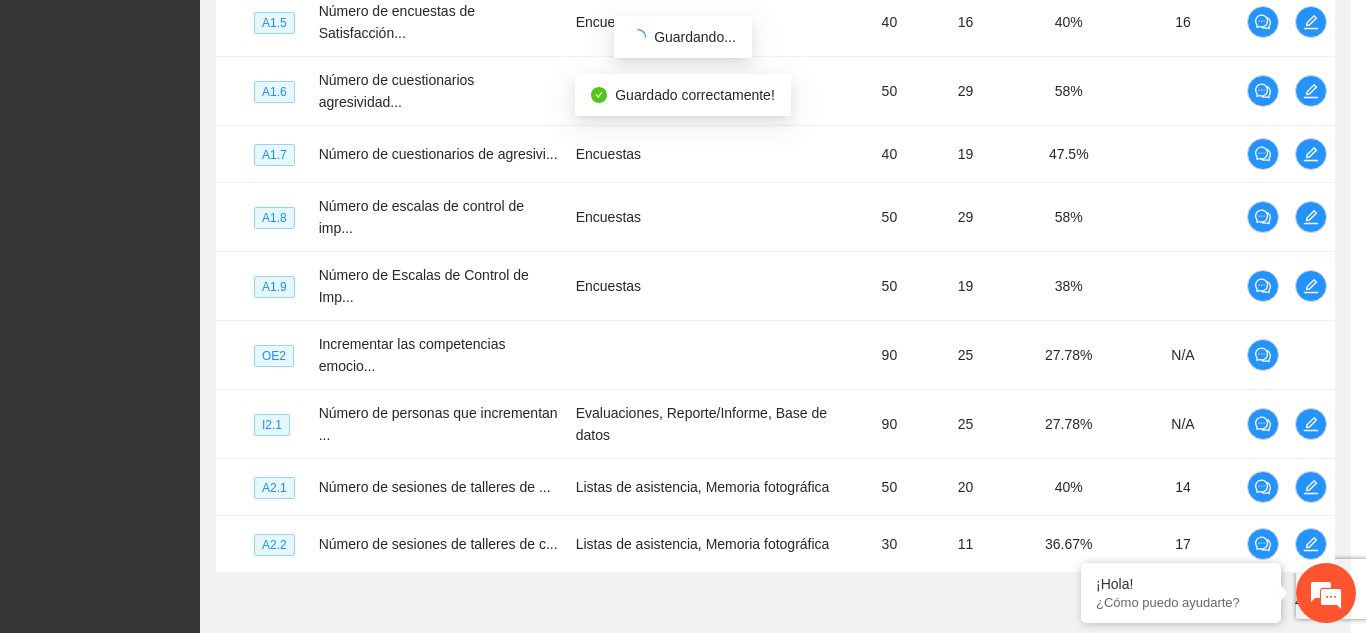scroll, scrollTop: 872, scrollLeft: 0, axis: vertical 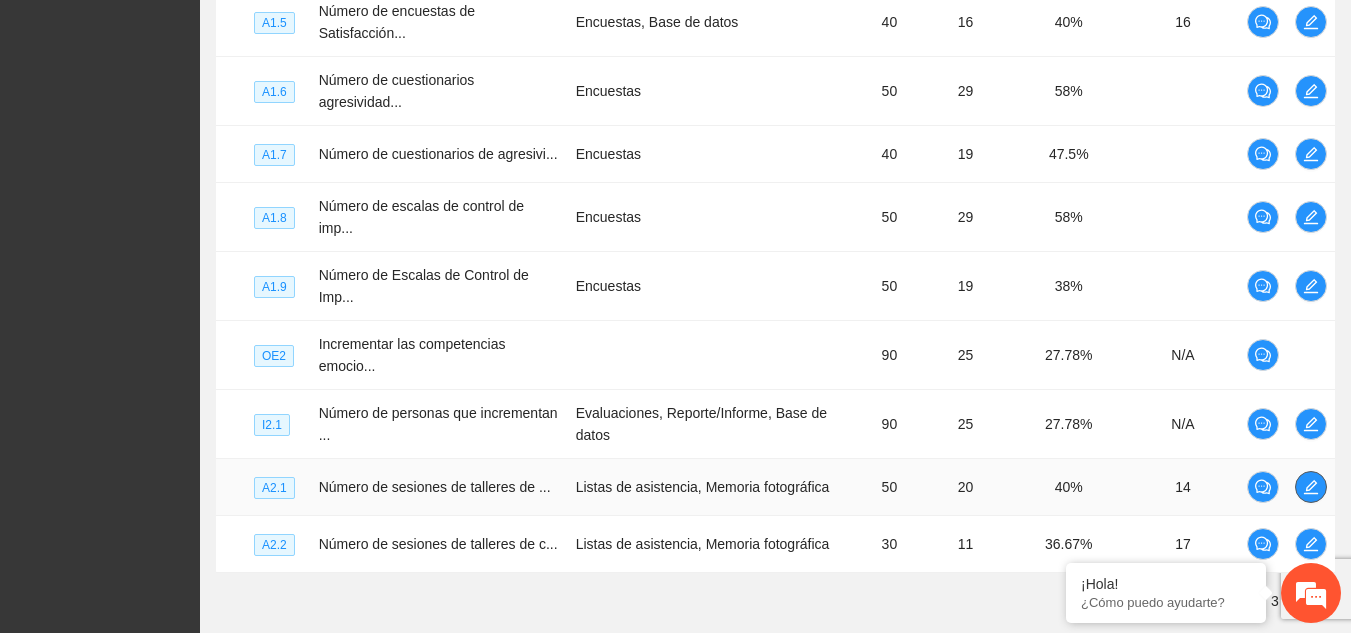 click 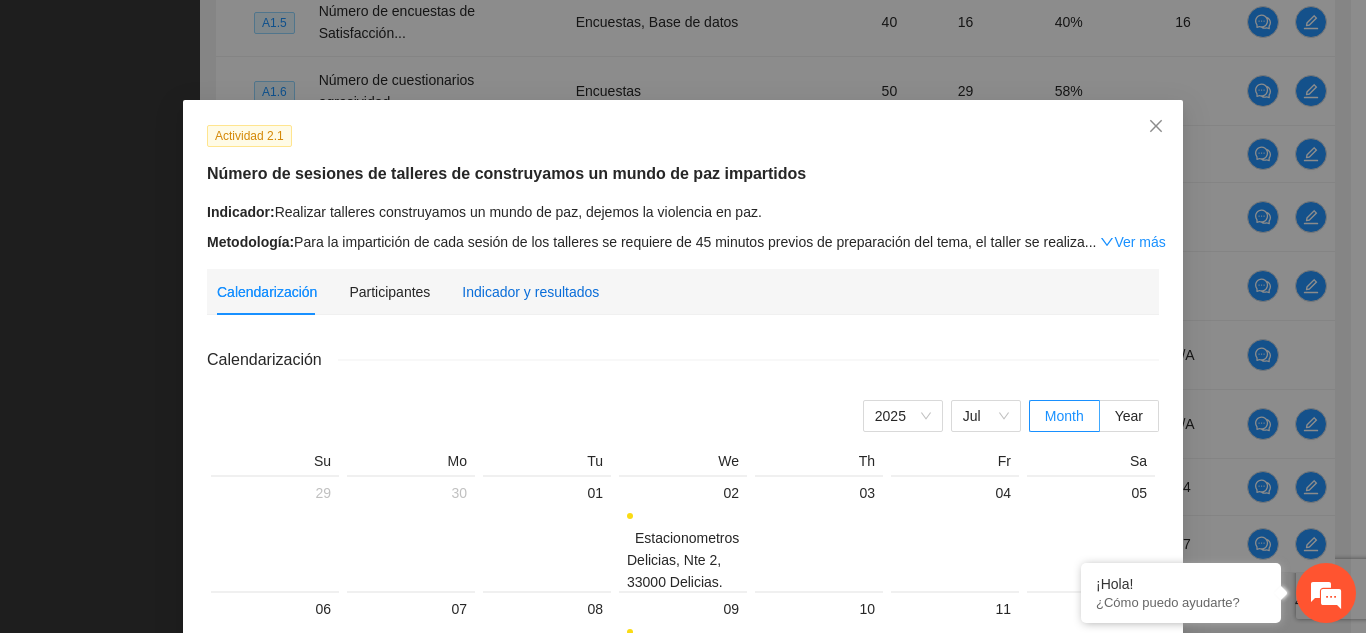 click on "Indicador y resultados" at bounding box center [530, 292] 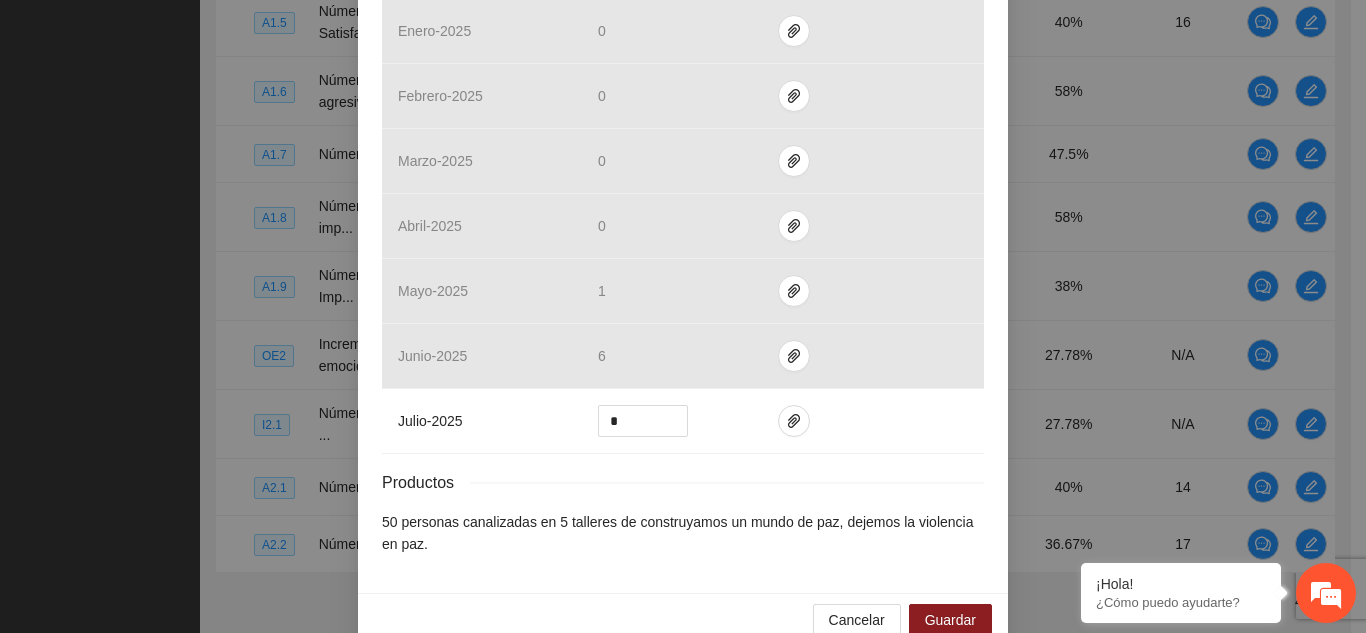 scroll, scrollTop: 846, scrollLeft: 0, axis: vertical 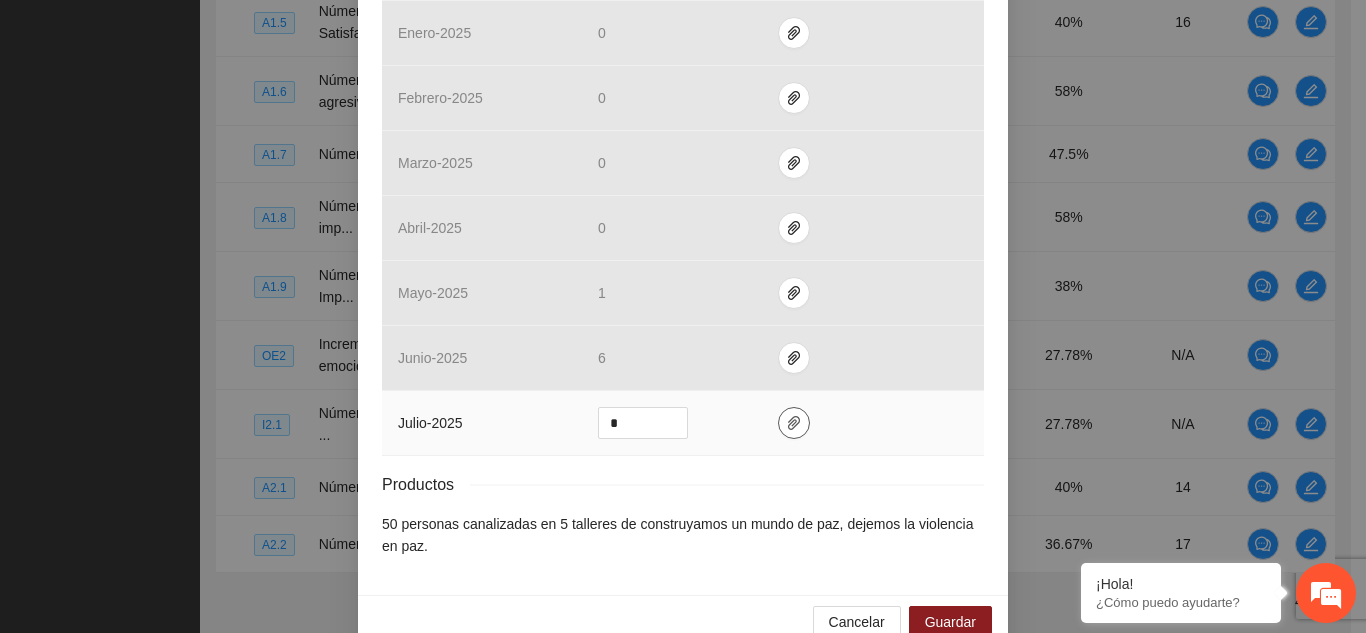 click 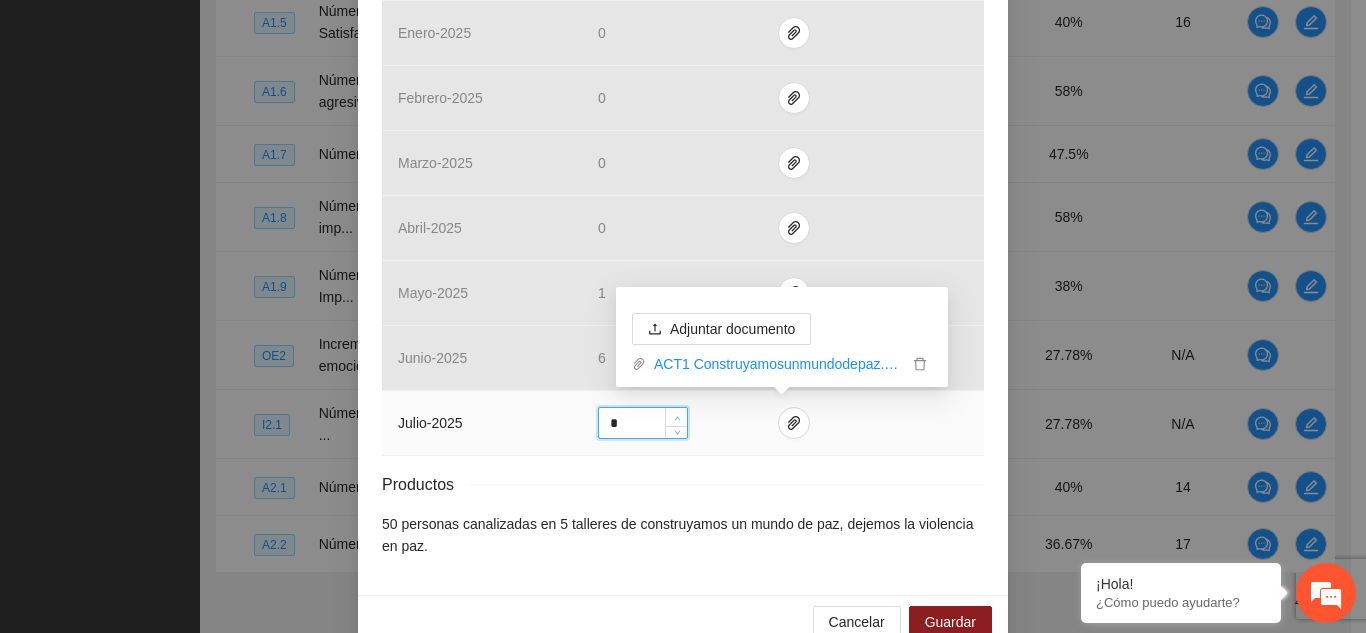 click 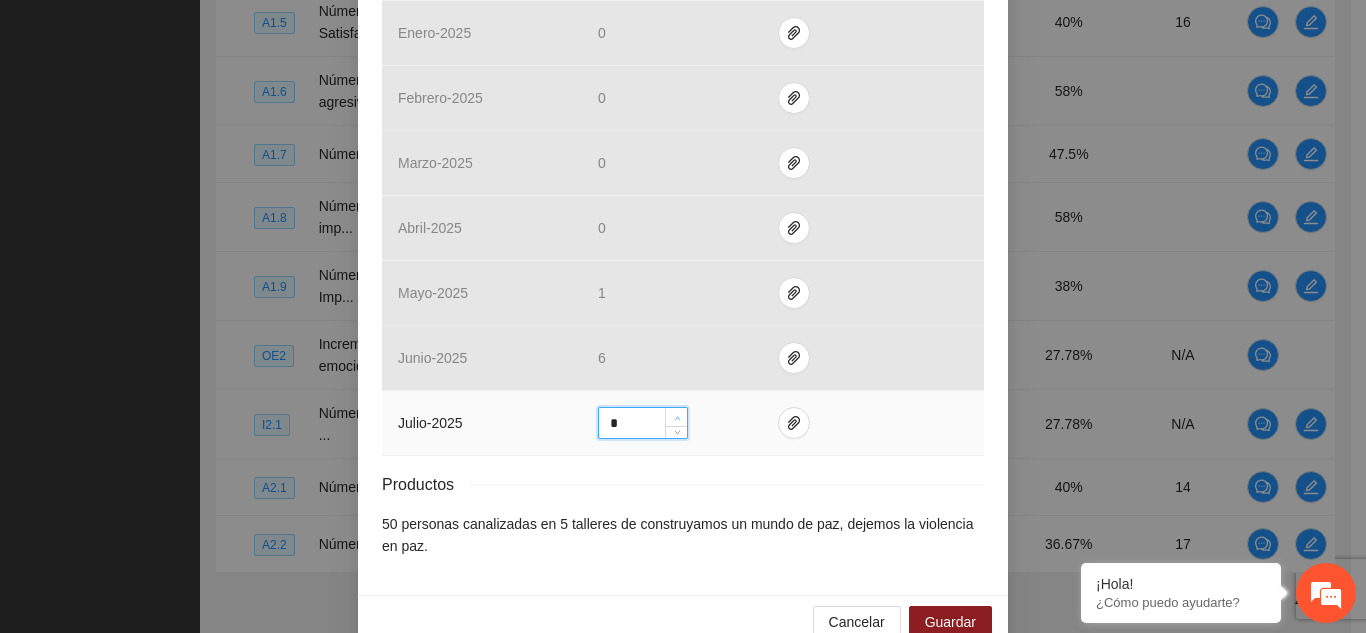 click 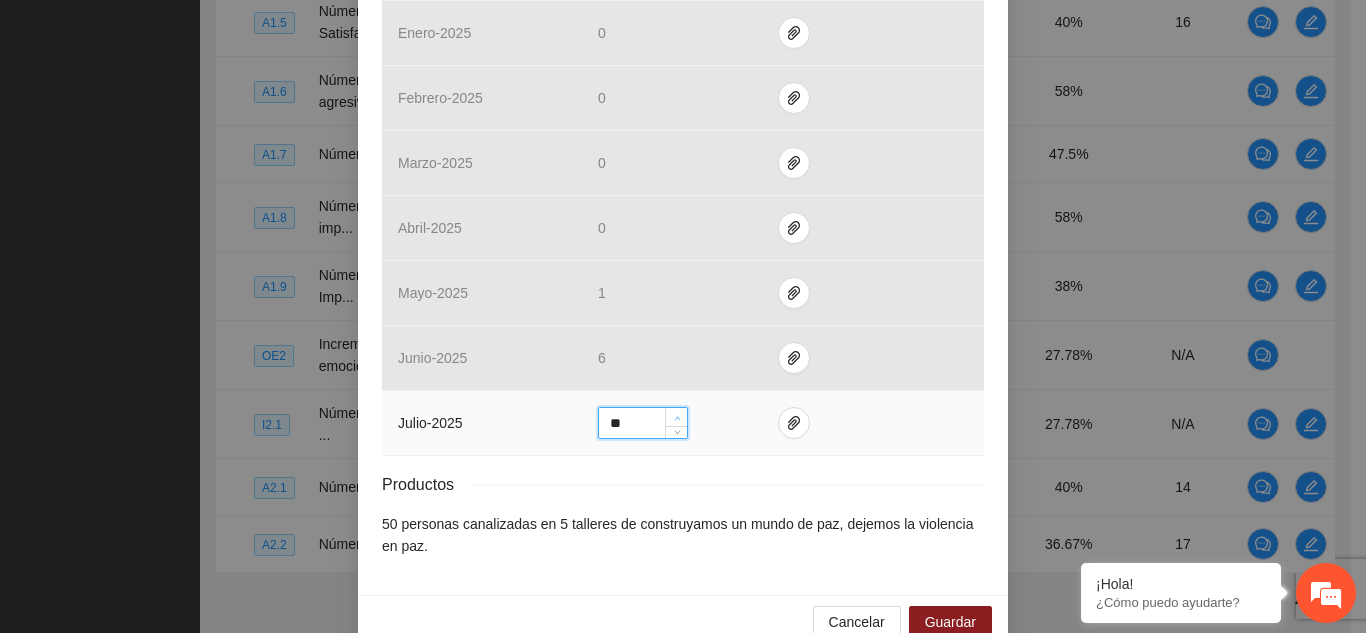 click 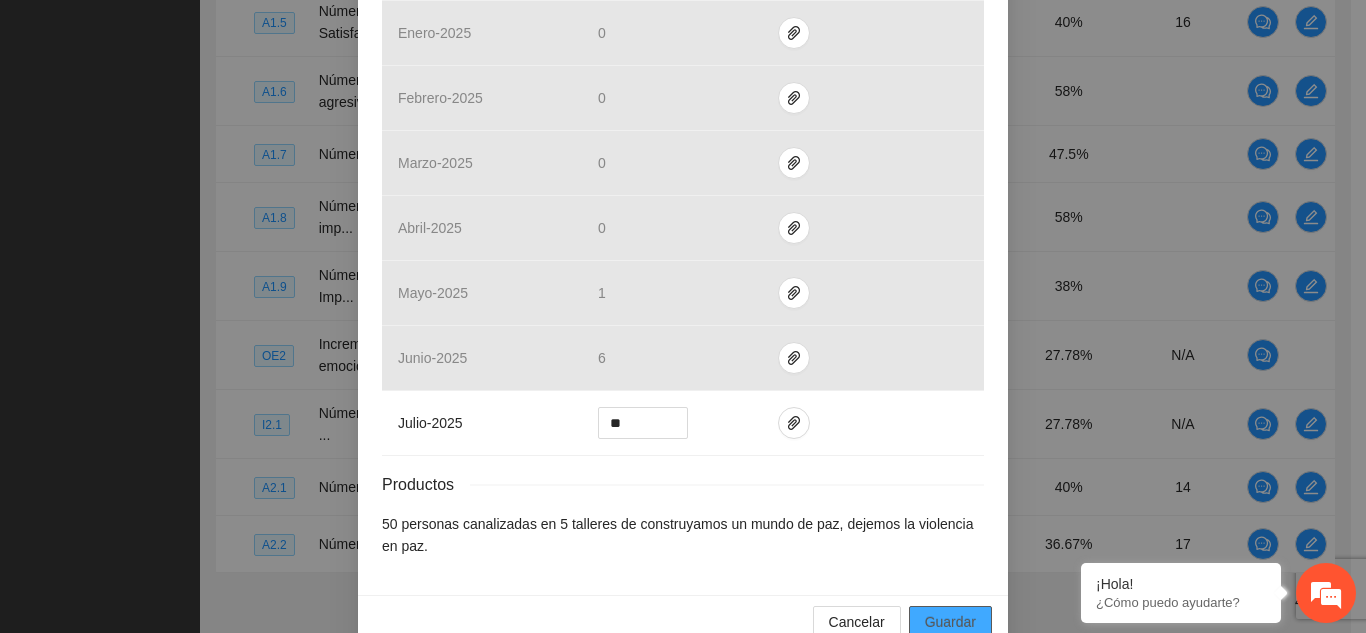 click on "Guardar" at bounding box center [950, 622] 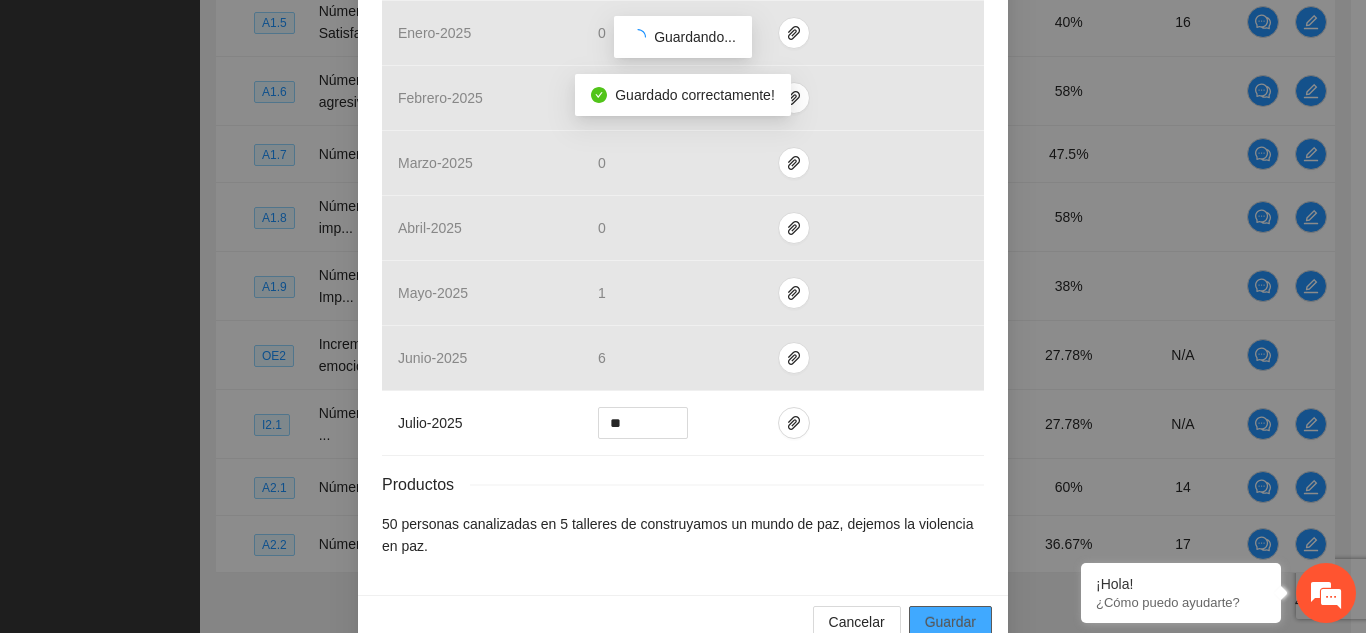 scroll, scrollTop: 784, scrollLeft: 0, axis: vertical 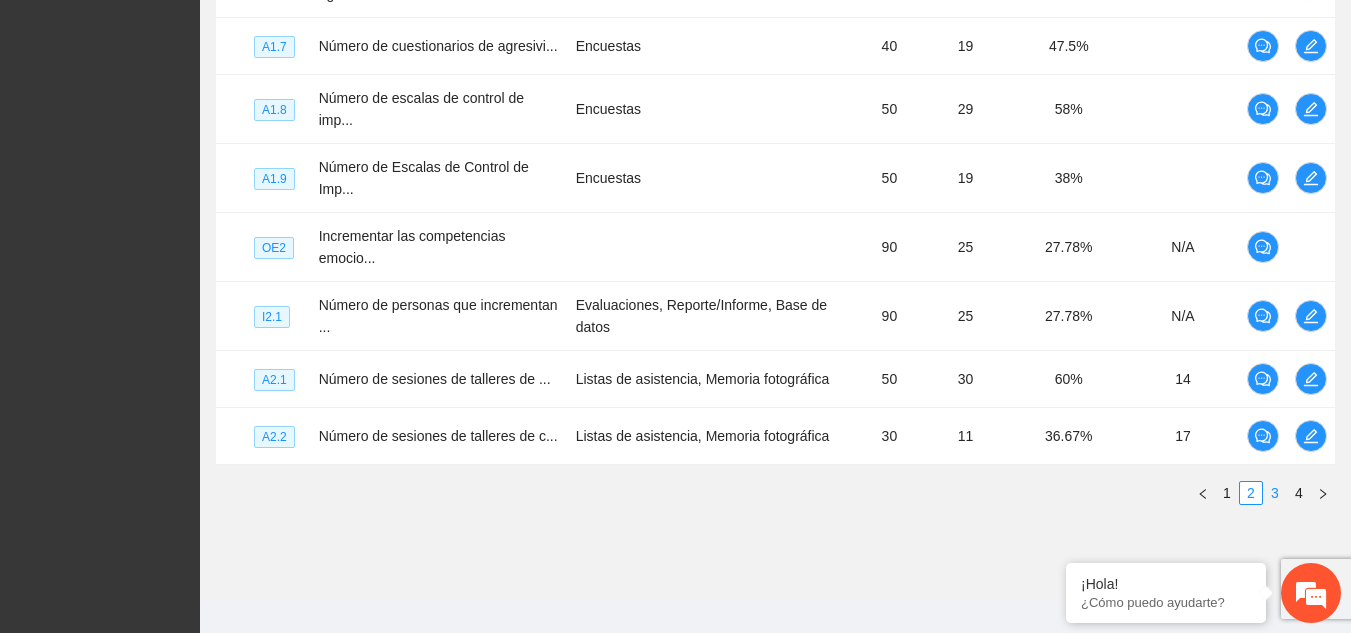 click on "3" at bounding box center [1275, 493] 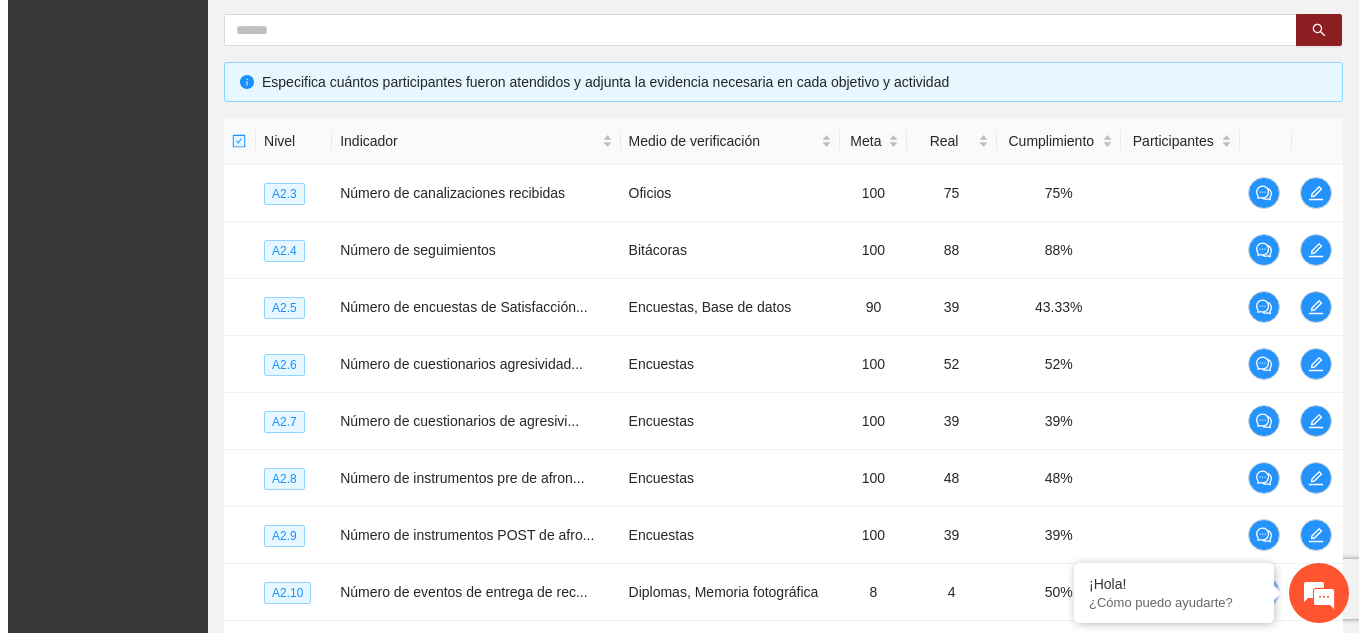 scroll, scrollTop: 378, scrollLeft: 0, axis: vertical 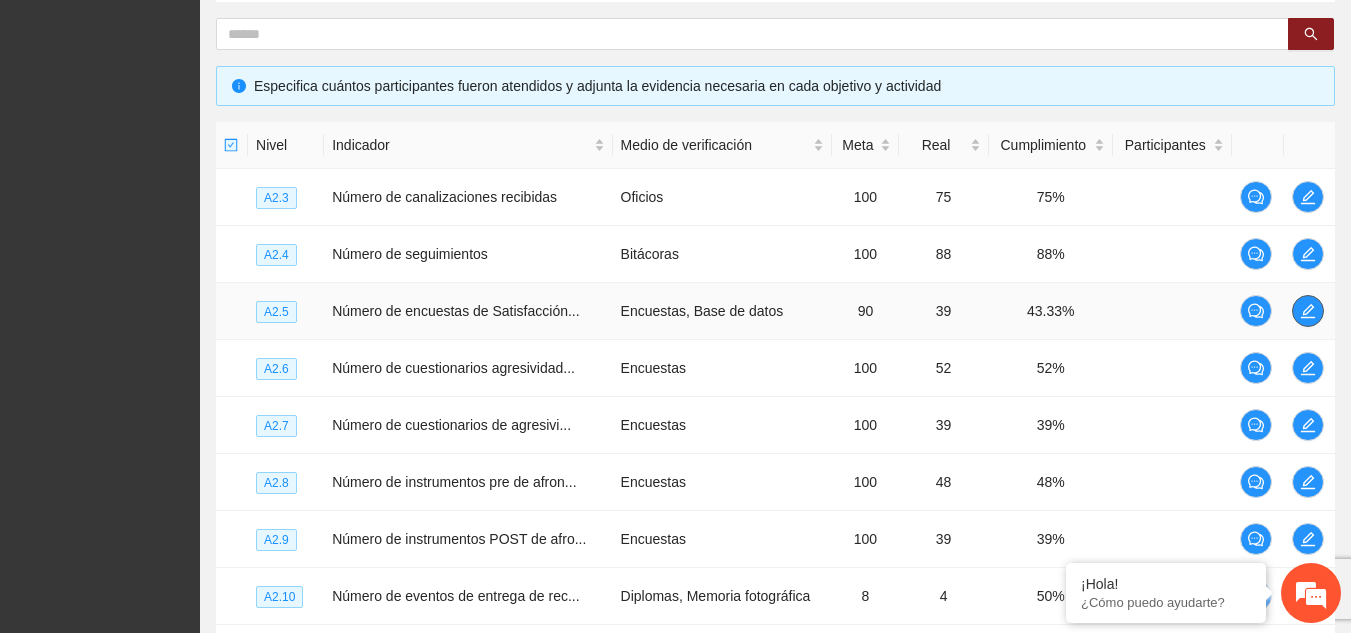 click 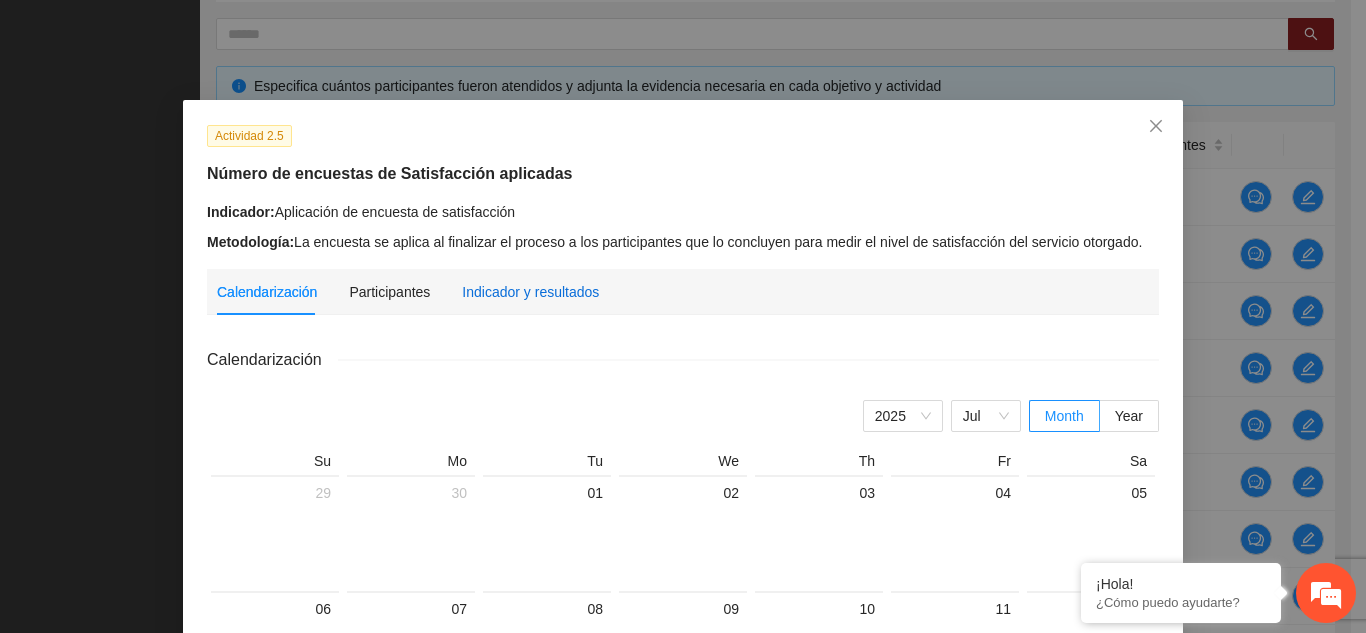 click on "Indicador y resultados" at bounding box center [530, 292] 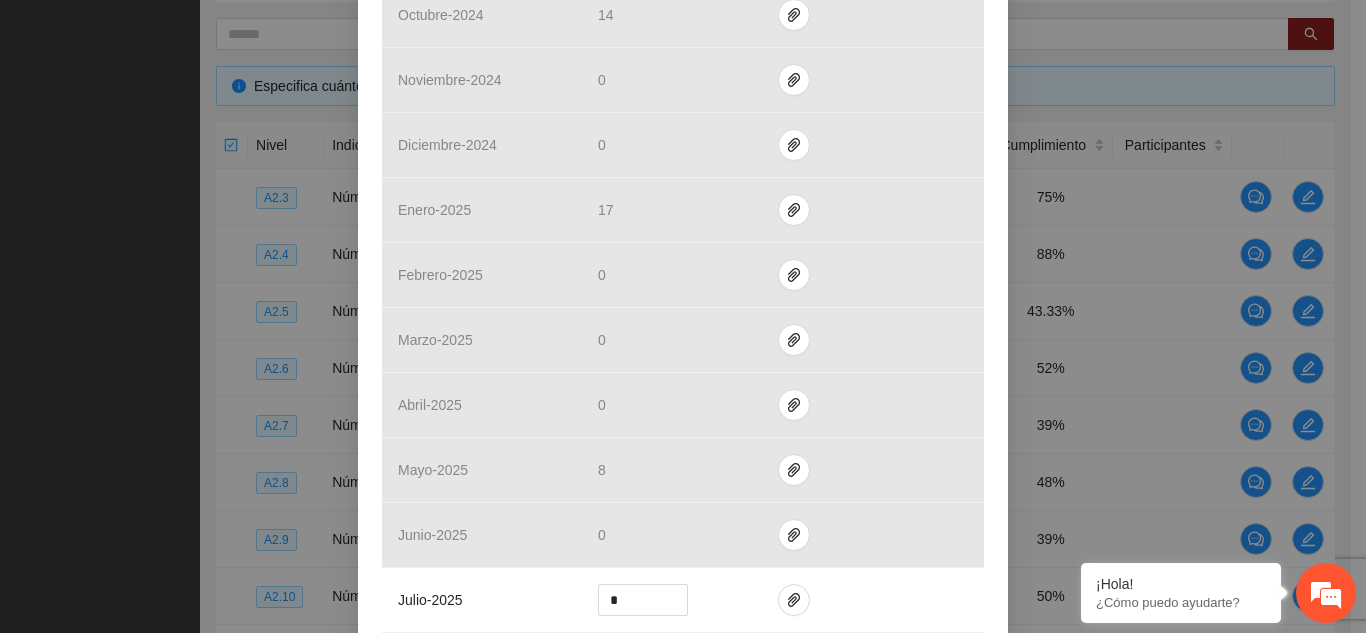 scroll, scrollTop: 862, scrollLeft: 0, axis: vertical 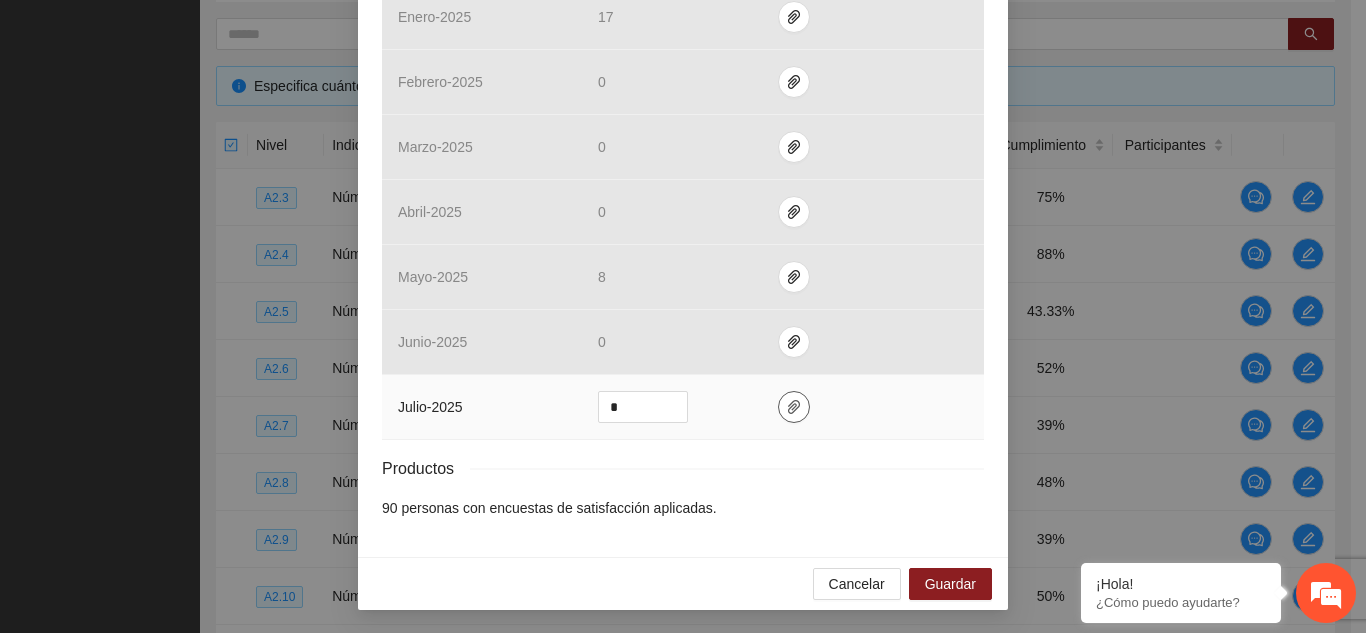 click at bounding box center [794, 407] 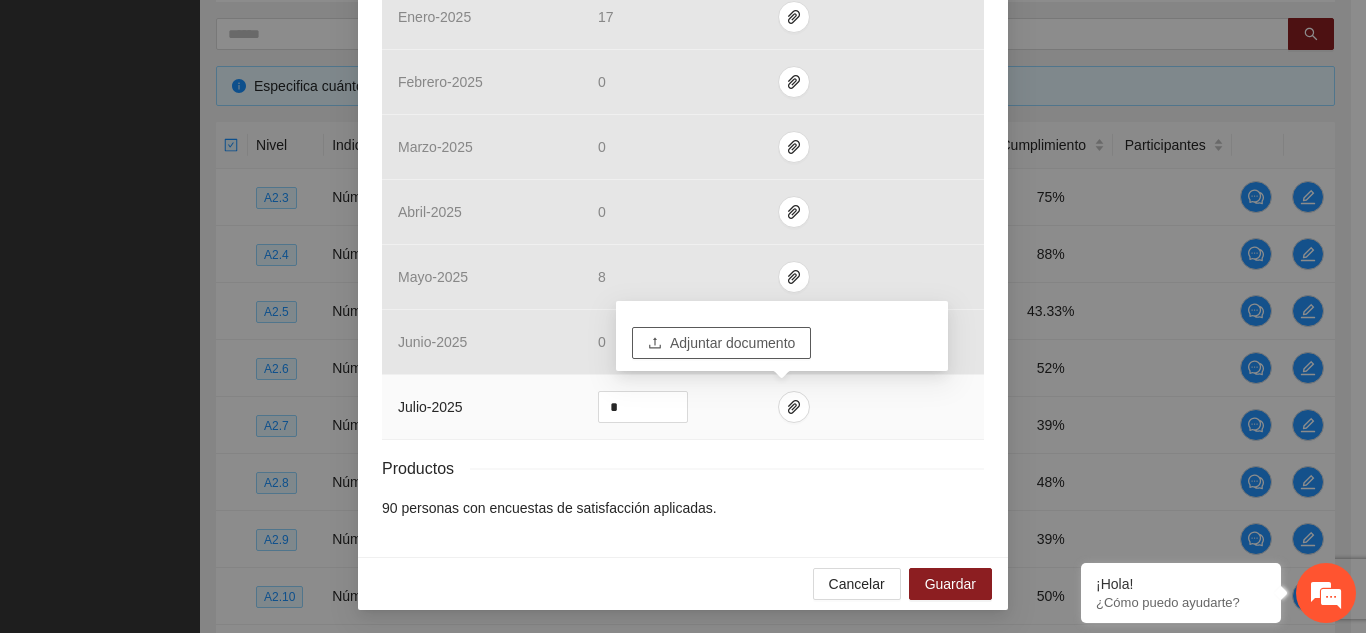 click on "Adjuntar documento" at bounding box center (732, 343) 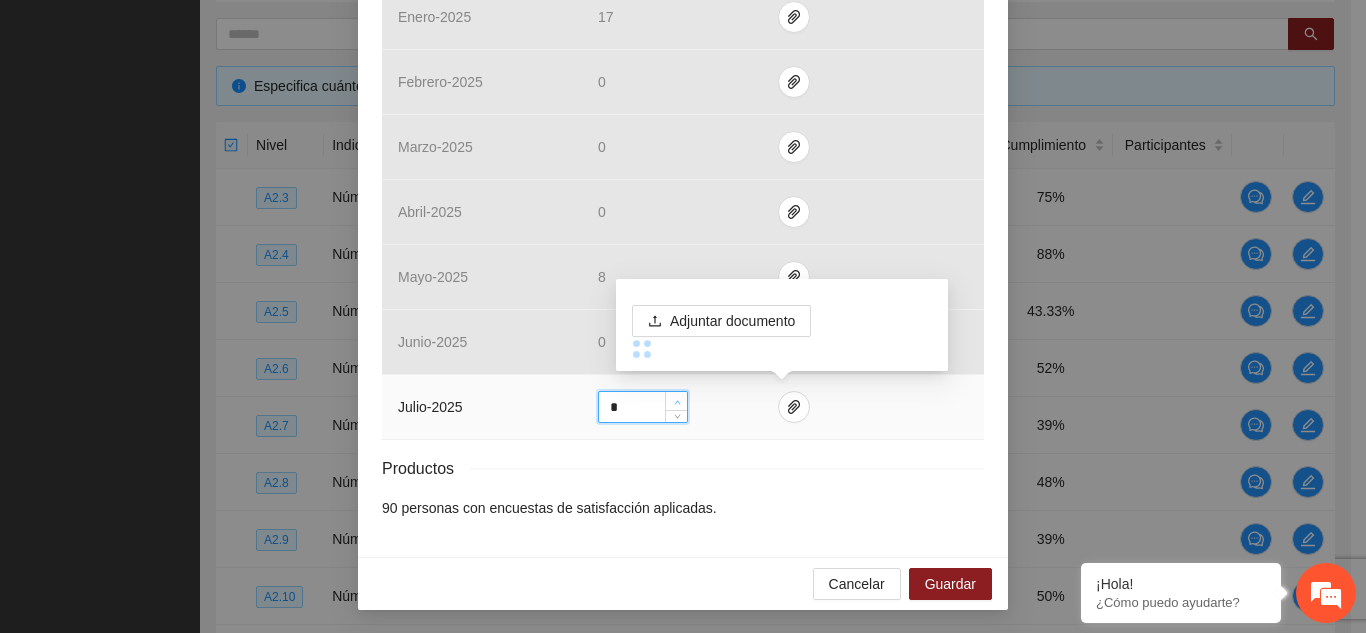 click 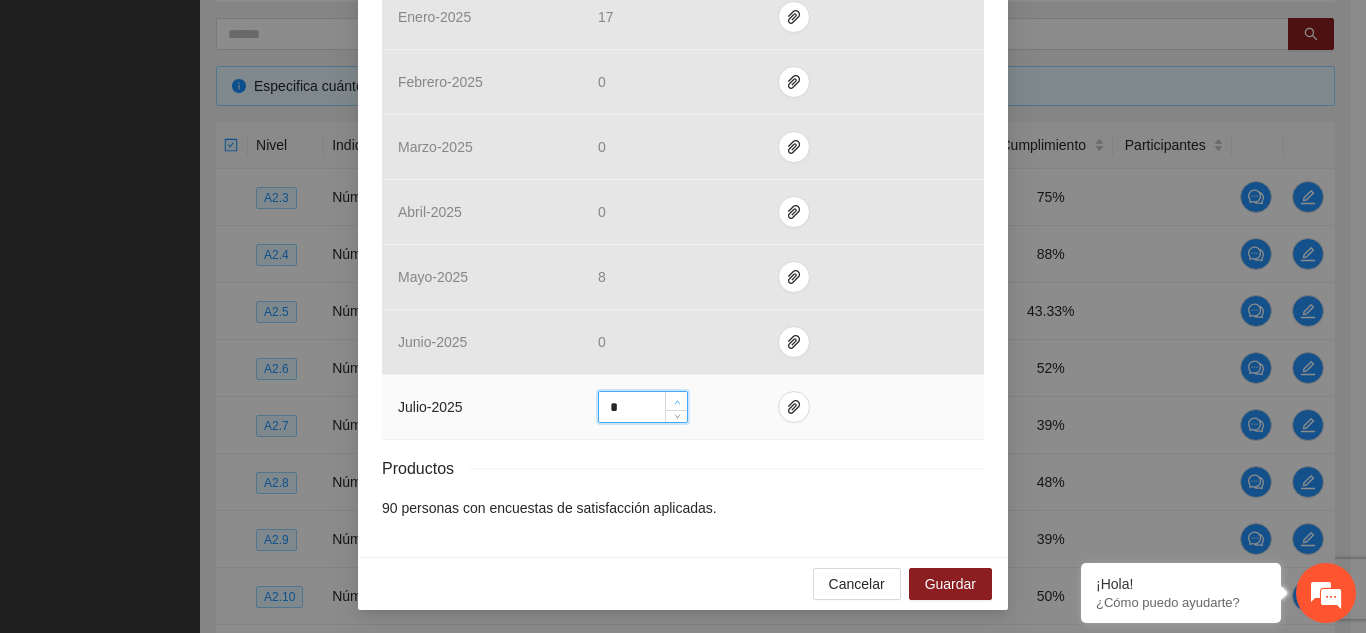 click 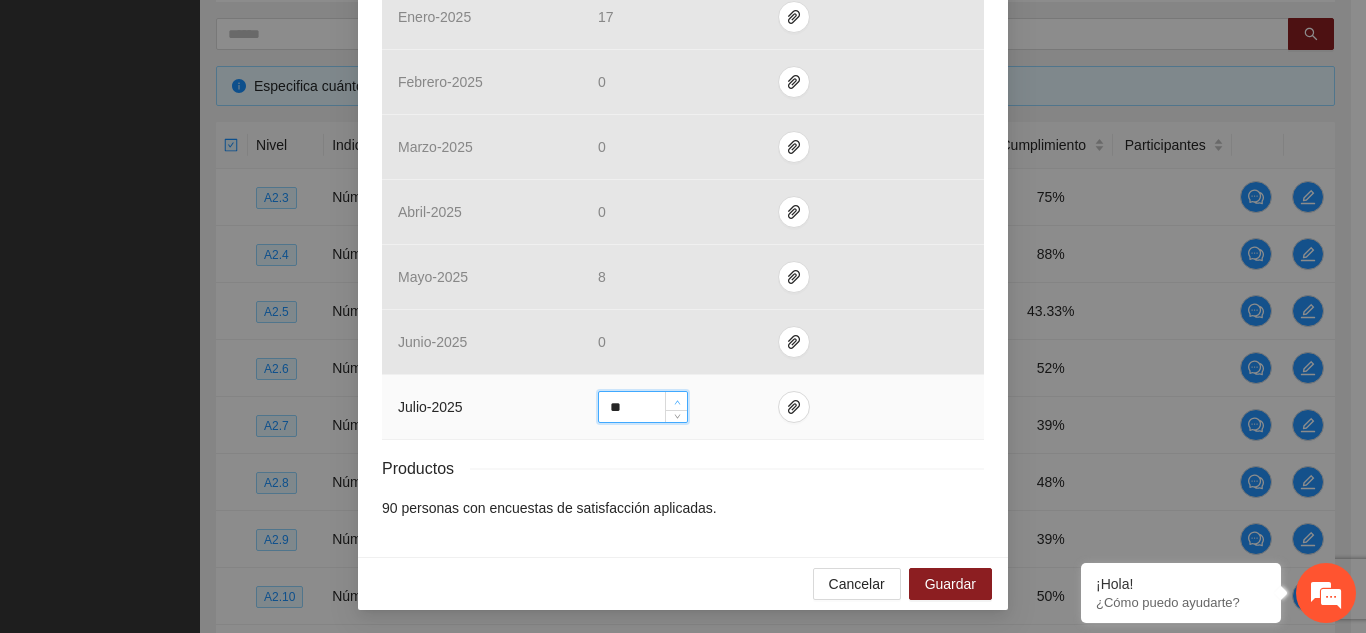 click 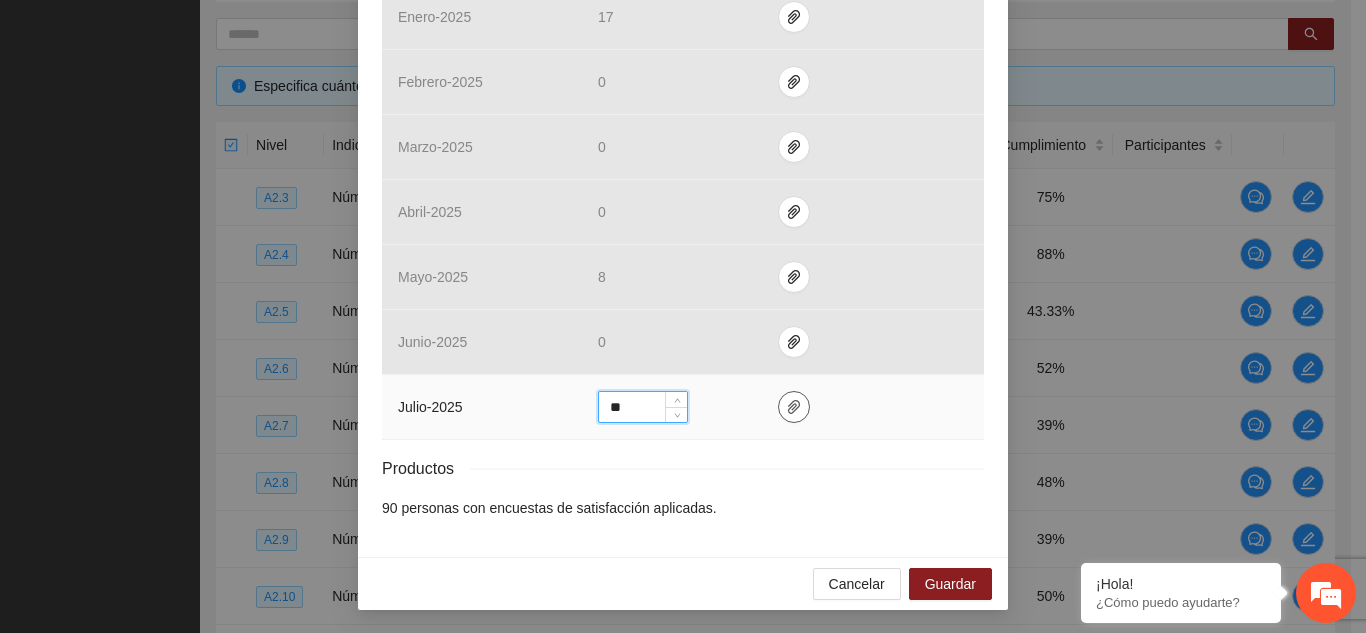 click 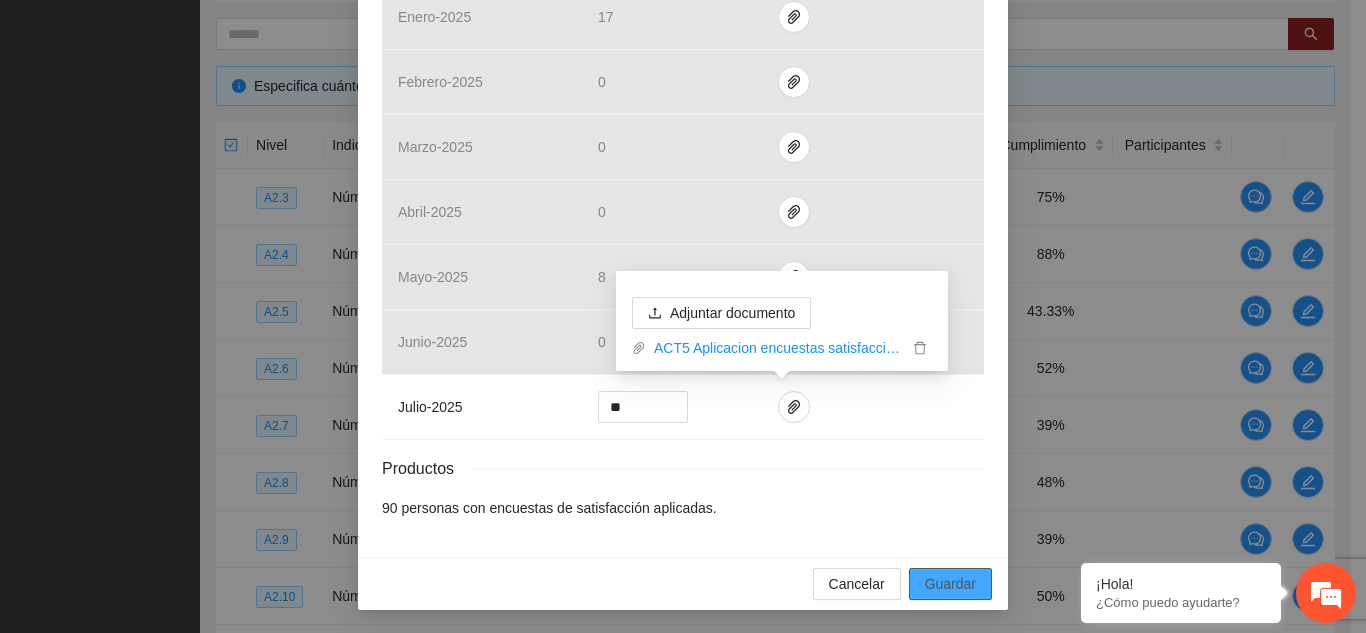 click on "Guardar" at bounding box center (950, 584) 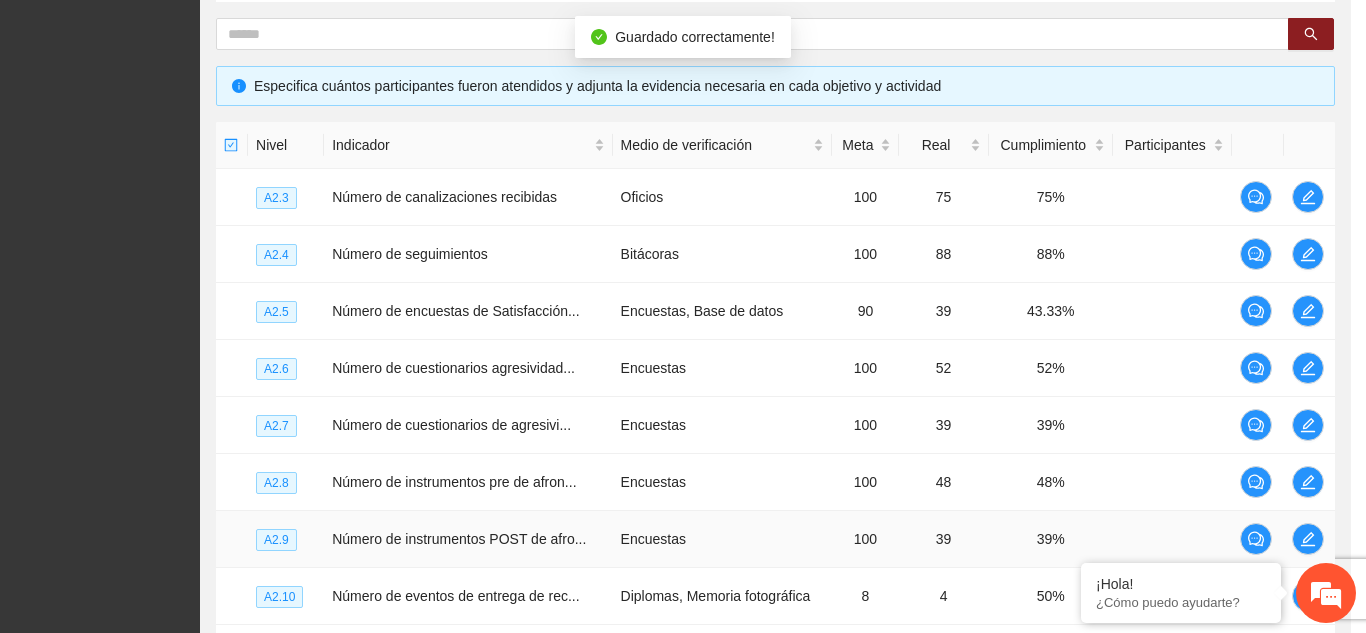 scroll, scrollTop: 762, scrollLeft: 0, axis: vertical 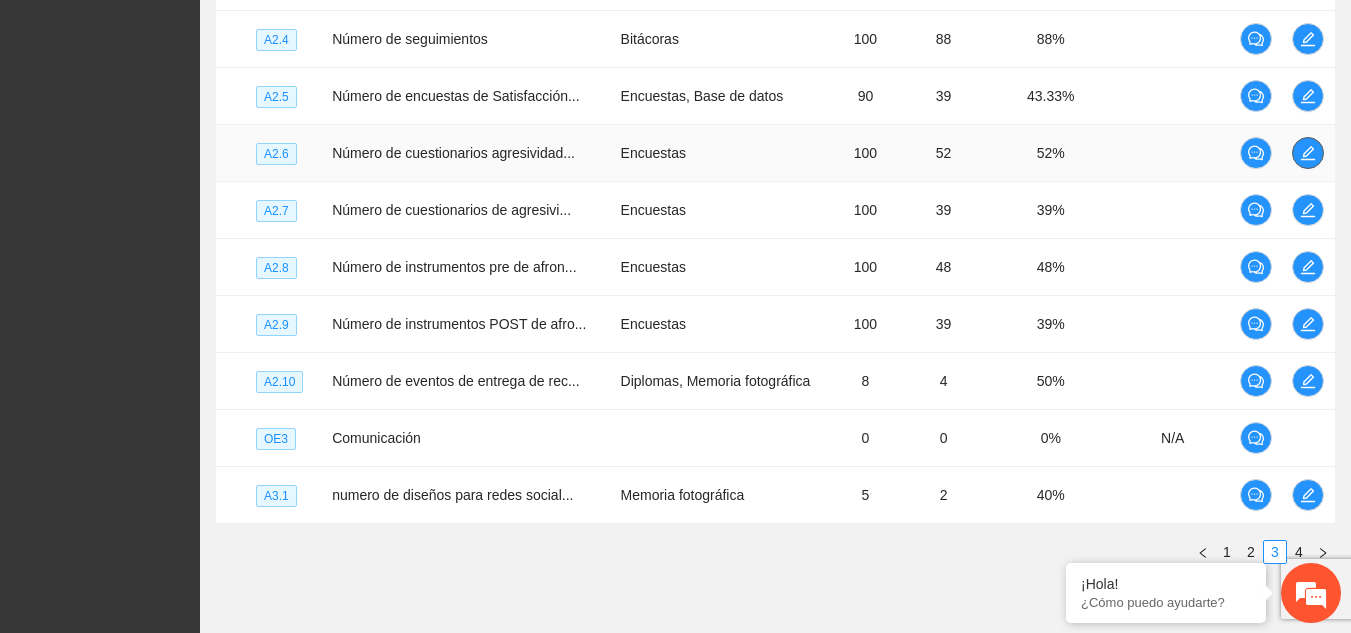 click at bounding box center (1308, 153) 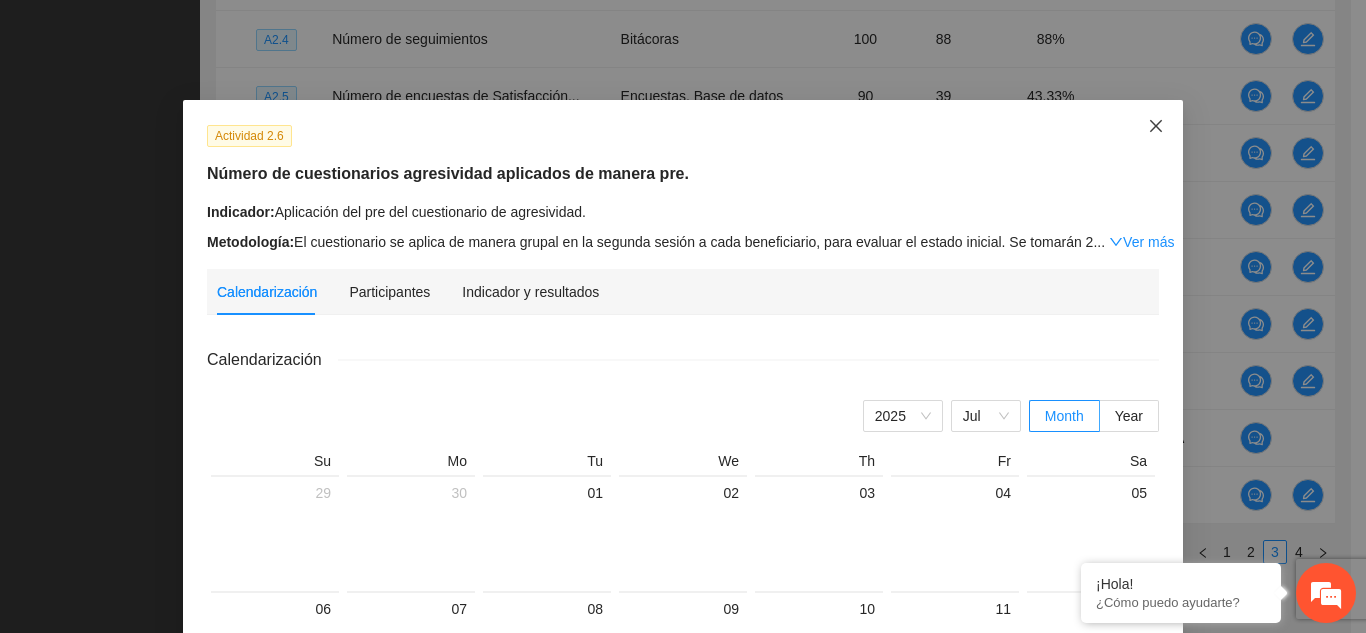 click 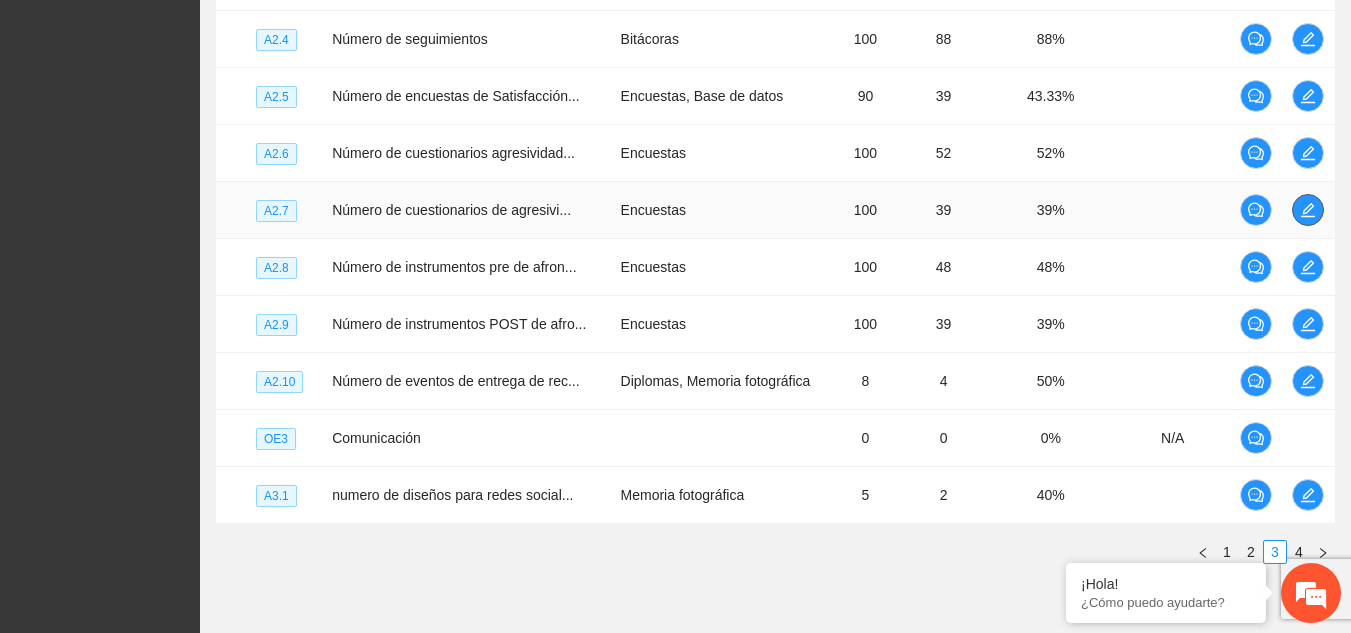 click 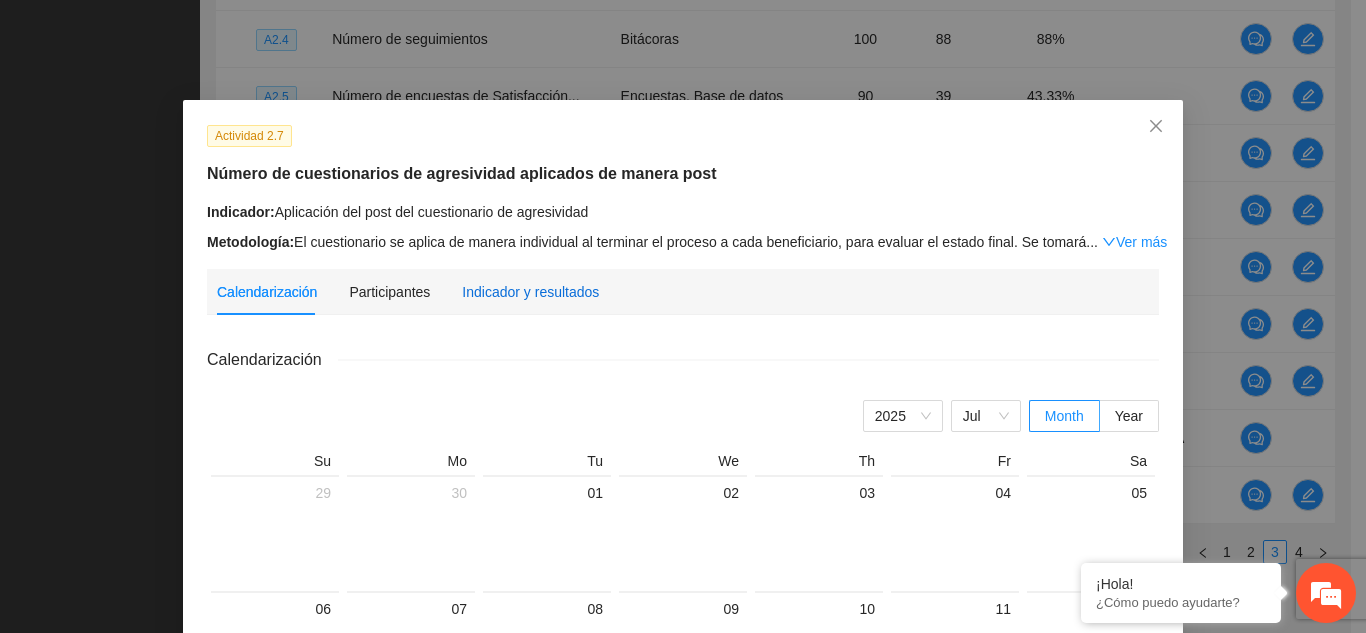 click on "Indicador y resultados" at bounding box center [530, 292] 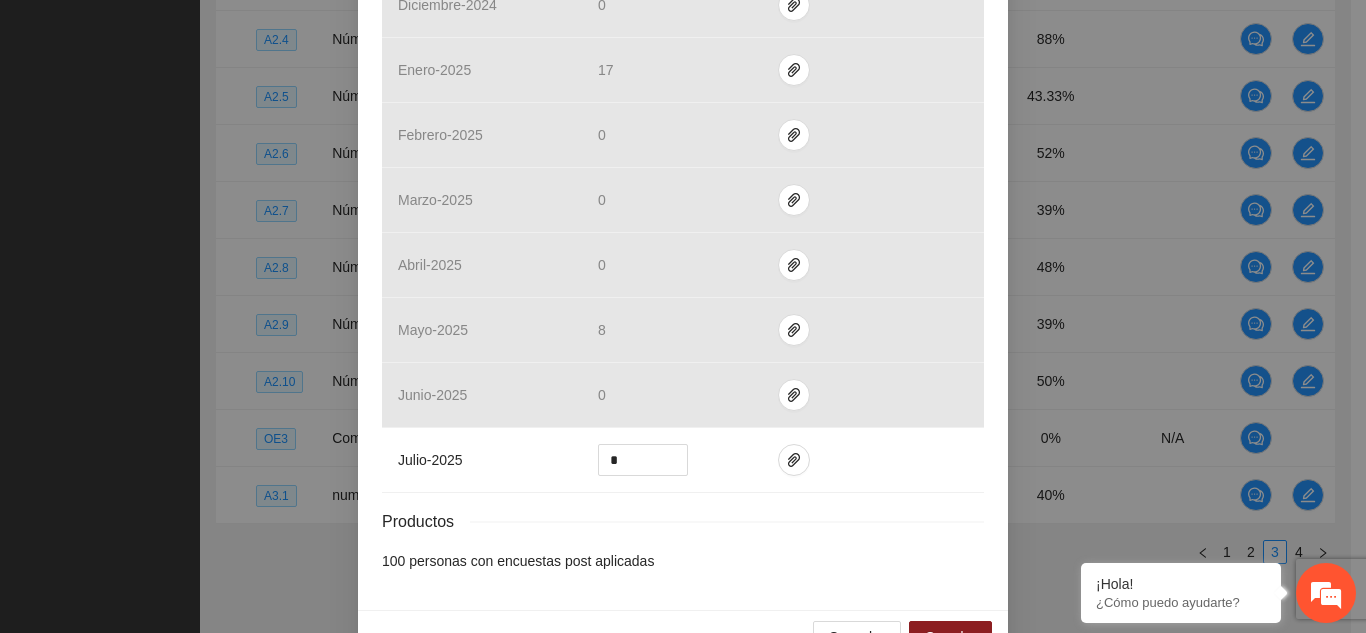 scroll, scrollTop: 732, scrollLeft: 0, axis: vertical 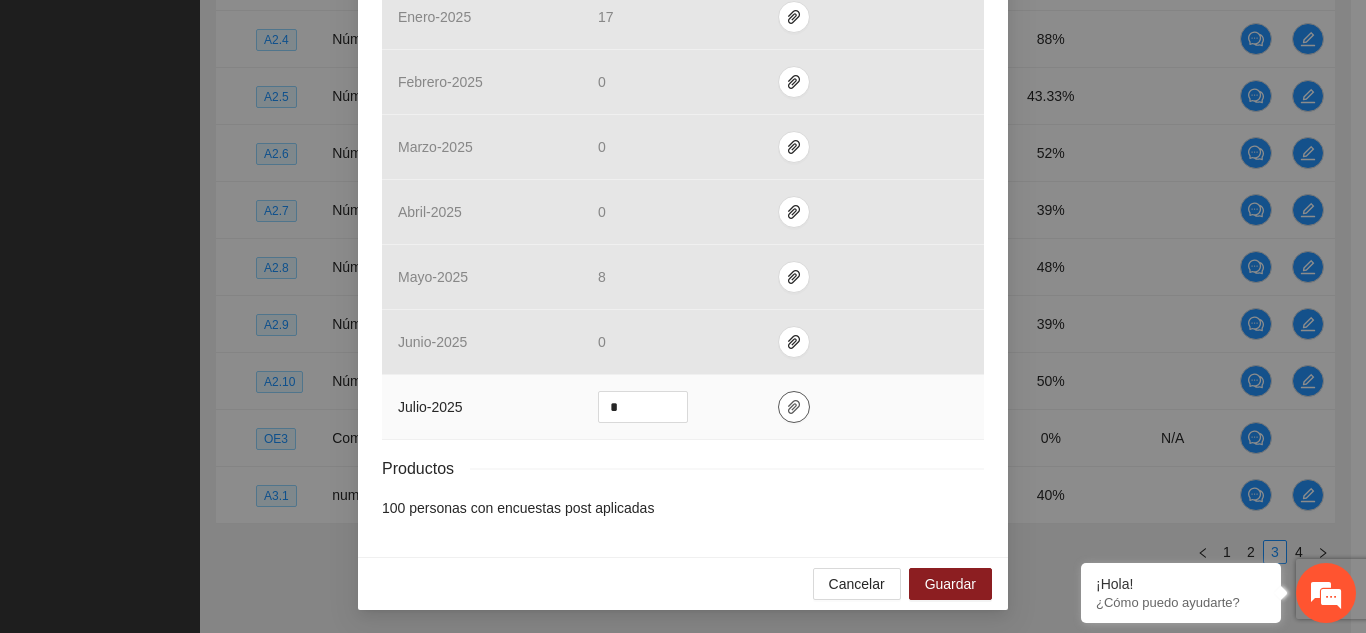 click 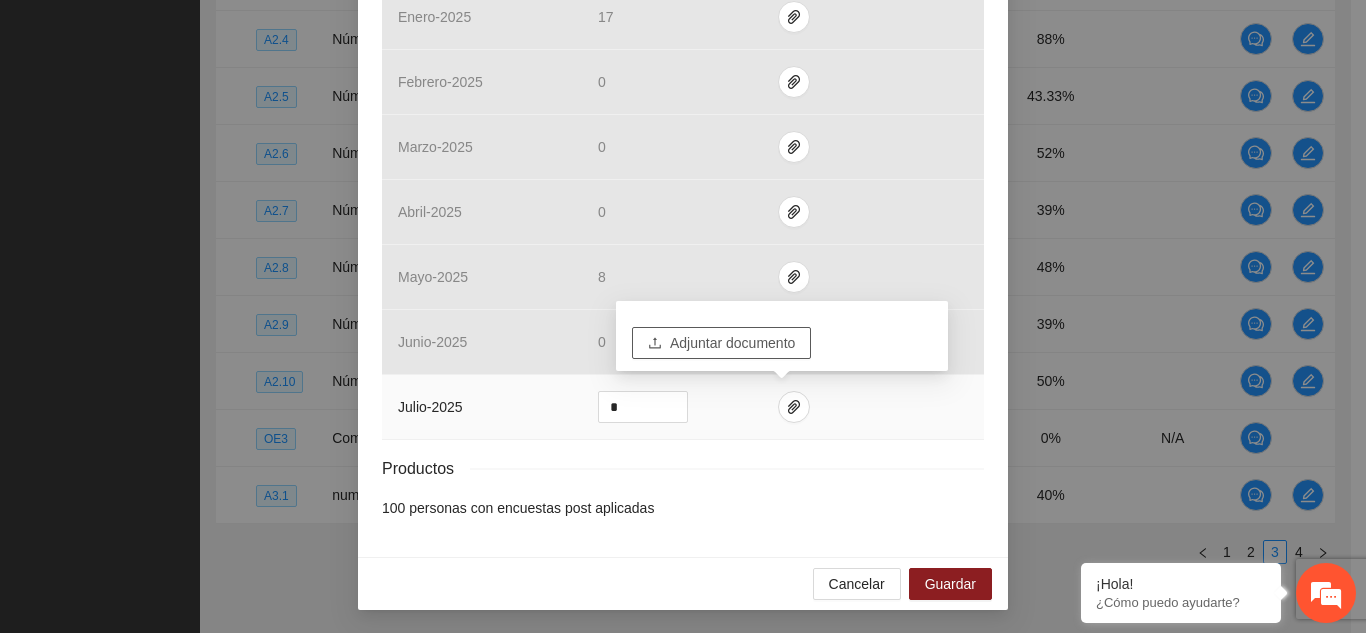click on "Adjuntar documento" at bounding box center [721, 343] 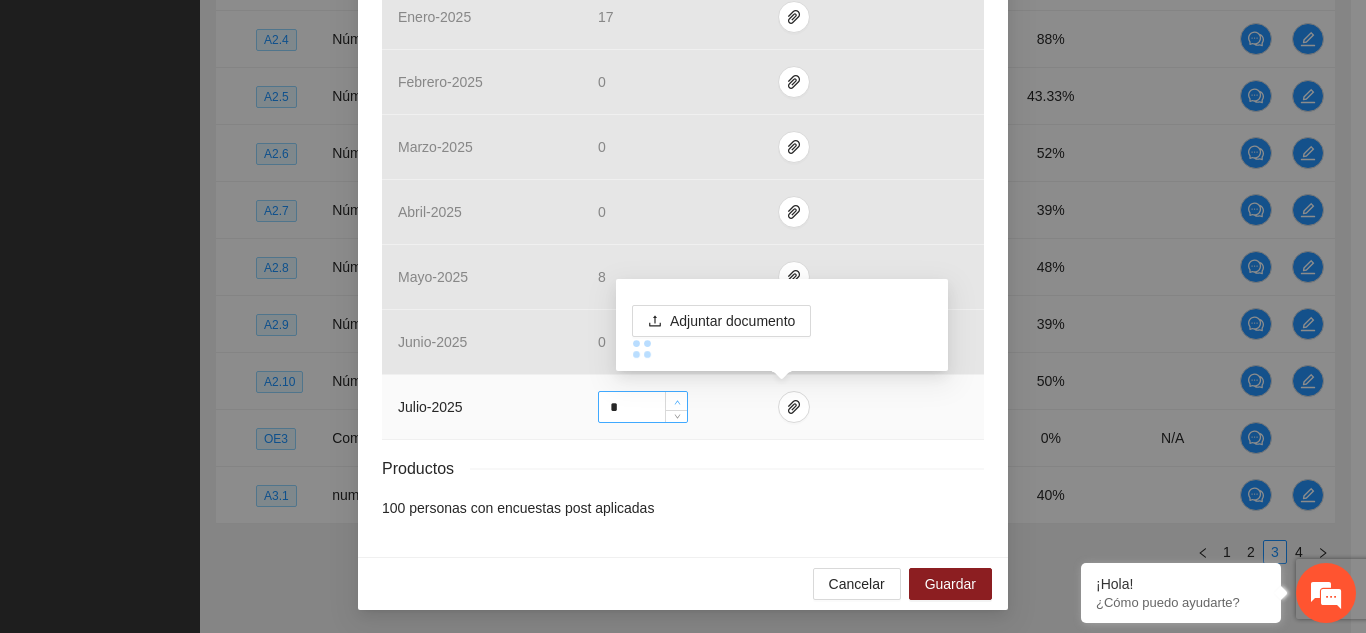 click 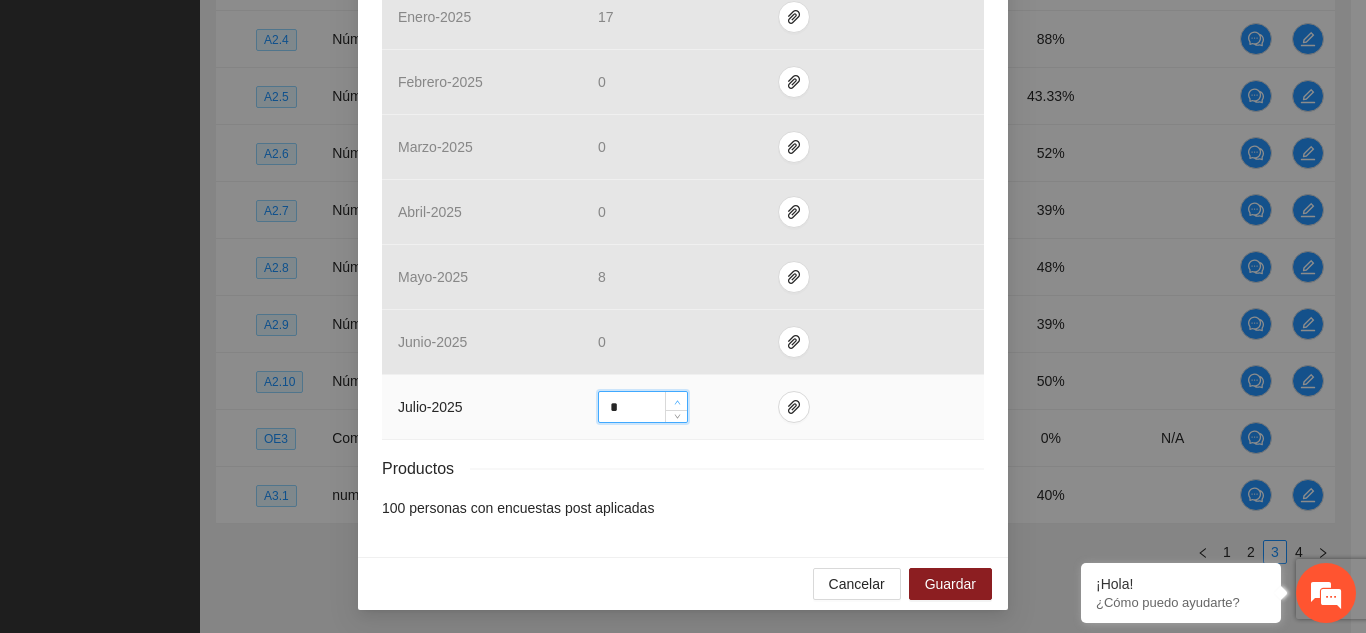 click 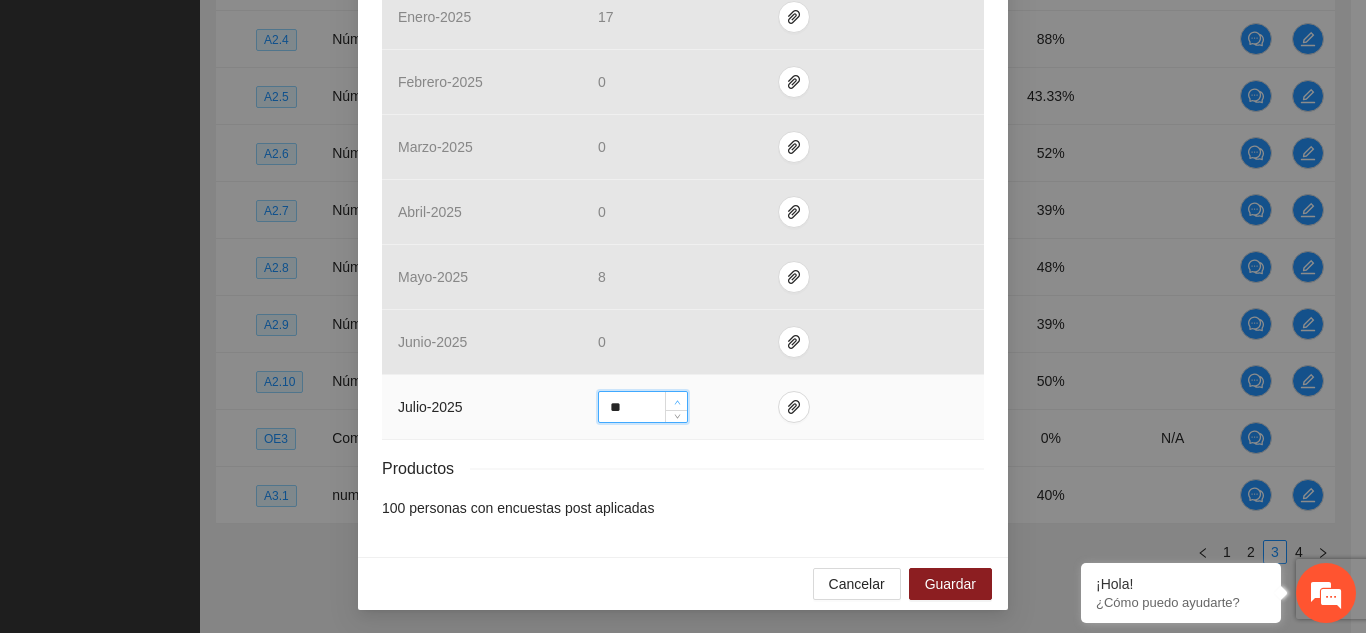 click 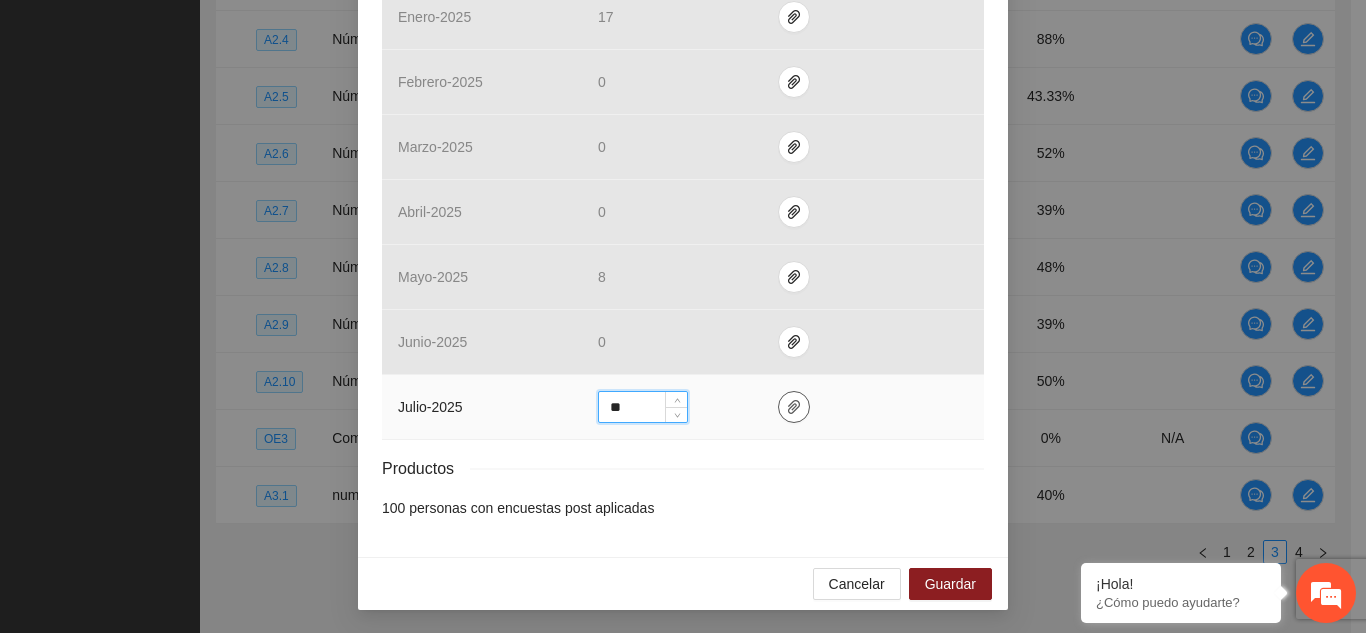 click 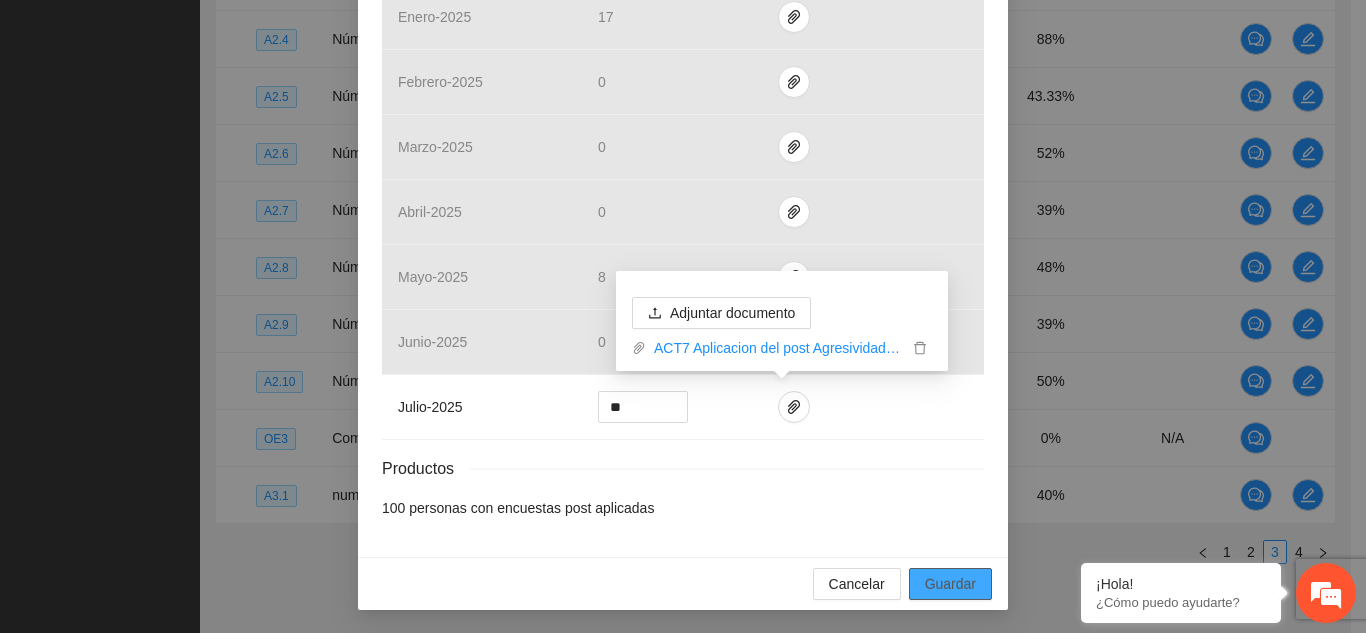 click on "Guardar" at bounding box center [950, 584] 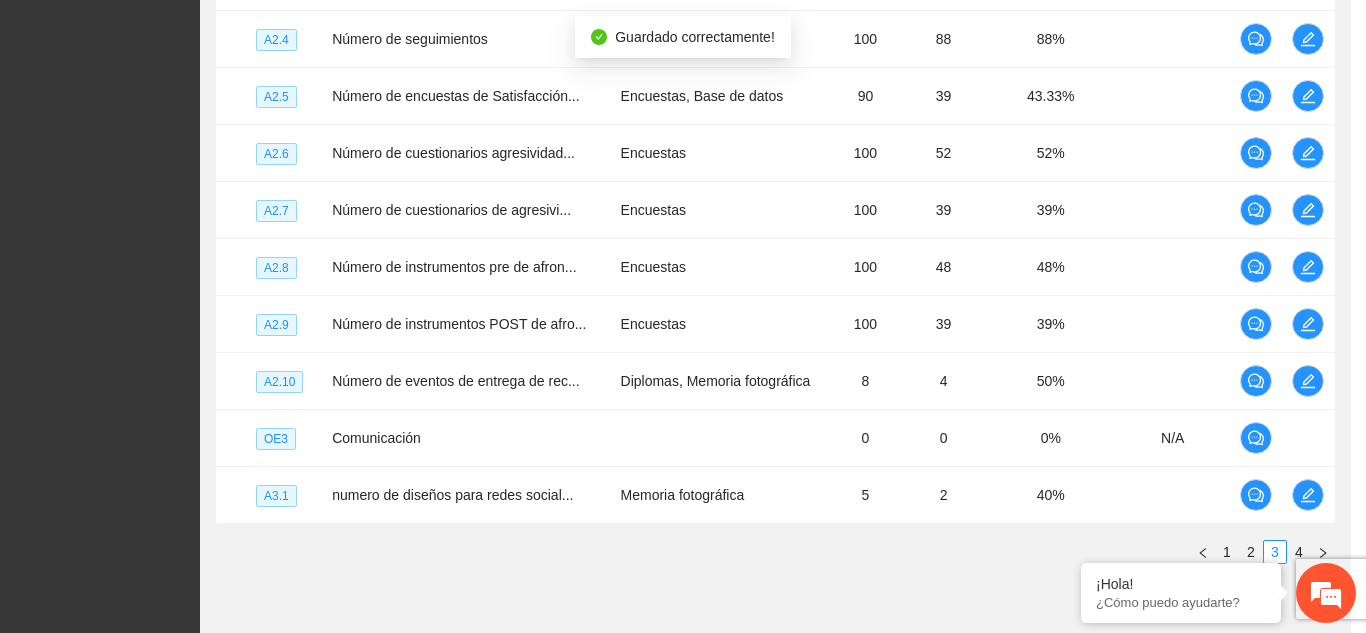 scroll, scrollTop: 632, scrollLeft: 0, axis: vertical 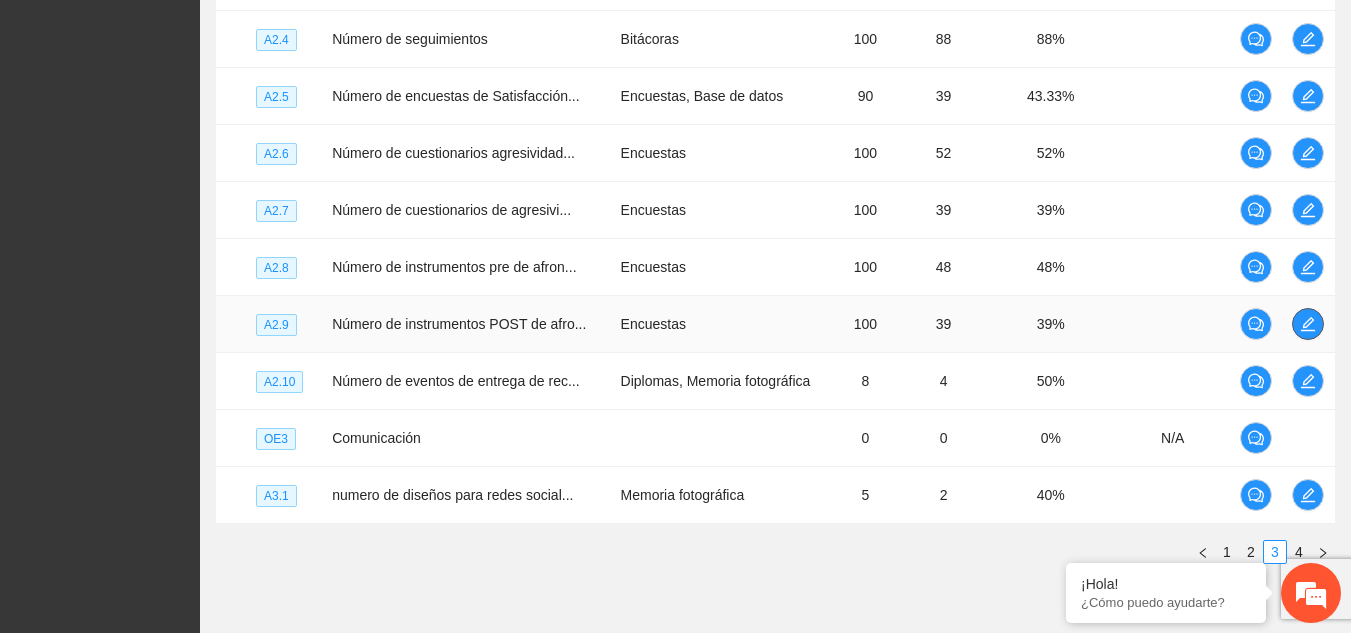 click 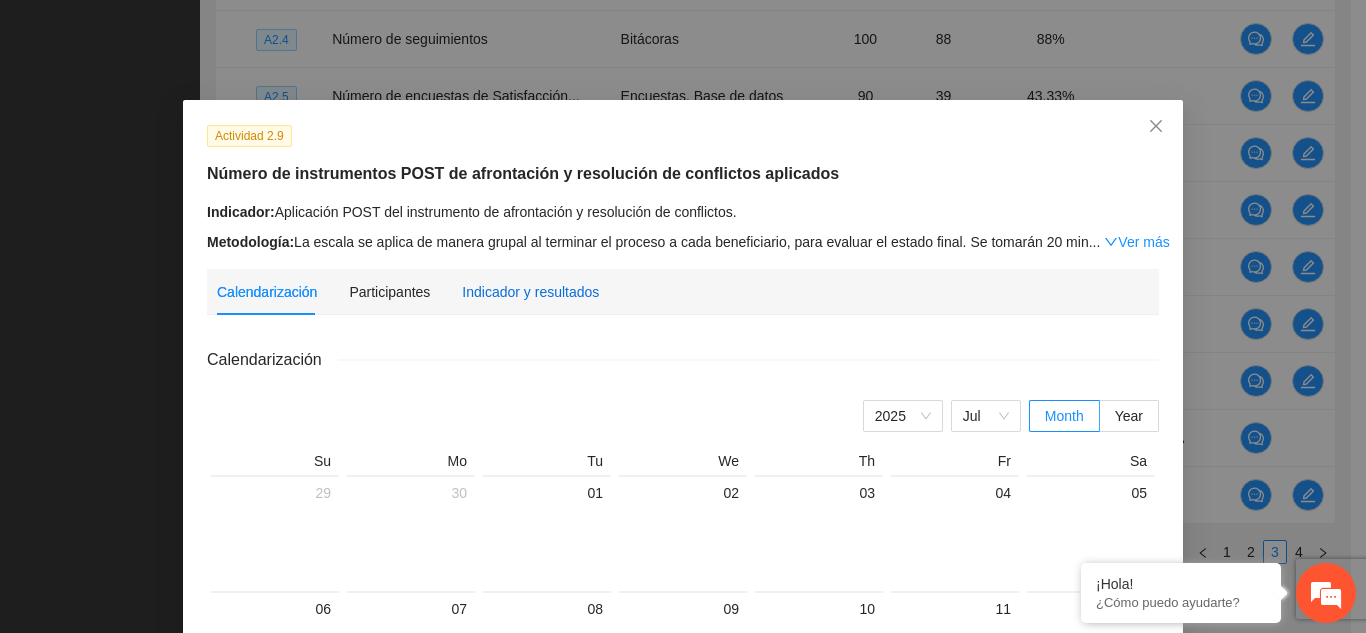 click on "Indicador y resultados" at bounding box center (530, 292) 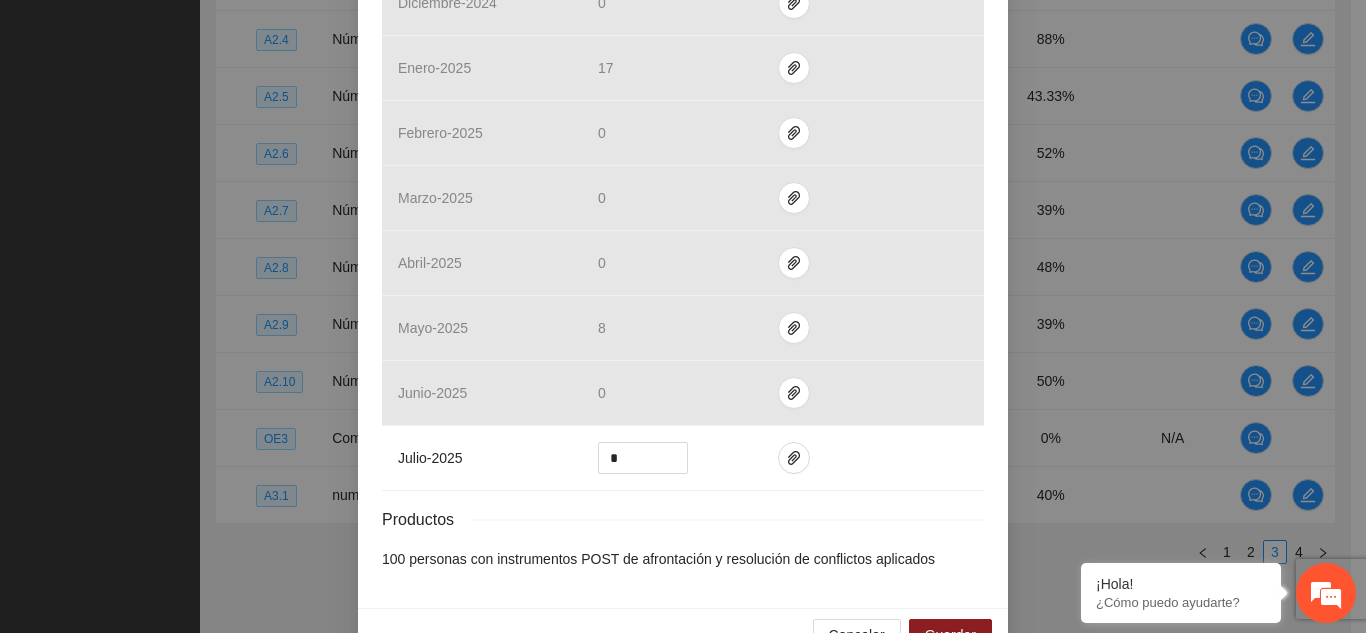 scroll, scrollTop: 732, scrollLeft: 0, axis: vertical 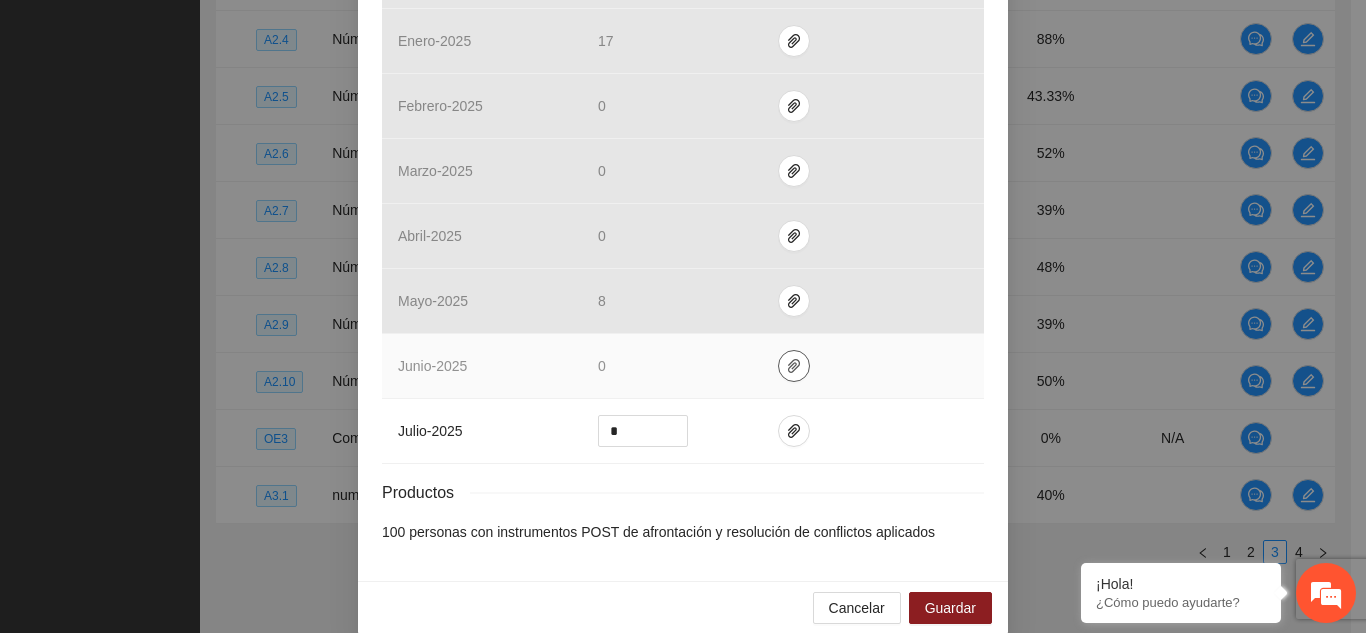 click 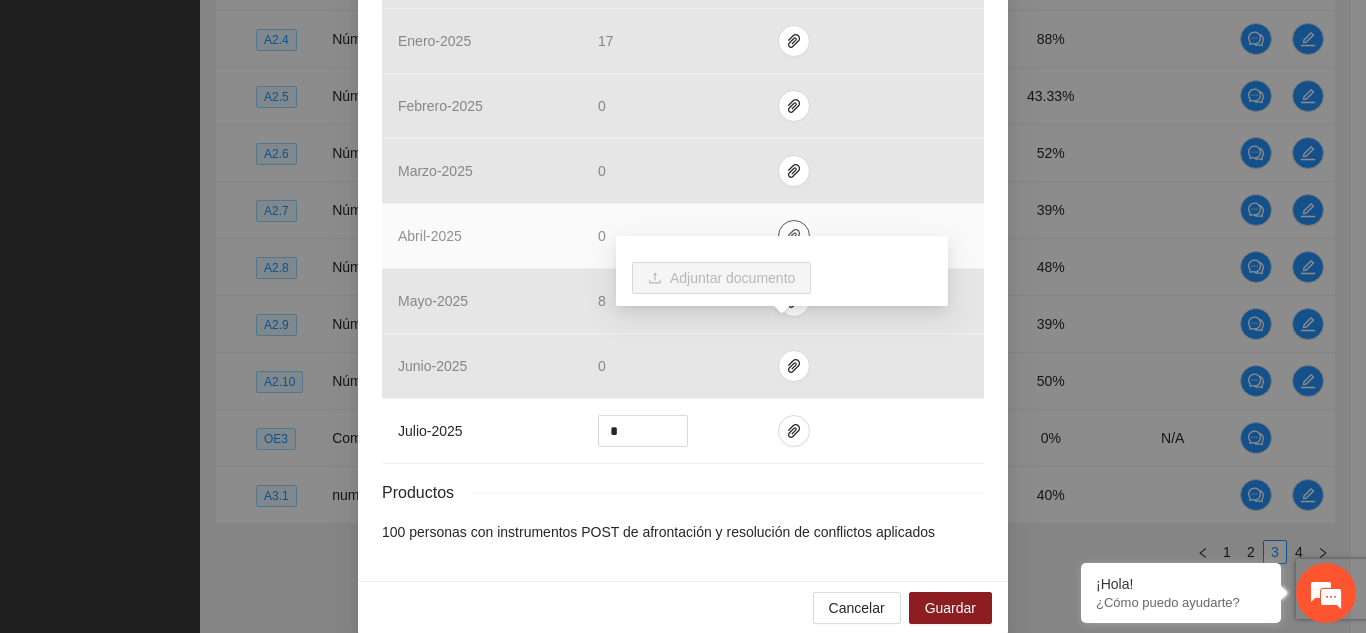 click 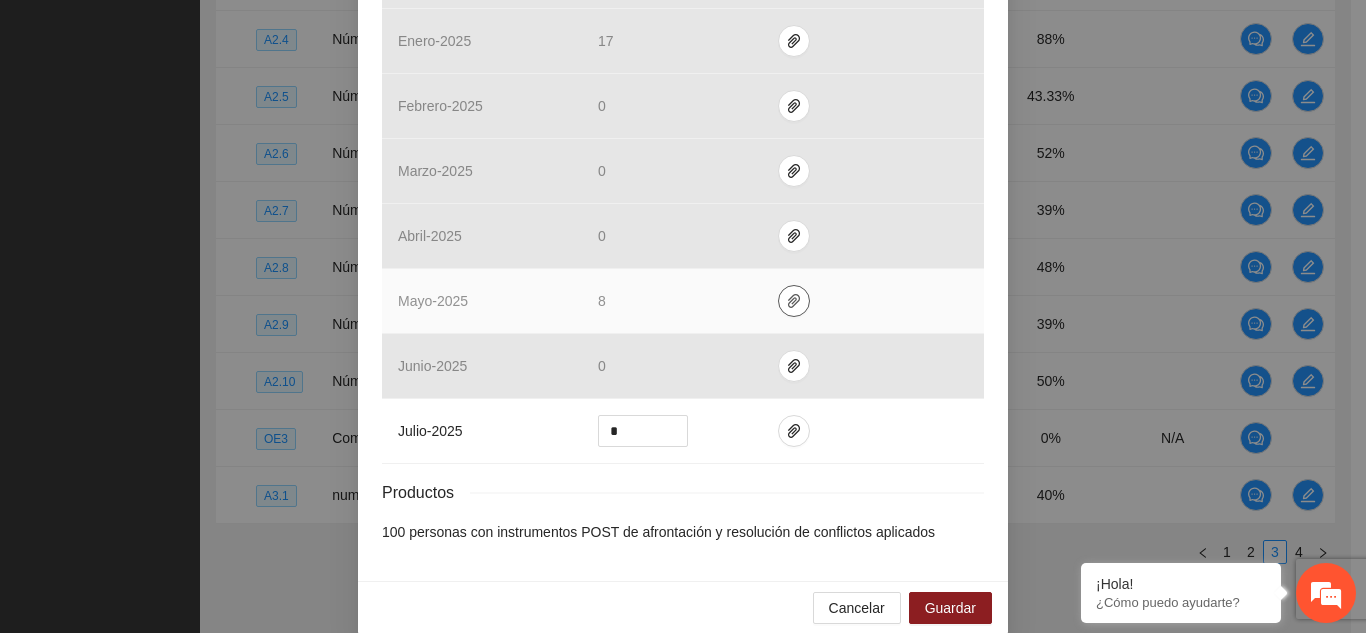 click 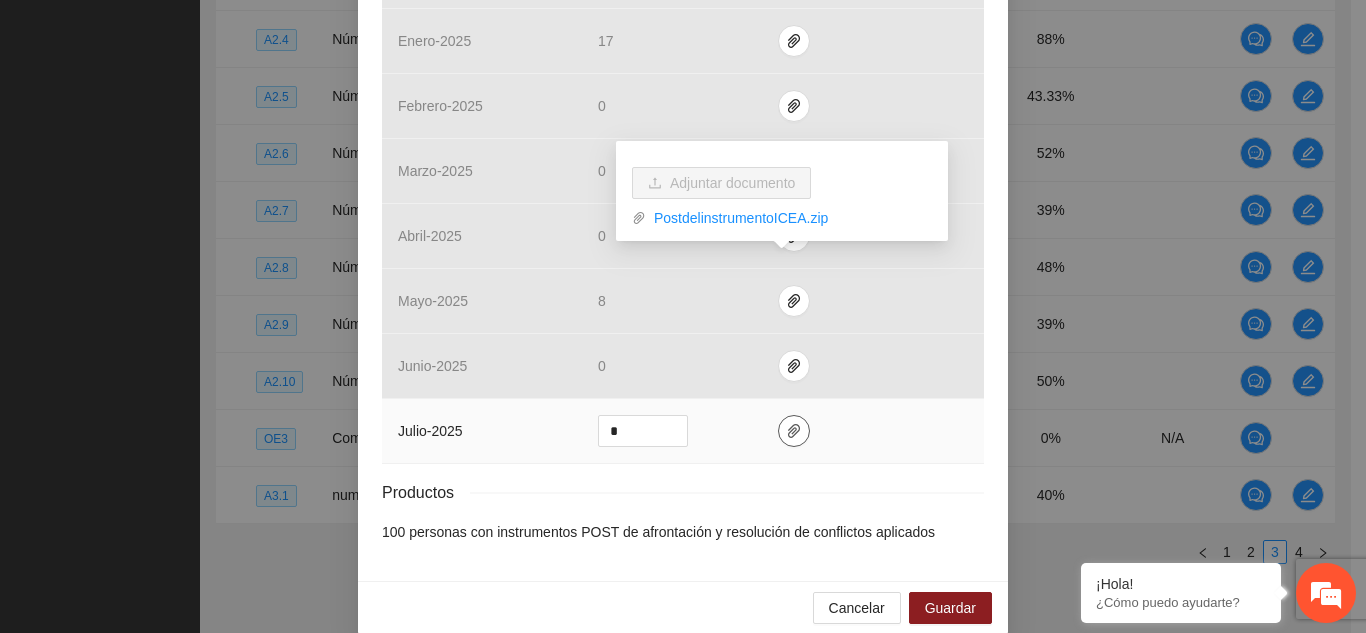 click 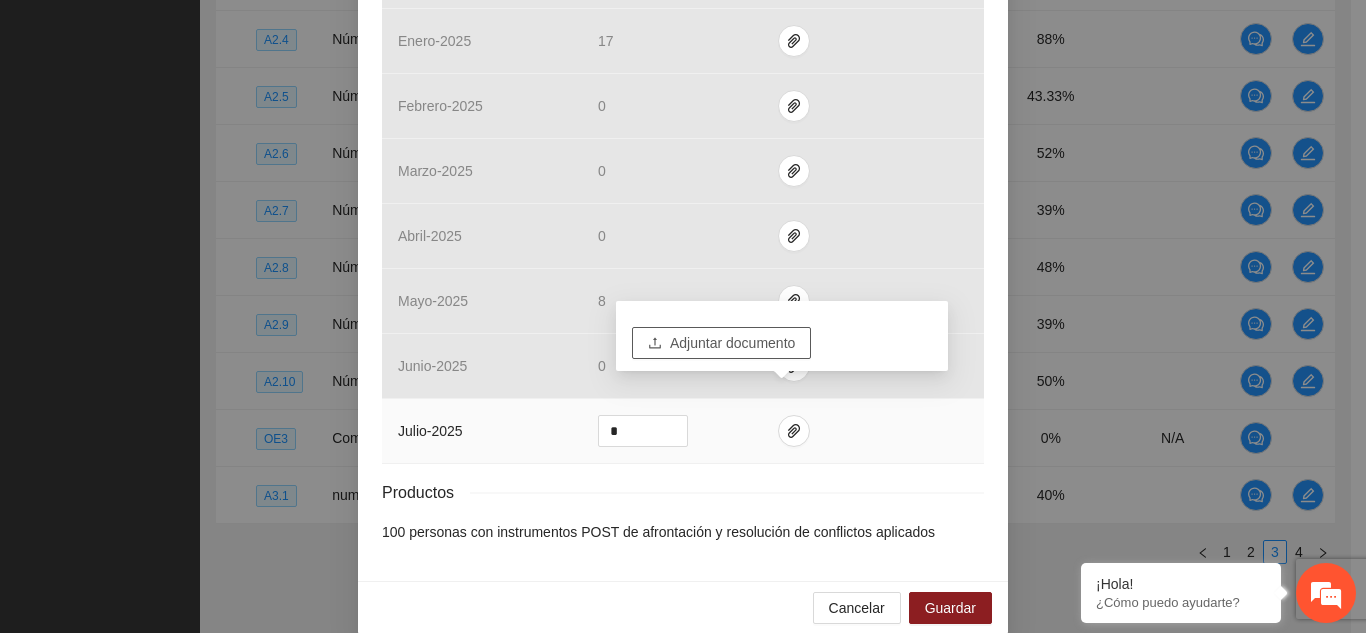 click on "Adjuntar documento" at bounding box center (732, 343) 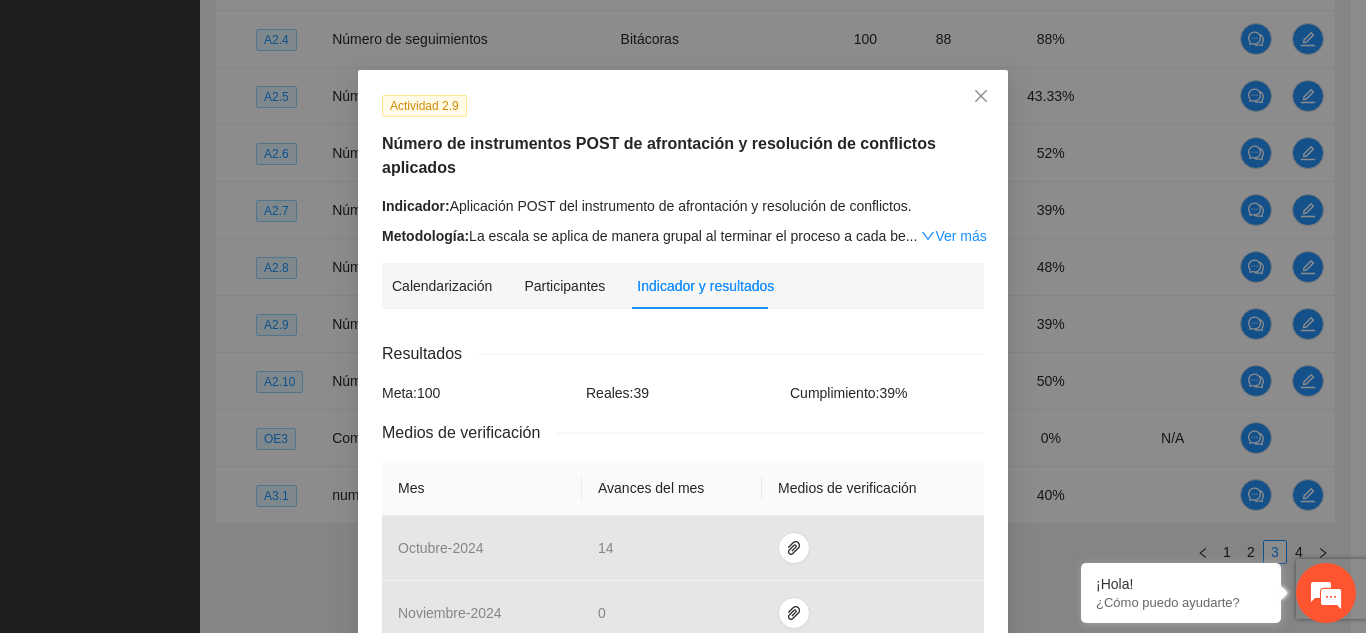 scroll, scrollTop: 25, scrollLeft: 0, axis: vertical 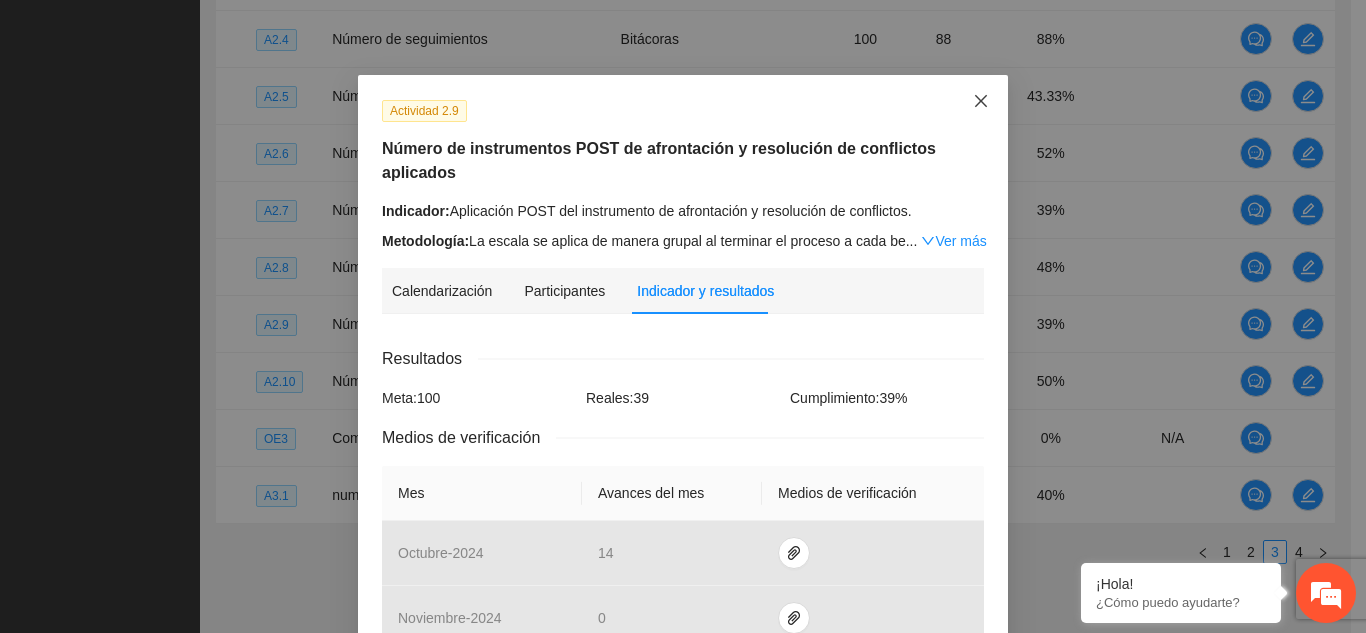 click 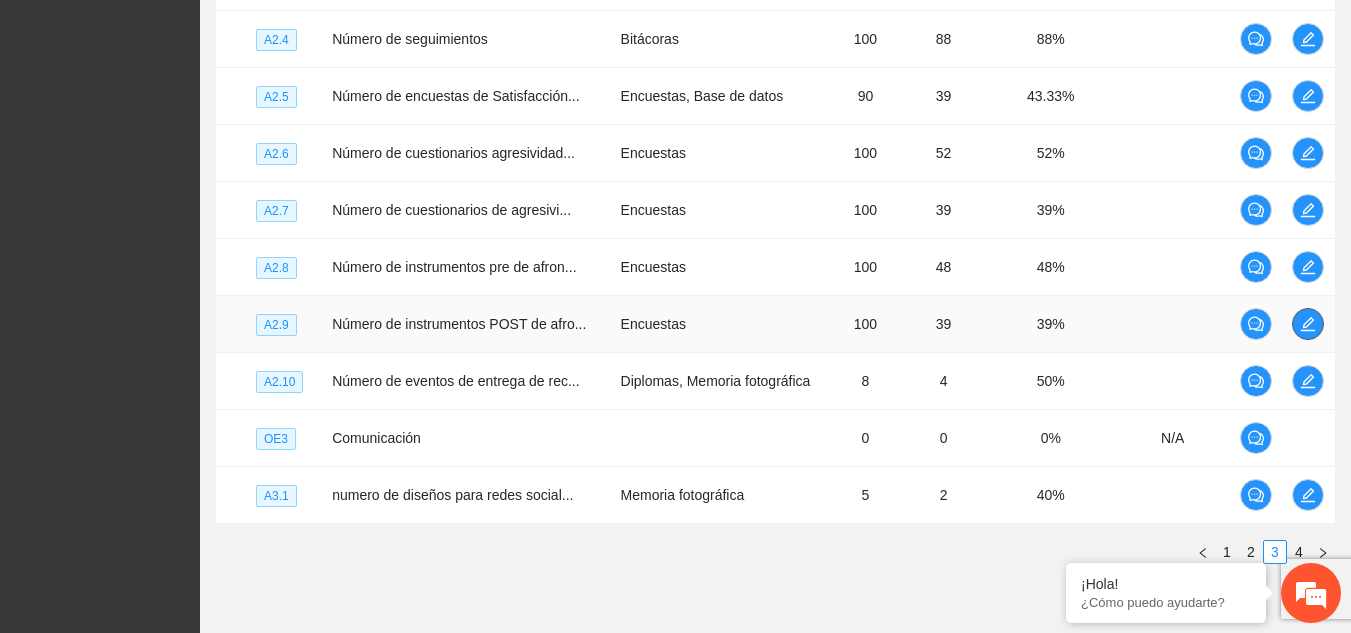 click 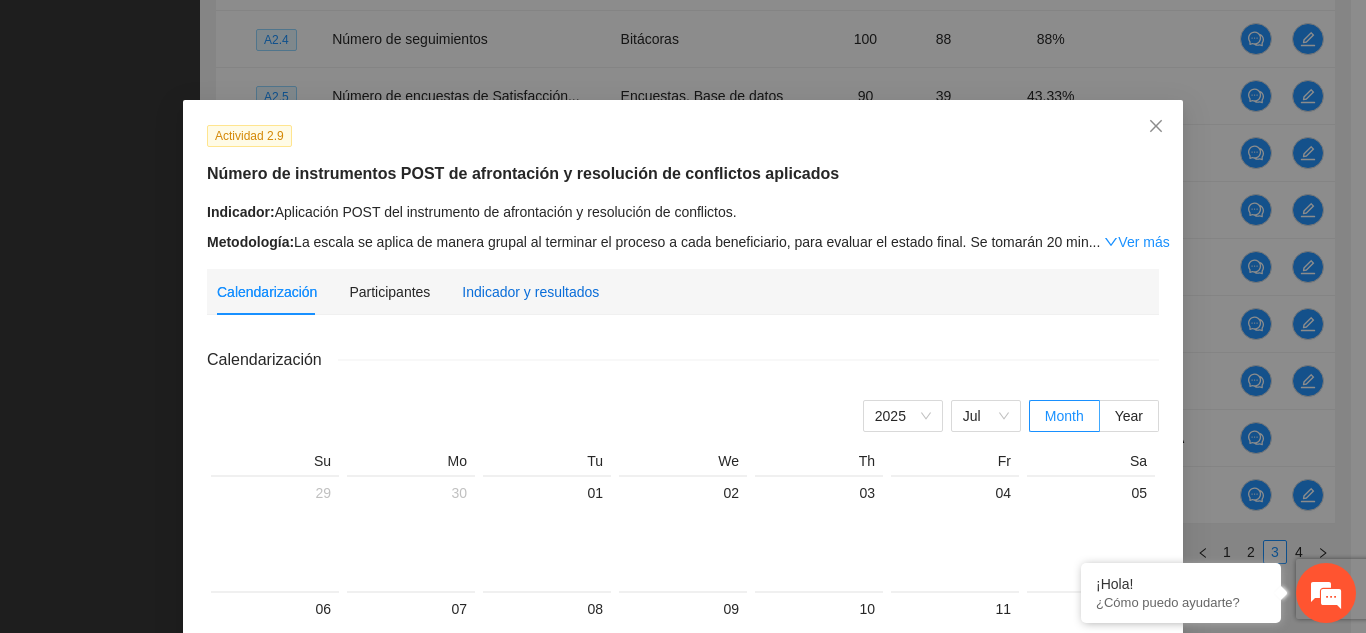 click on "Indicador y resultados" at bounding box center [530, 292] 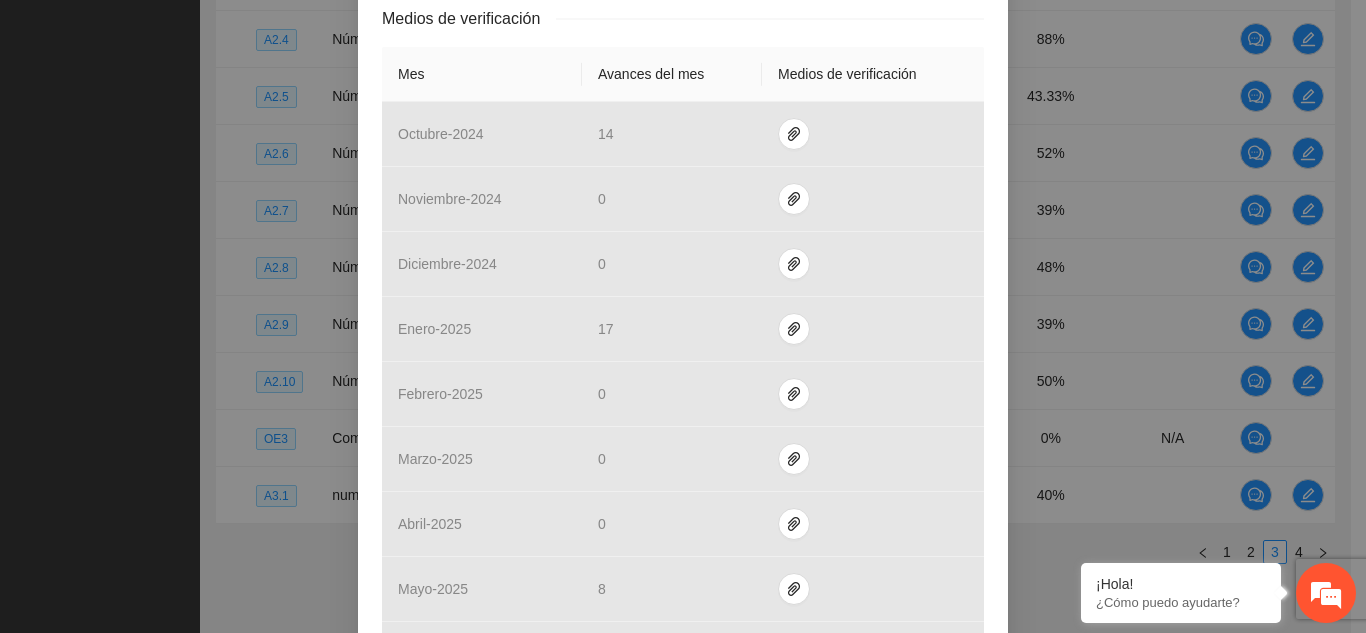 scroll, scrollTop: 732, scrollLeft: 0, axis: vertical 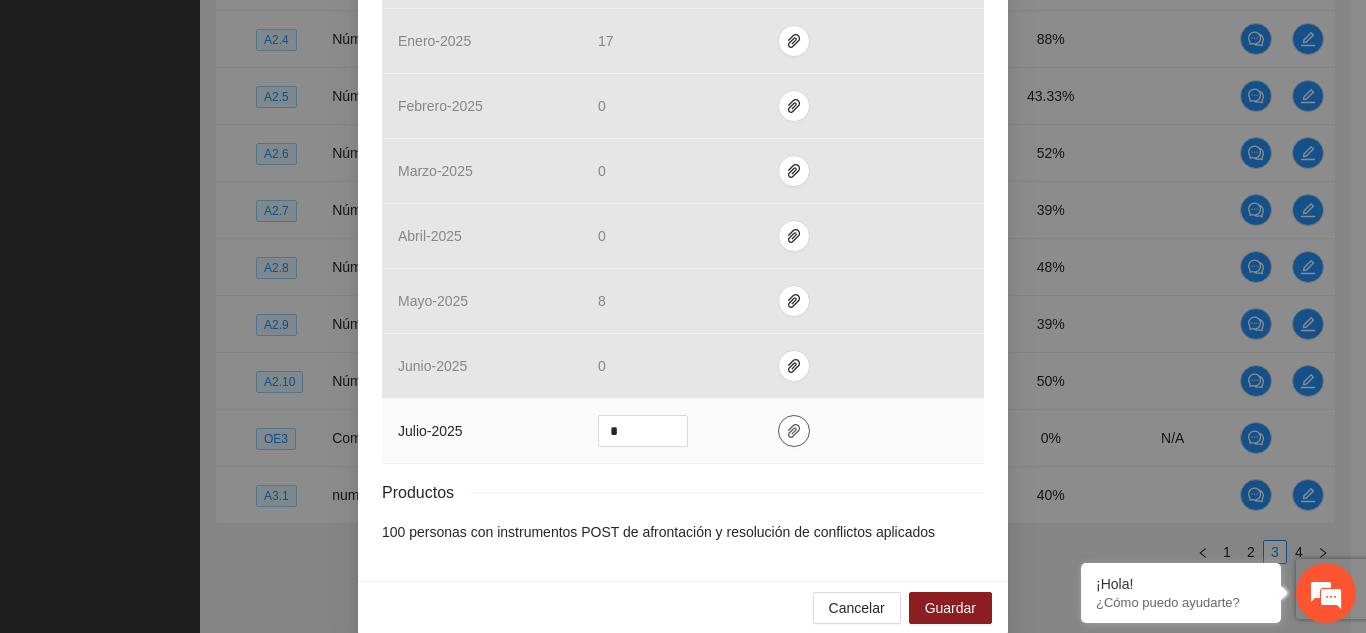 click 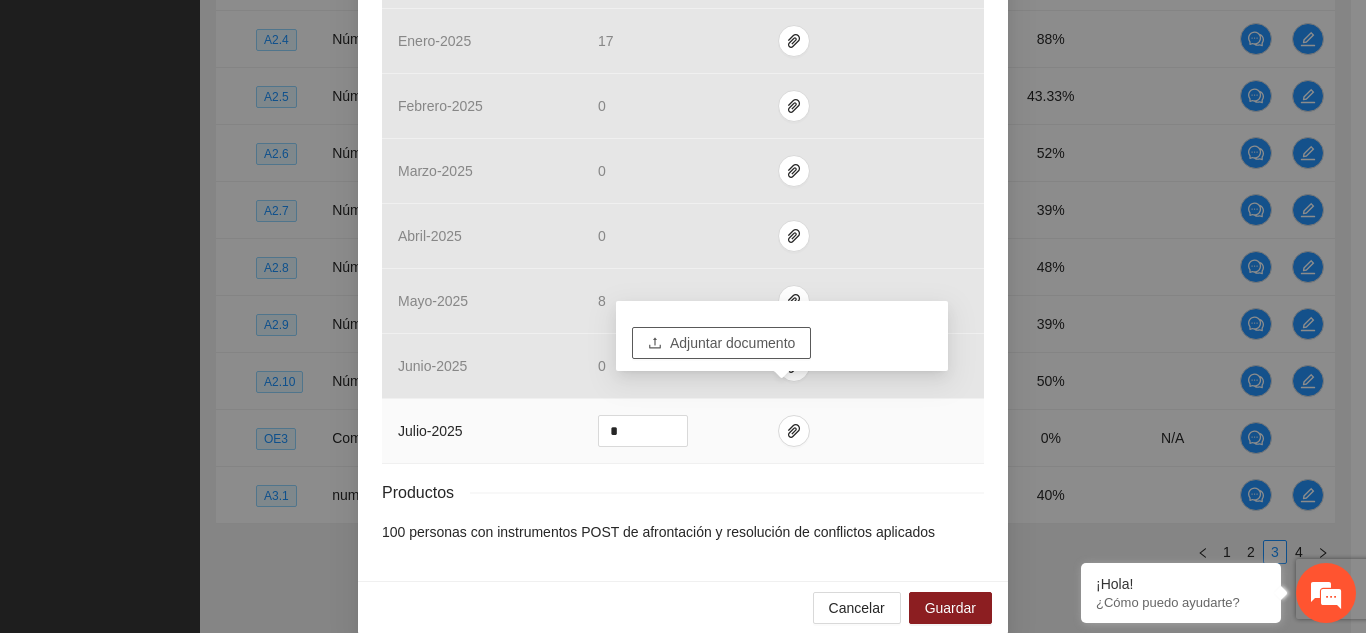 click on "Adjuntar documento" at bounding box center (732, 343) 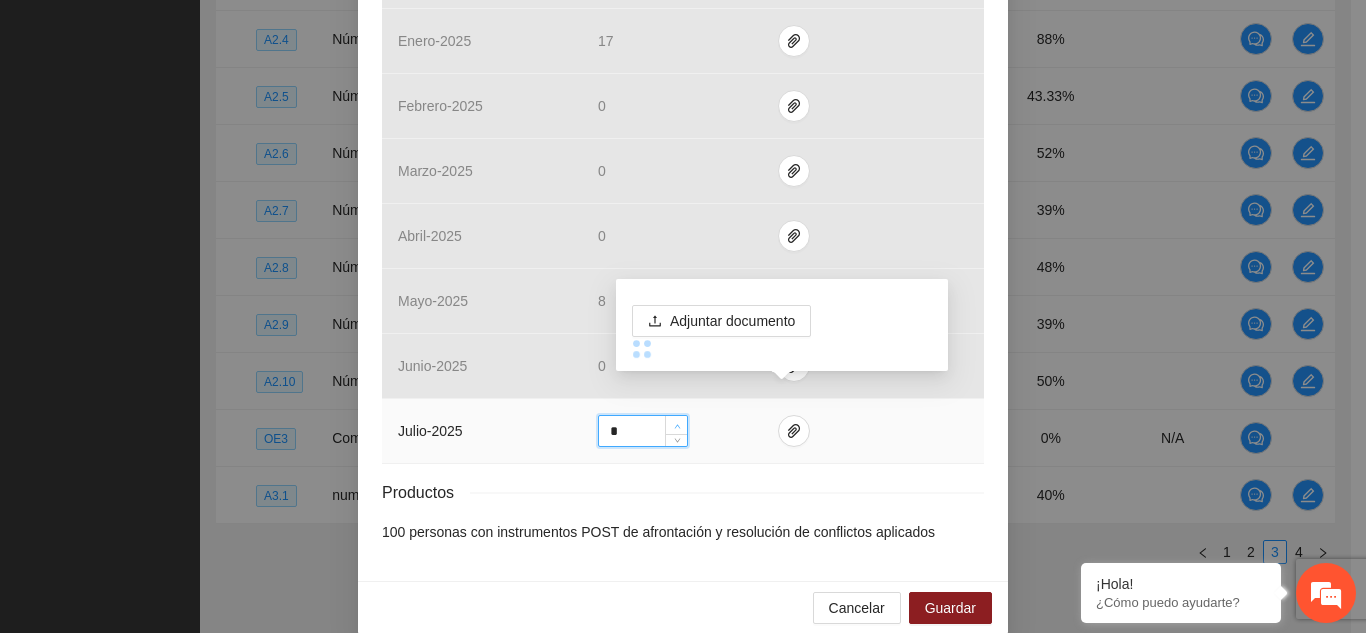 click 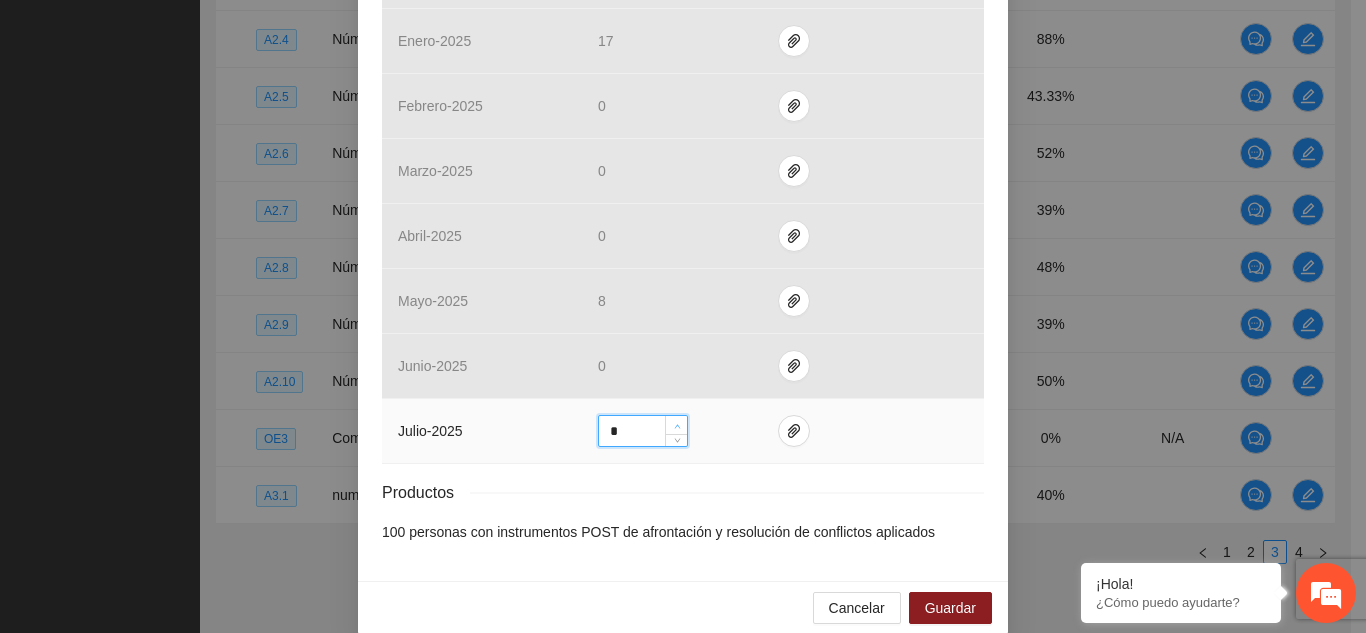 click 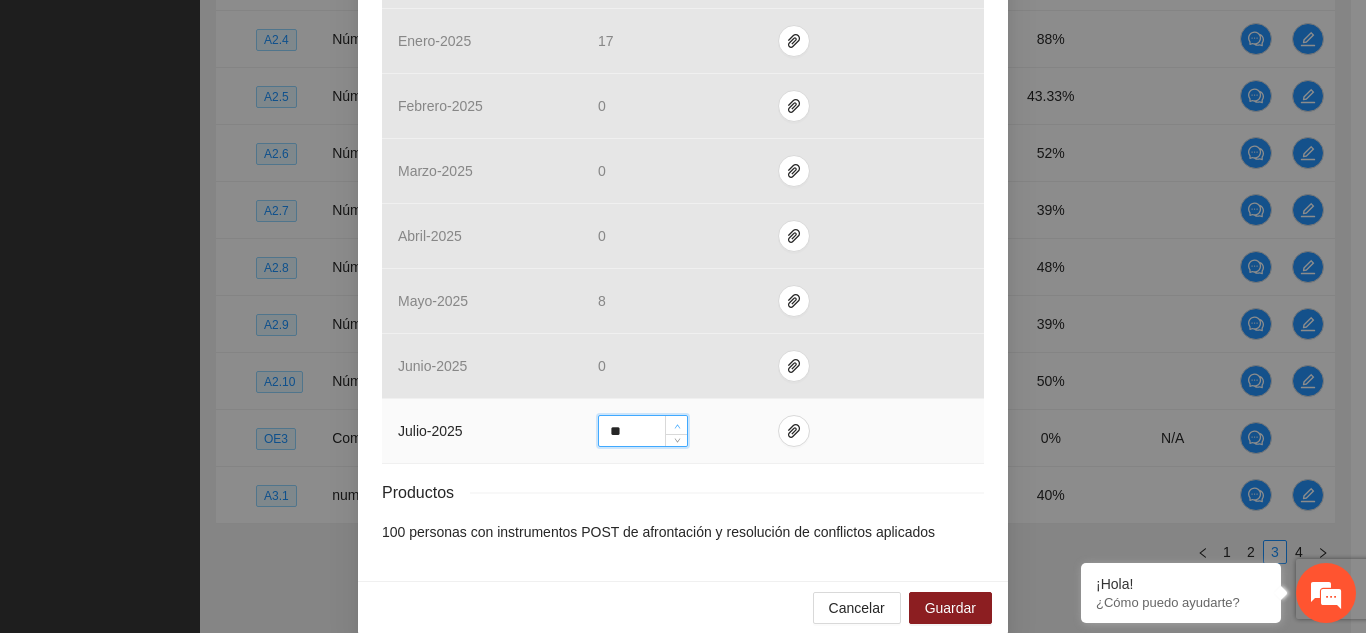 click 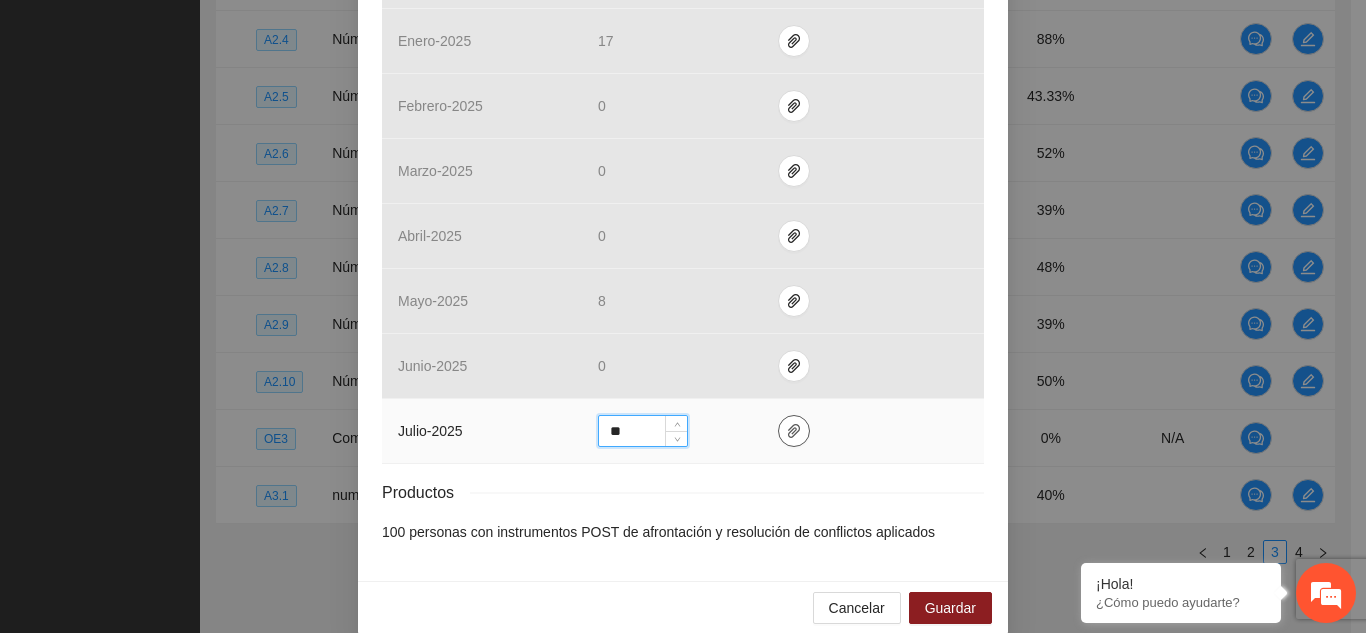 click 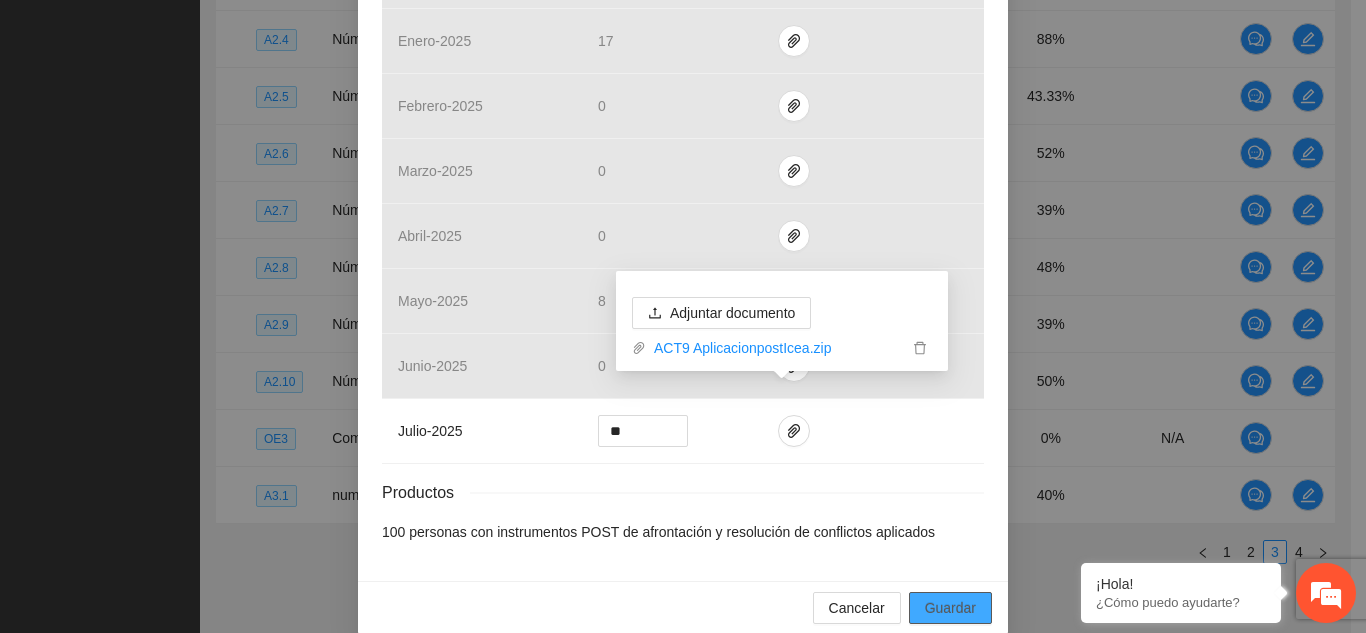 click on "Guardar" at bounding box center [950, 608] 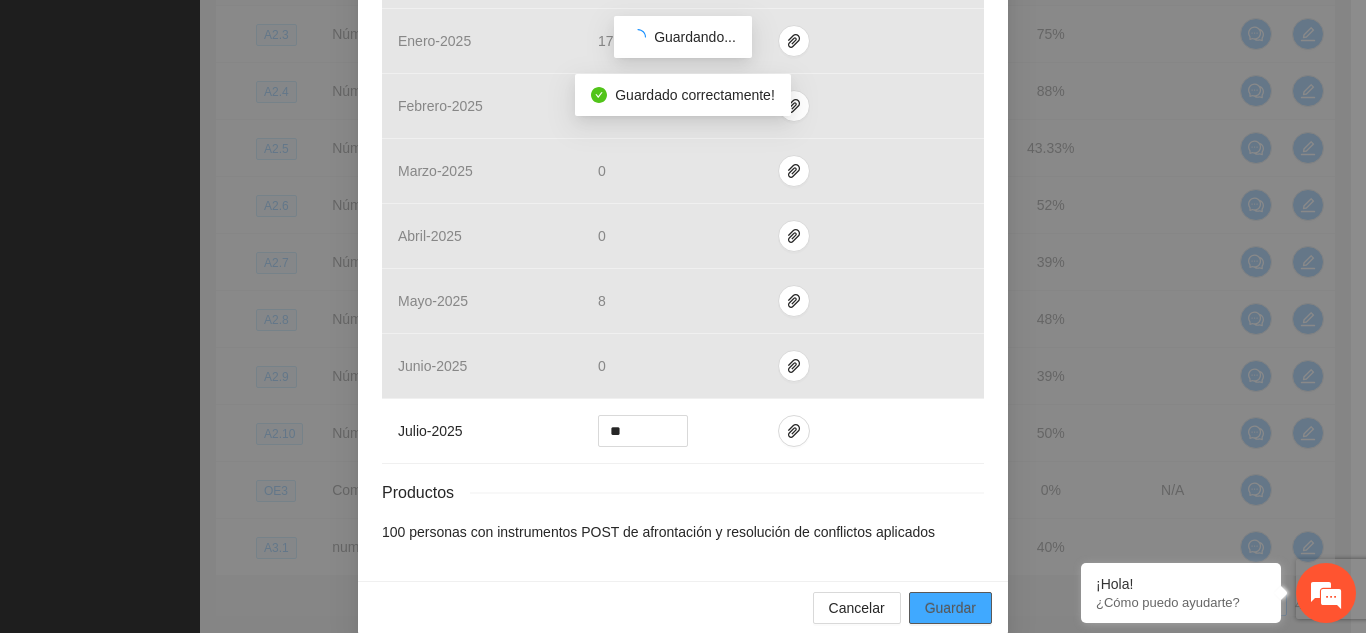 scroll, scrollTop: 632, scrollLeft: 0, axis: vertical 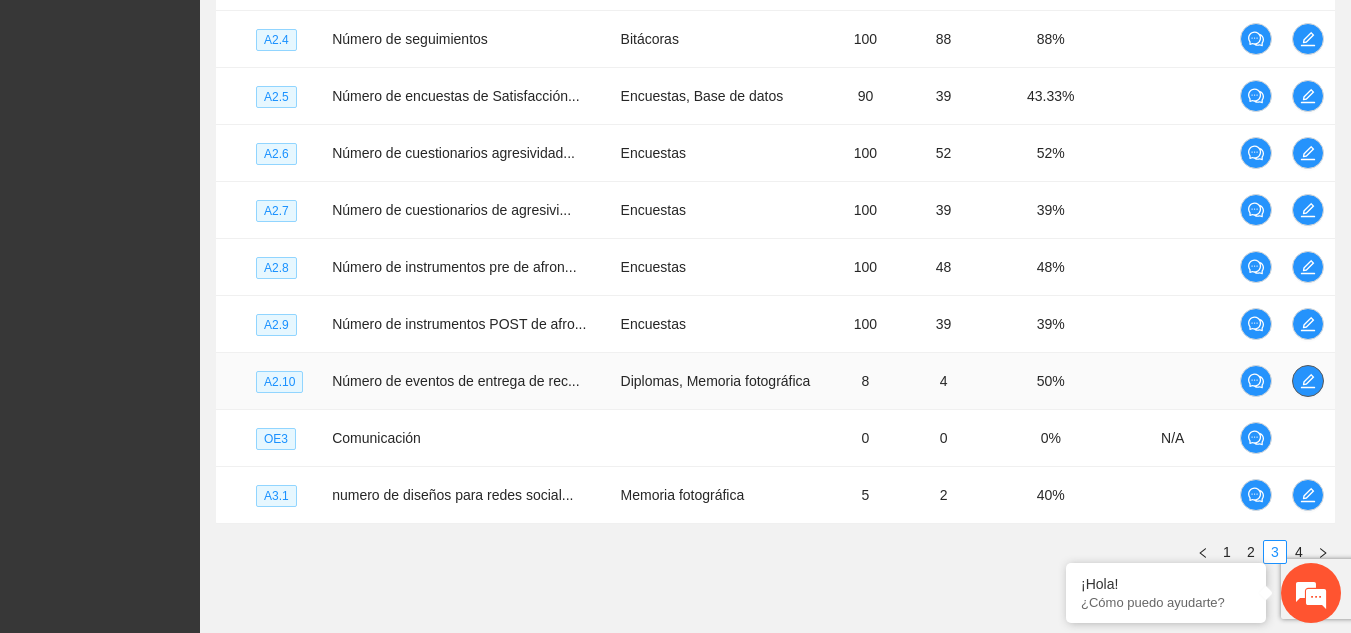 click 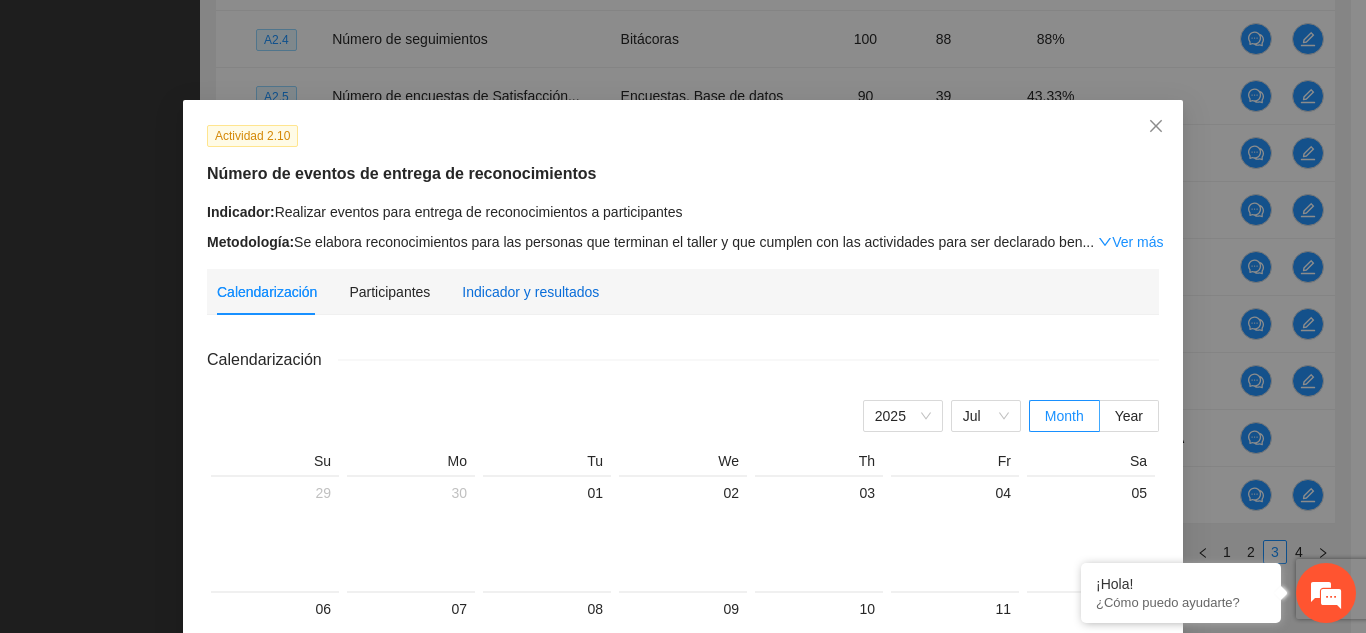 click on "Indicador y resultados" at bounding box center [530, 292] 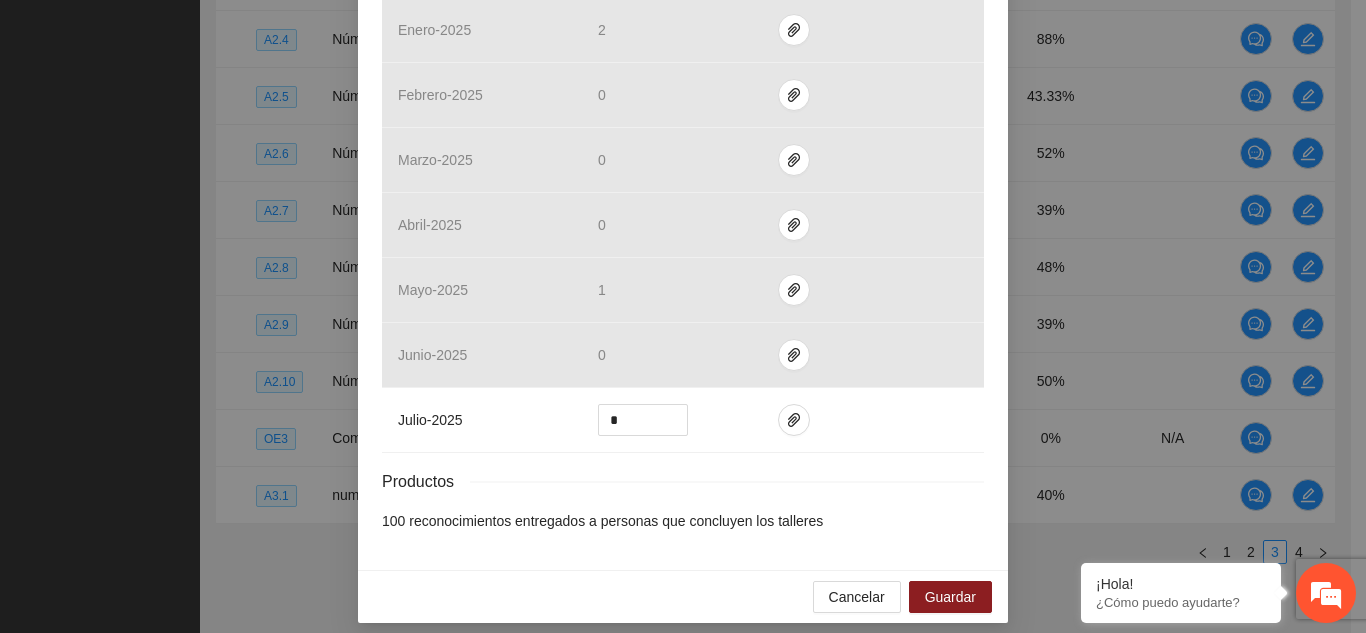 scroll, scrollTop: 862, scrollLeft: 0, axis: vertical 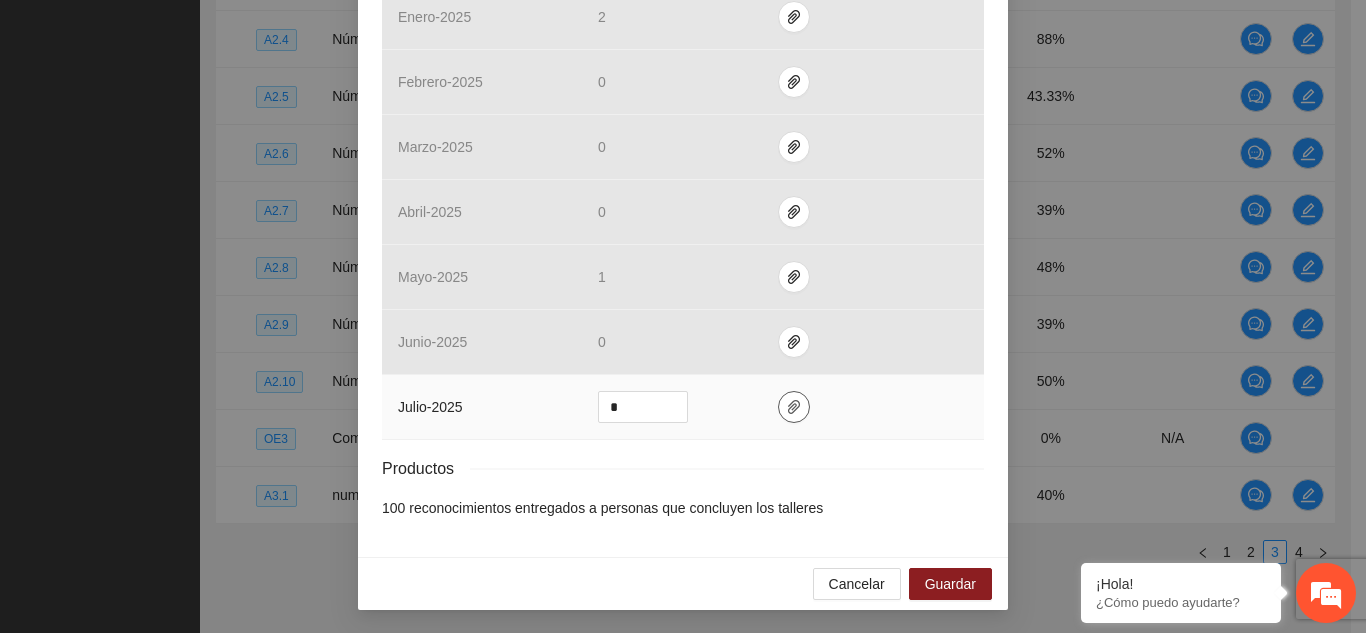 click 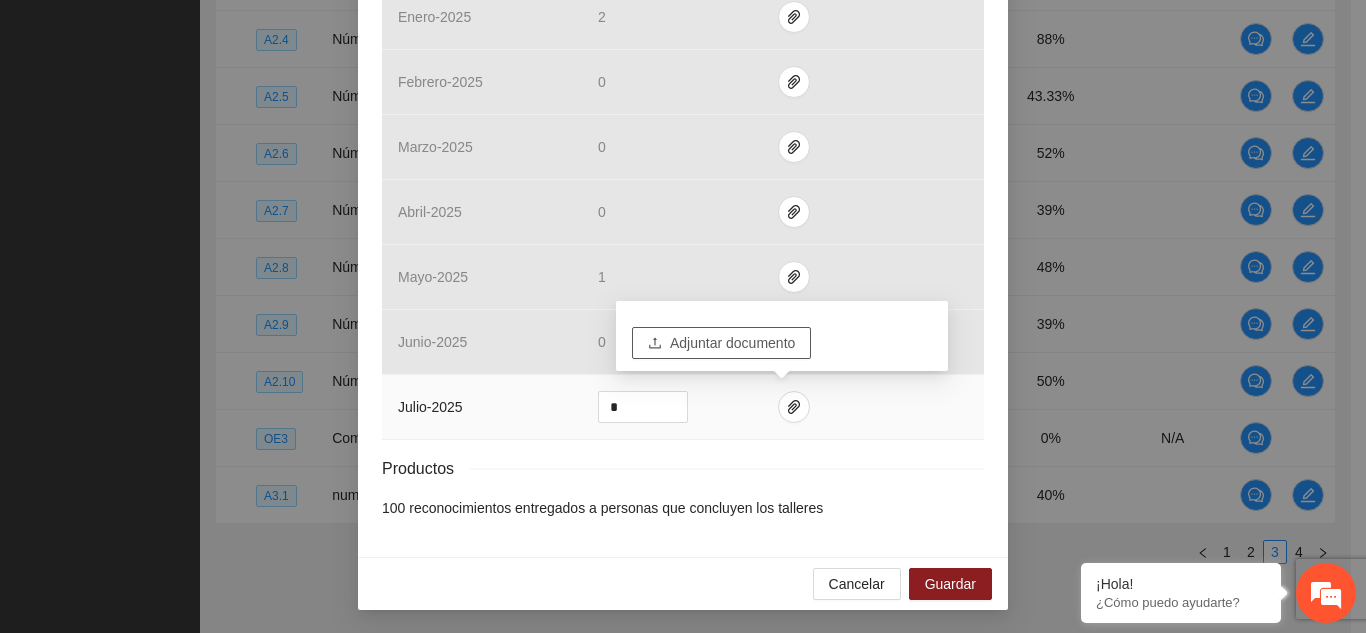 click on "Adjuntar documento" at bounding box center (732, 343) 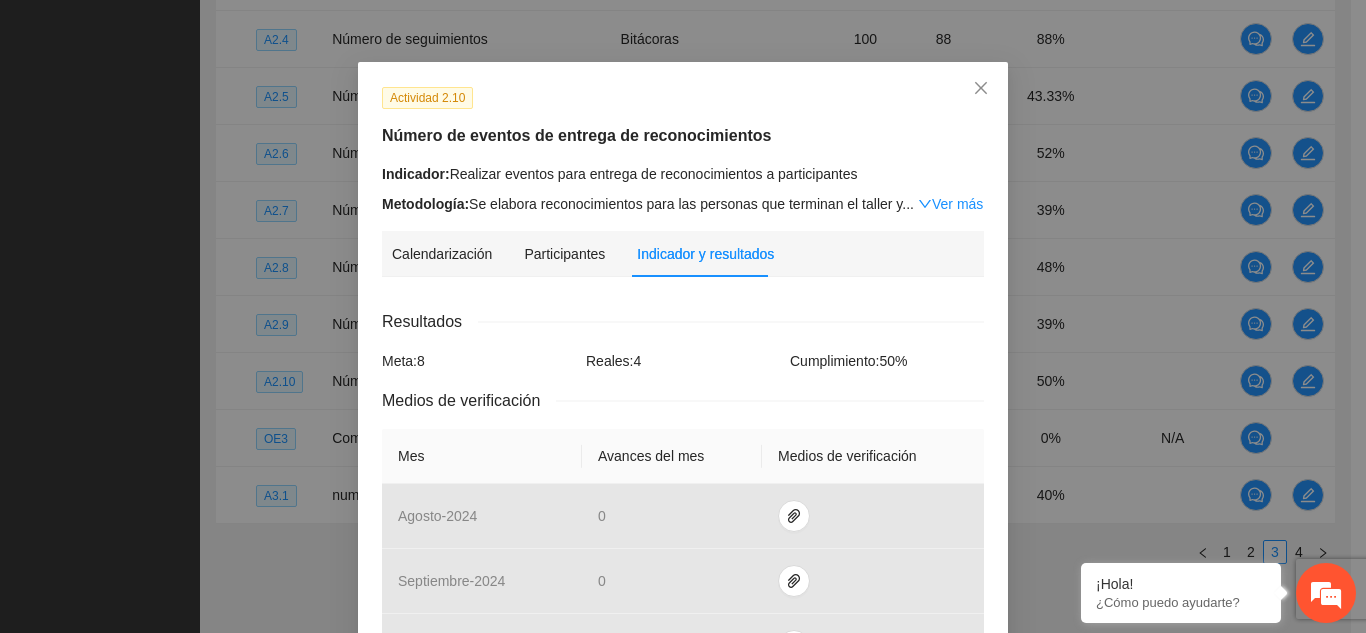 scroll, scrollTop: 35, scrollLeft: 0, axis: vertical 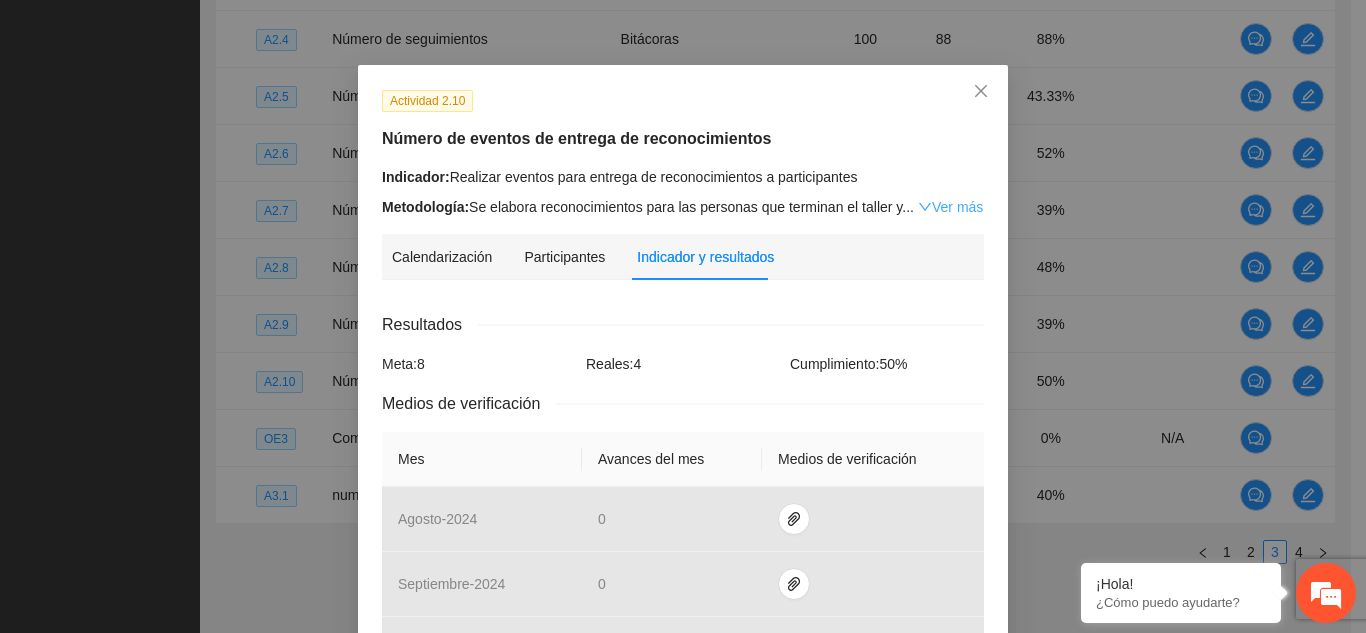 click 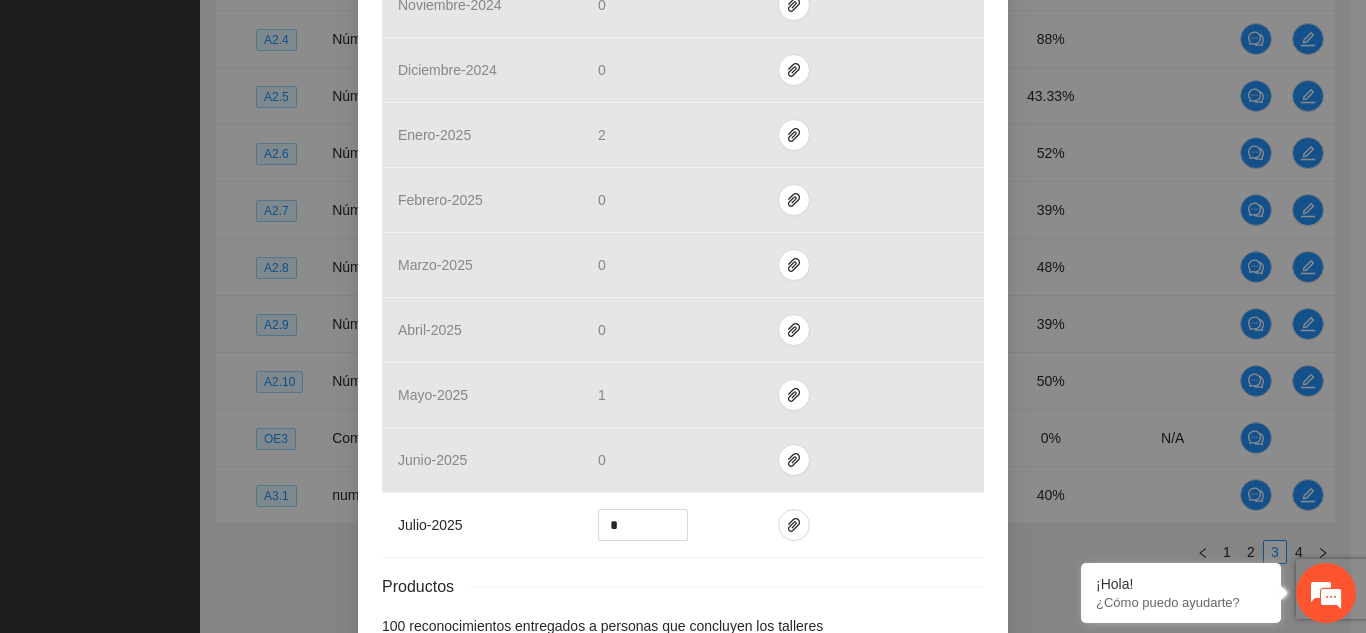 scroll, scrollTop: 928, scrollLeft: 0, axis: vertical 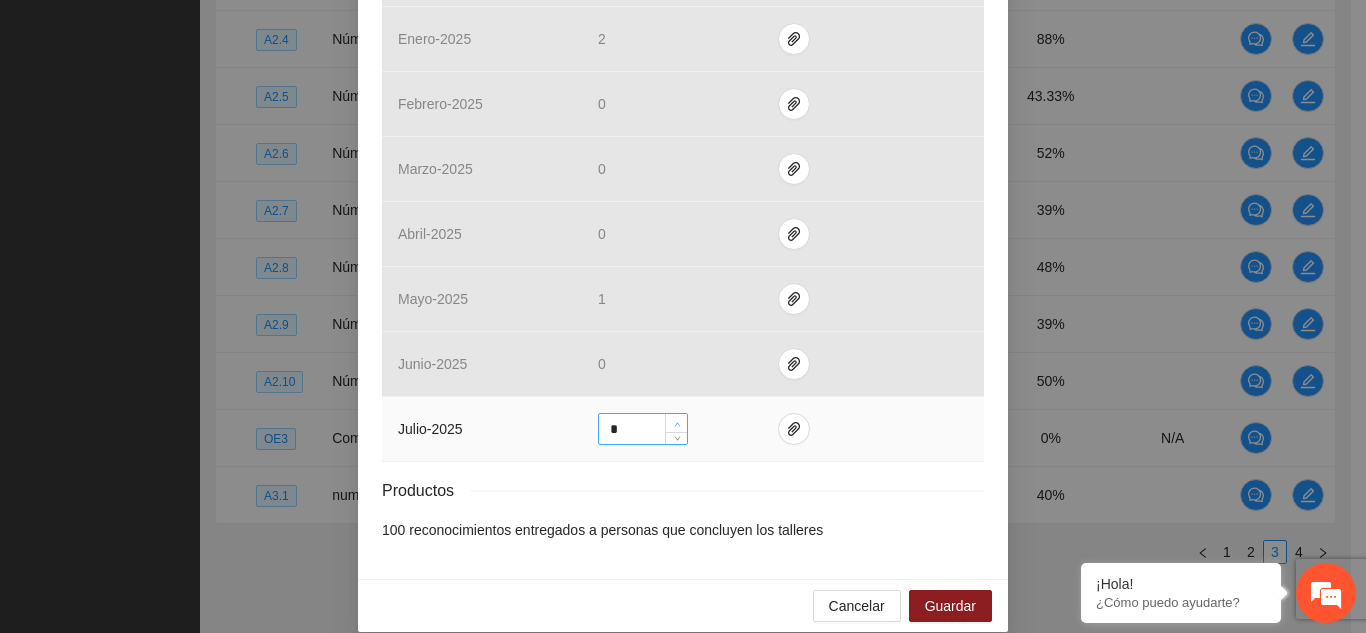 type on "*" 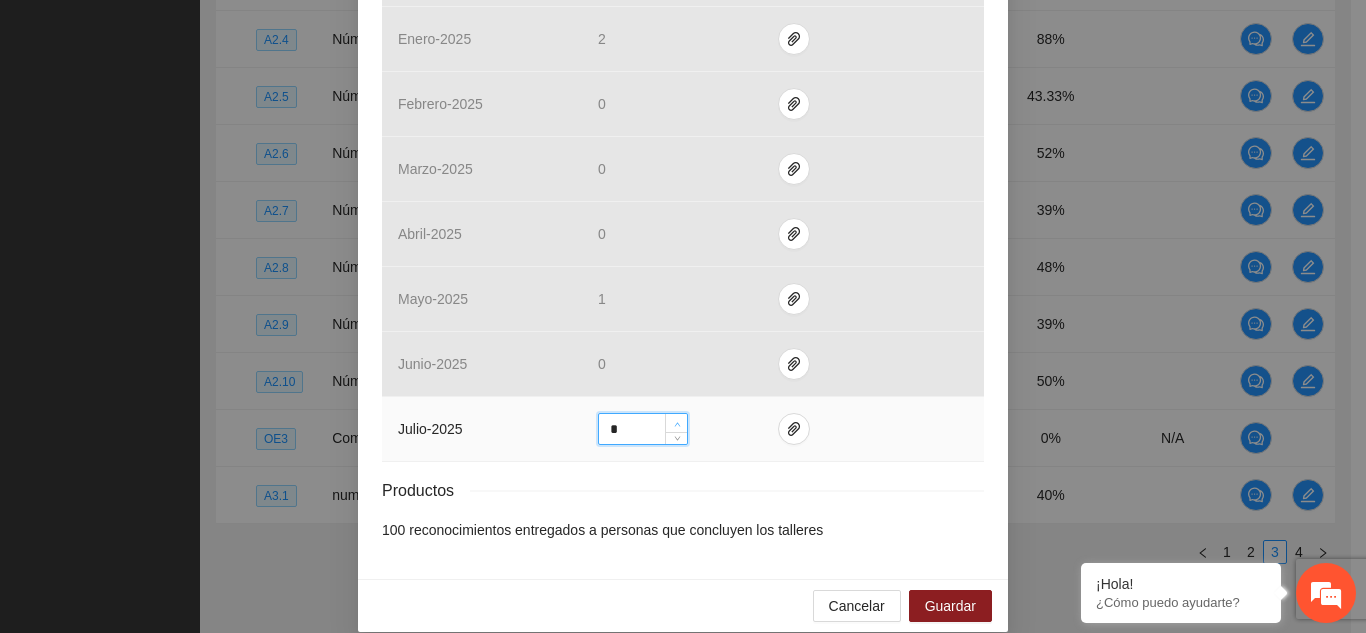 click 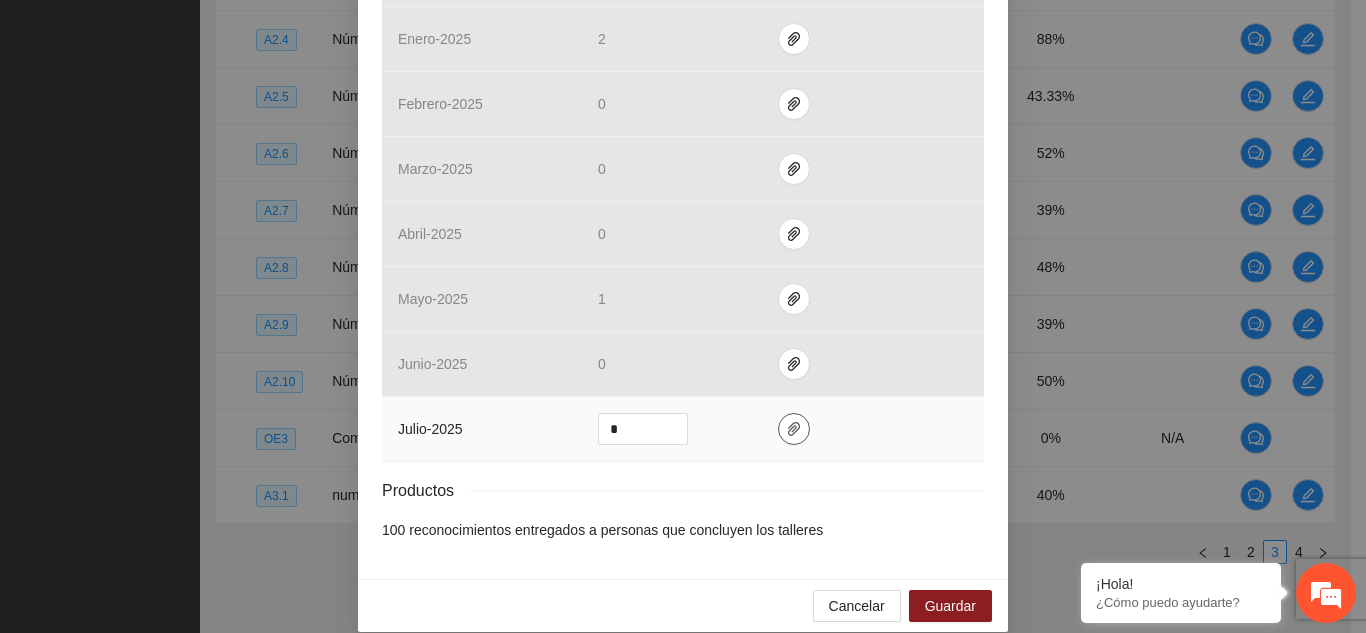 click 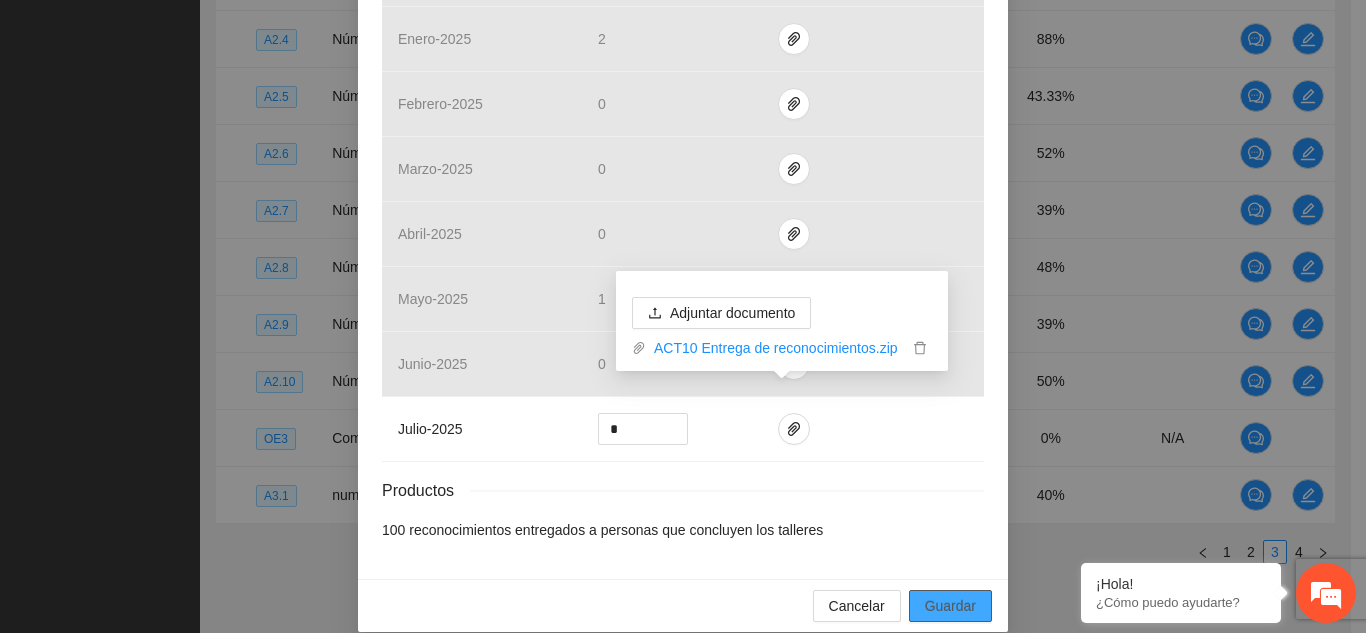 click on "Guardar" at bounding box center [950, 606] 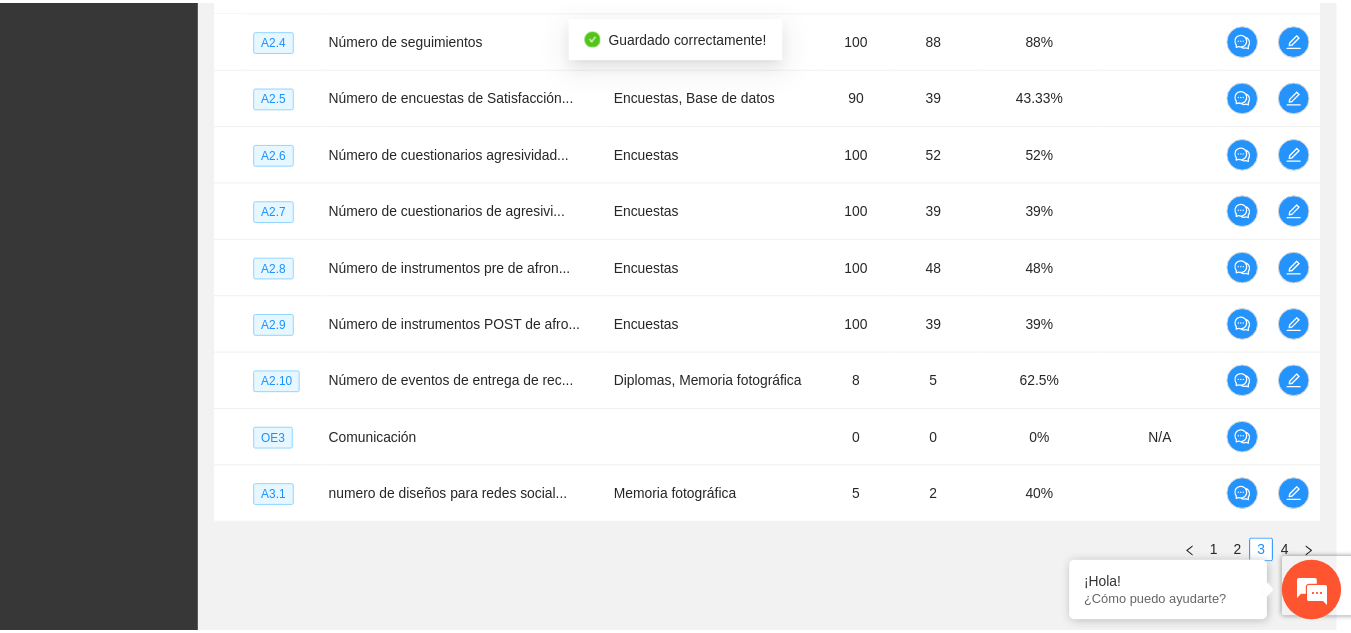 scroll, scrollTop: 828, scrollLeft: 0, axis: vertical 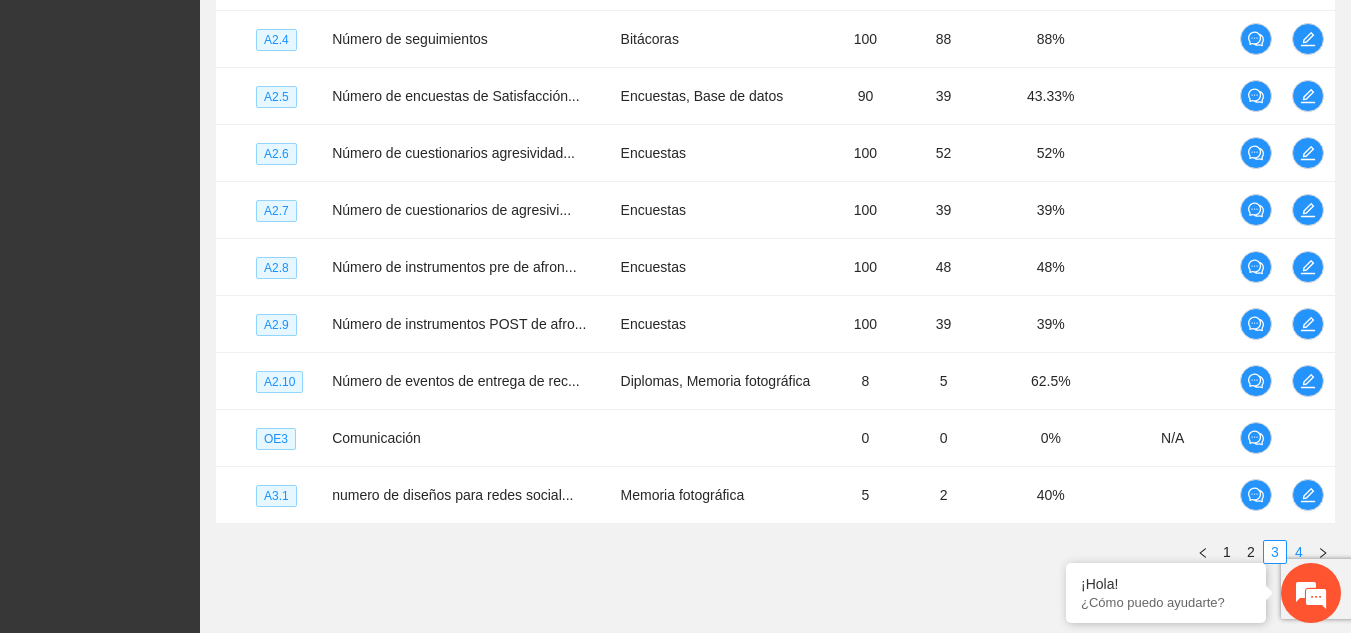 click on "4" at bounding box center (1299, 552) 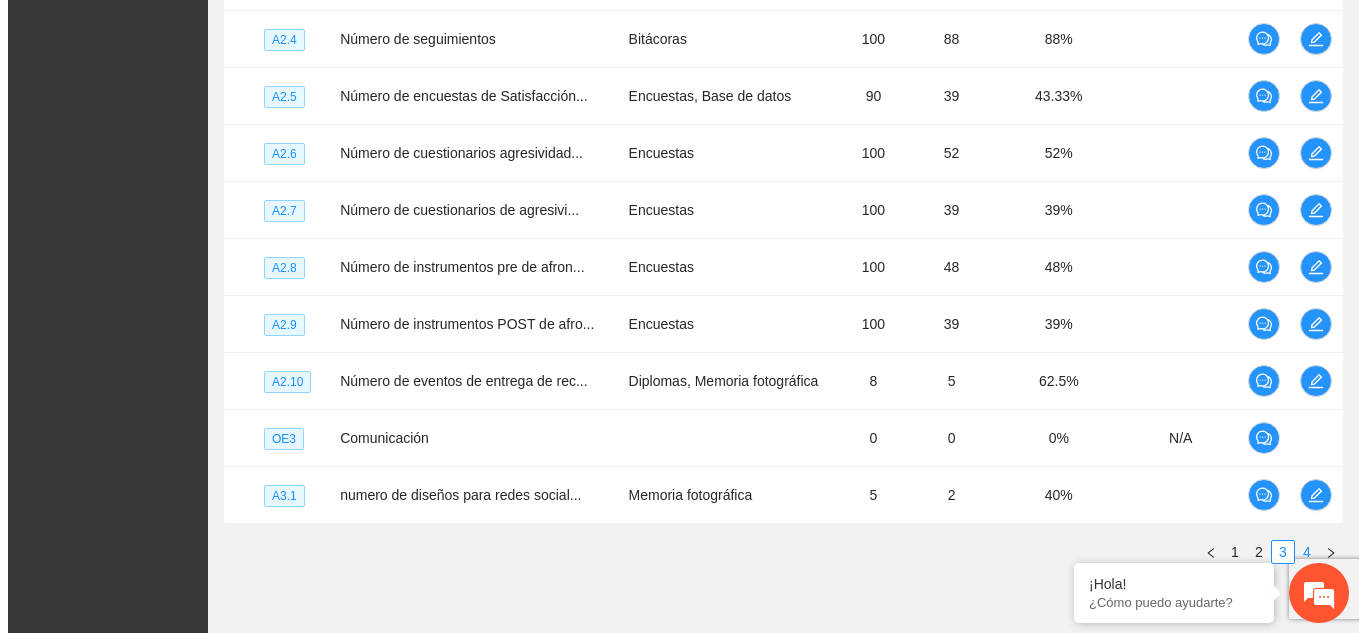 scroll, scrollTop: 391, scrollLeft: 0, axis: vertical 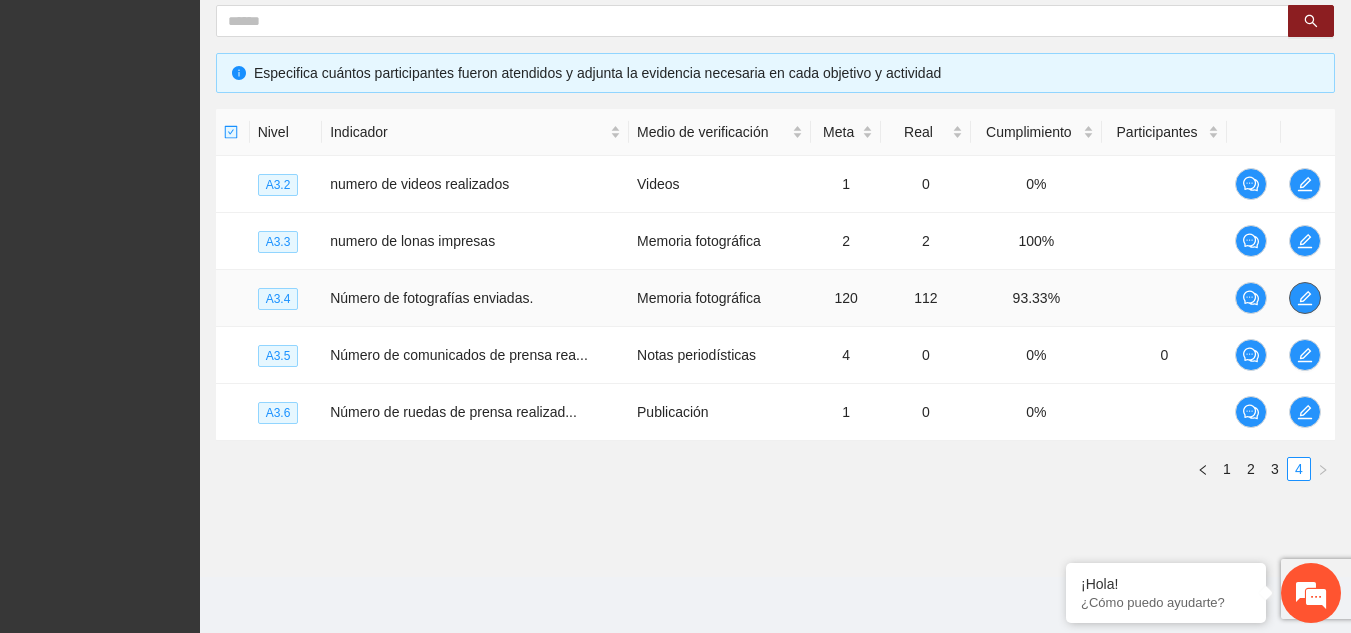 click 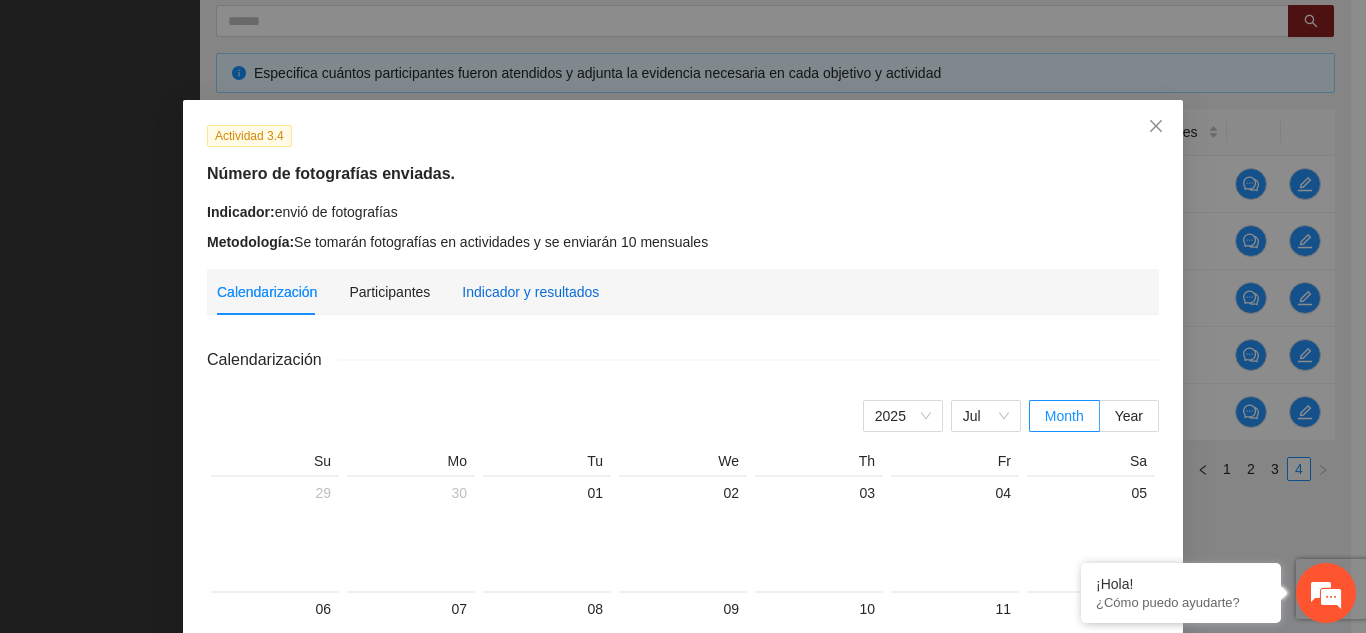 click on "Indicador y resultados" at bounding box center (530, 292) 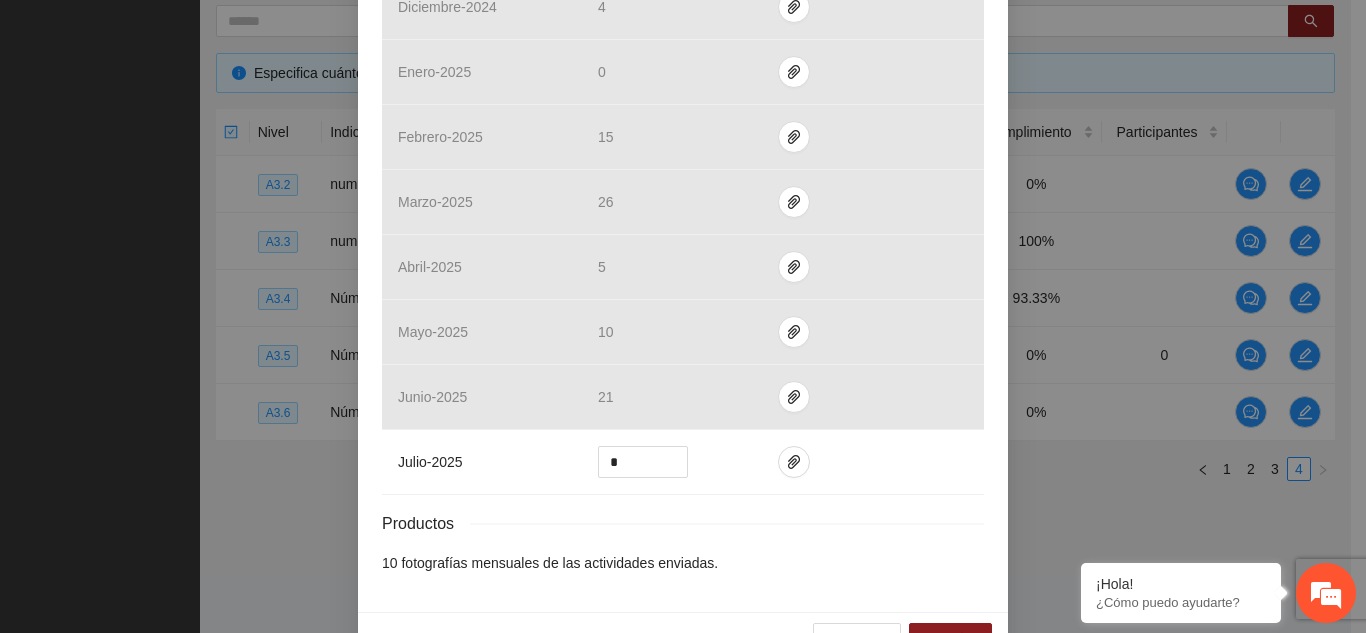scroll, scrollTop: 812, scrollLeft: 0, axis: vertical 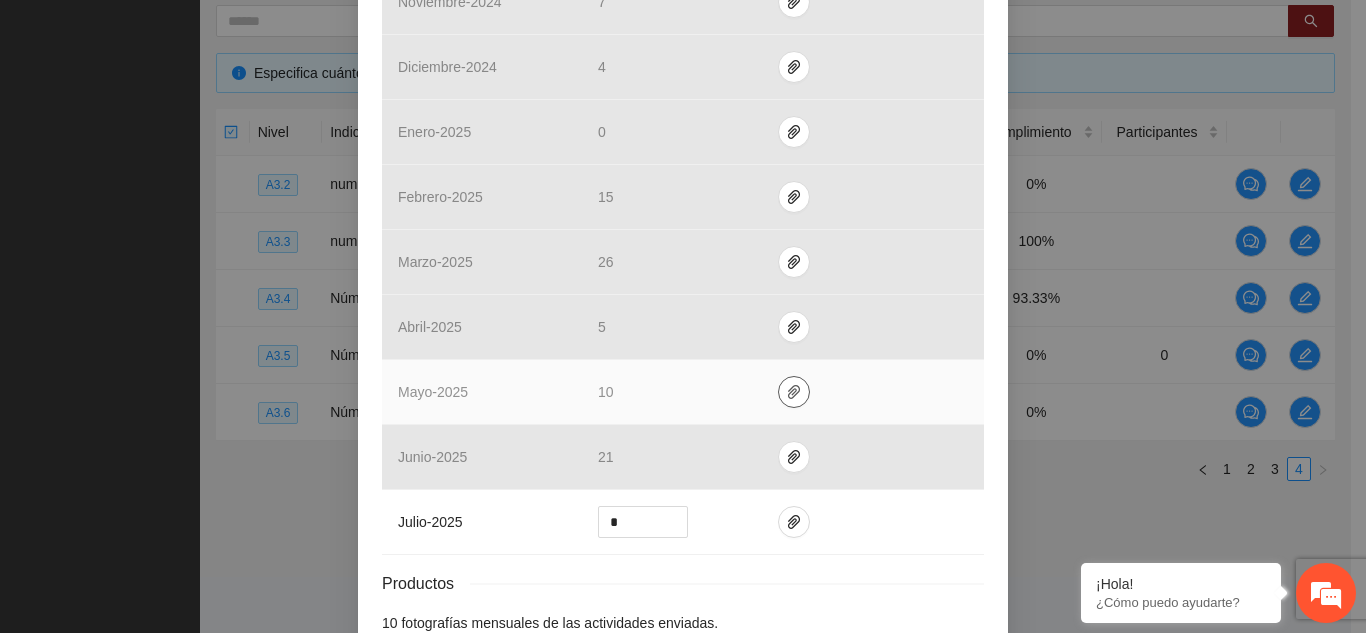 click 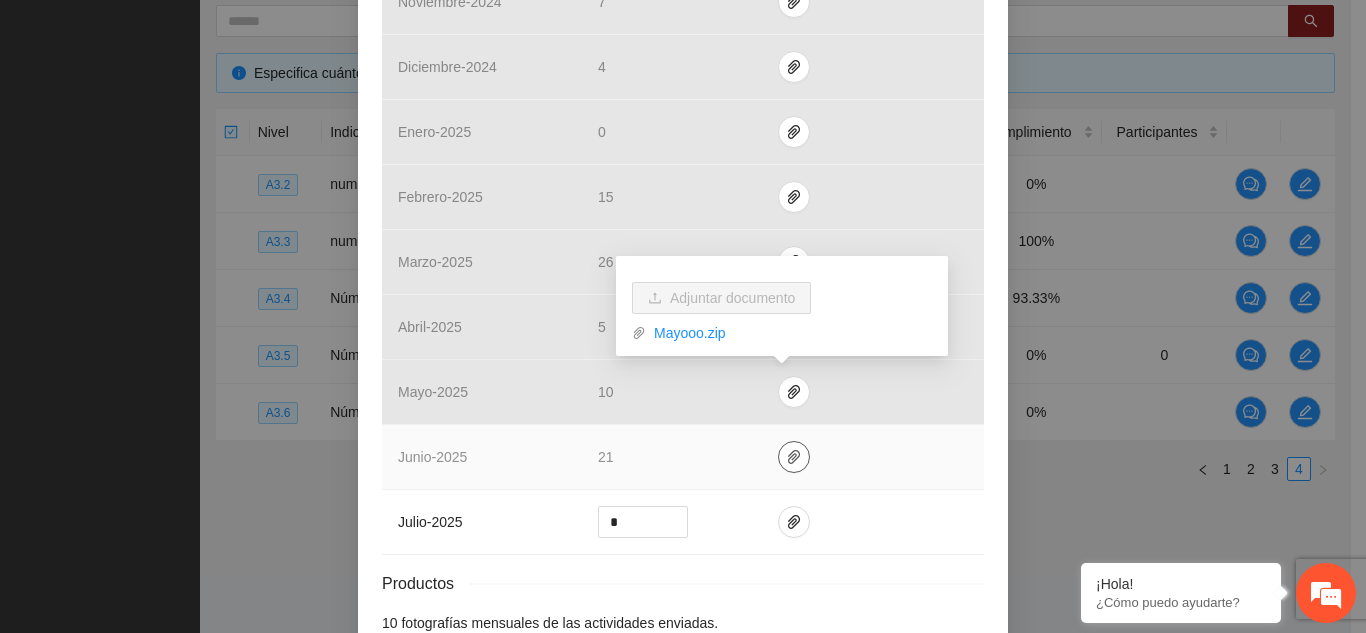 click 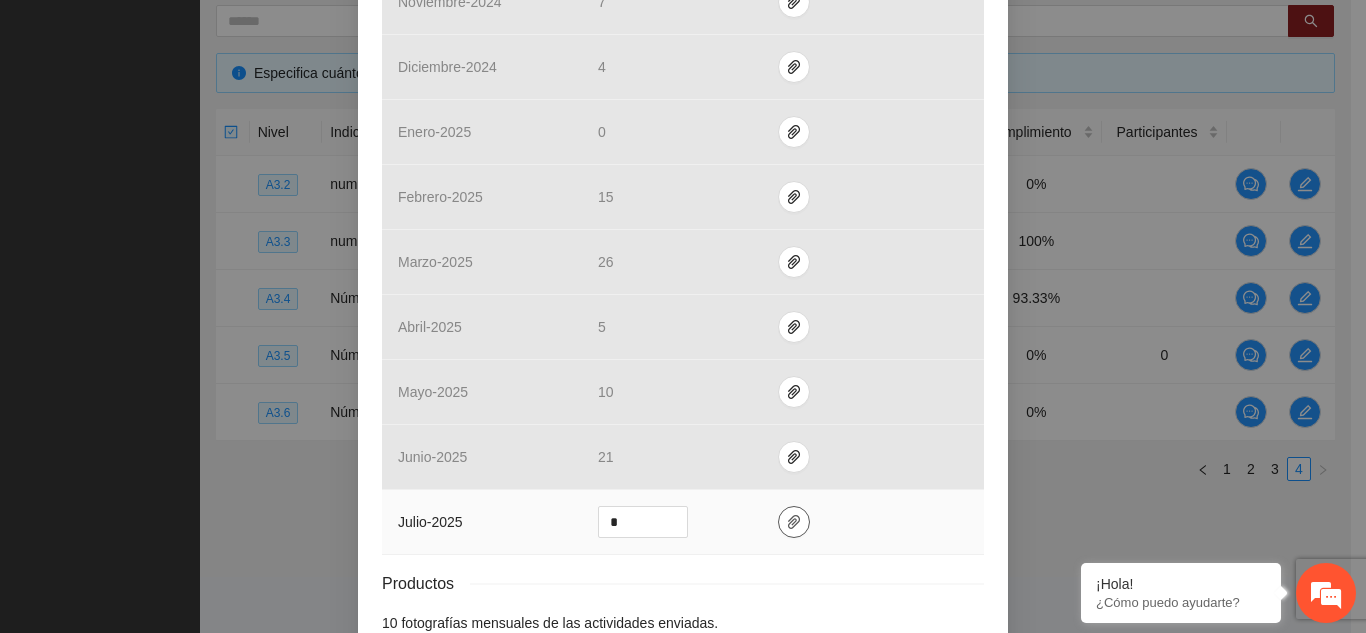 click 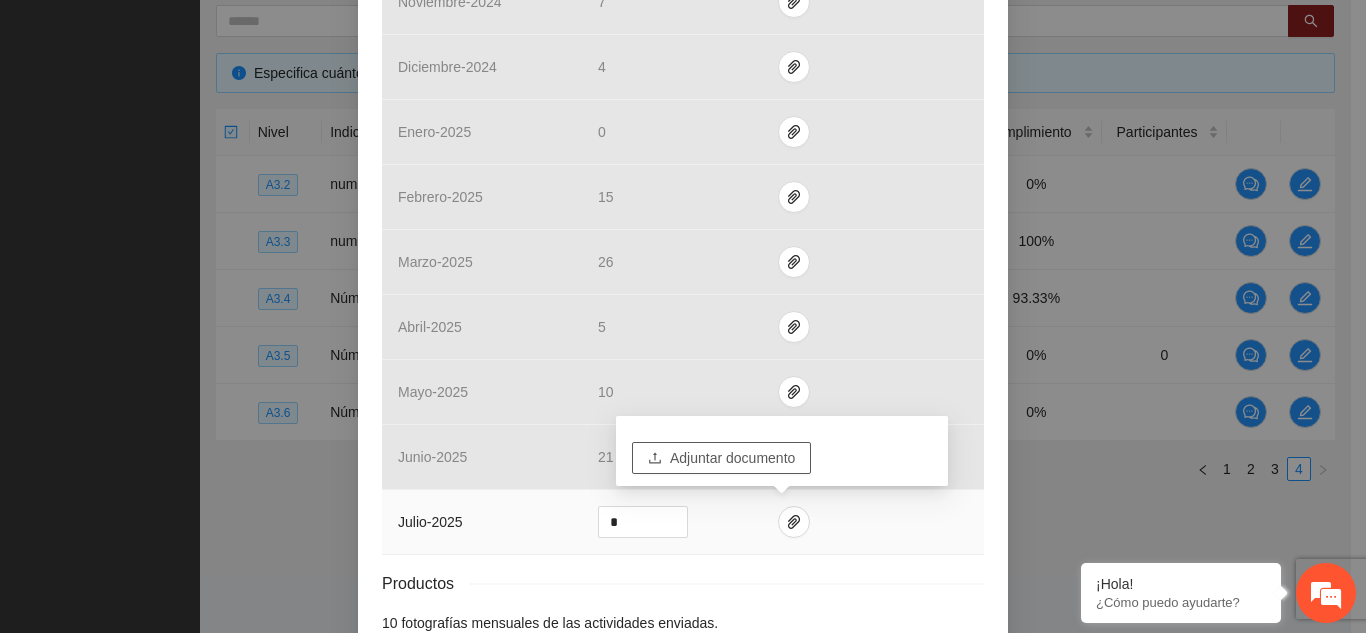 click on "Adjuntar documento" at bounding box center (732, 458) 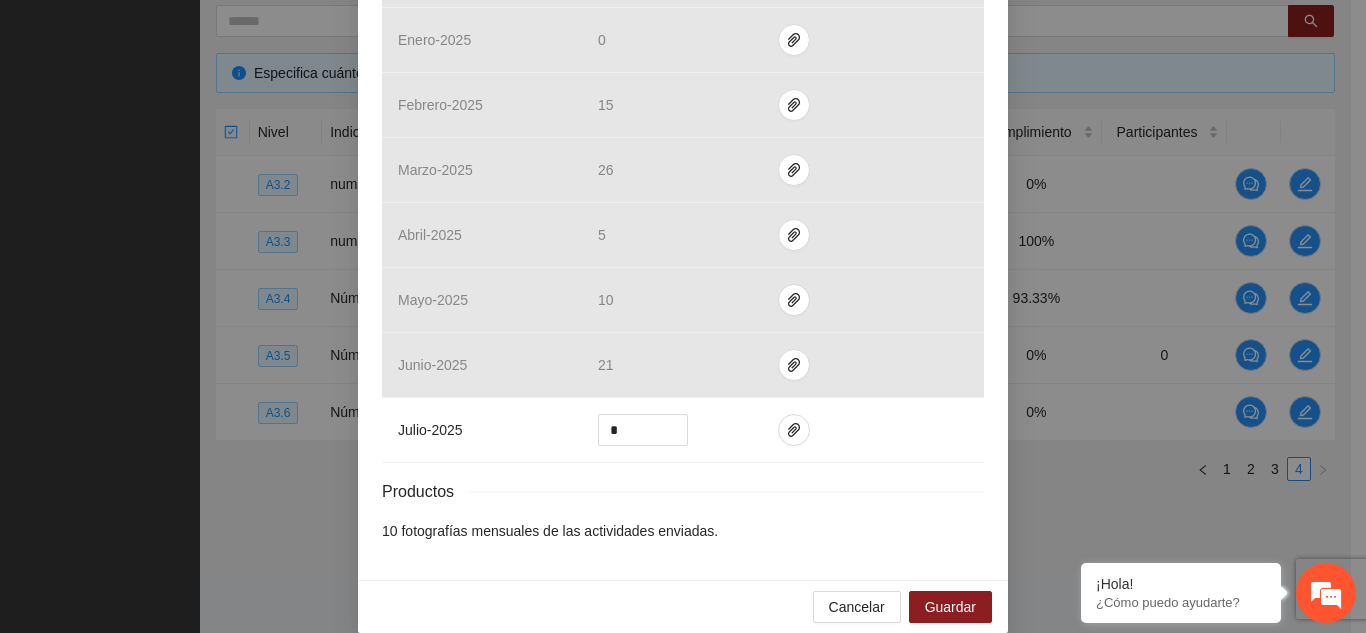 scroll, scrollTop: 844, scrollLeft: 0, axis: vertical 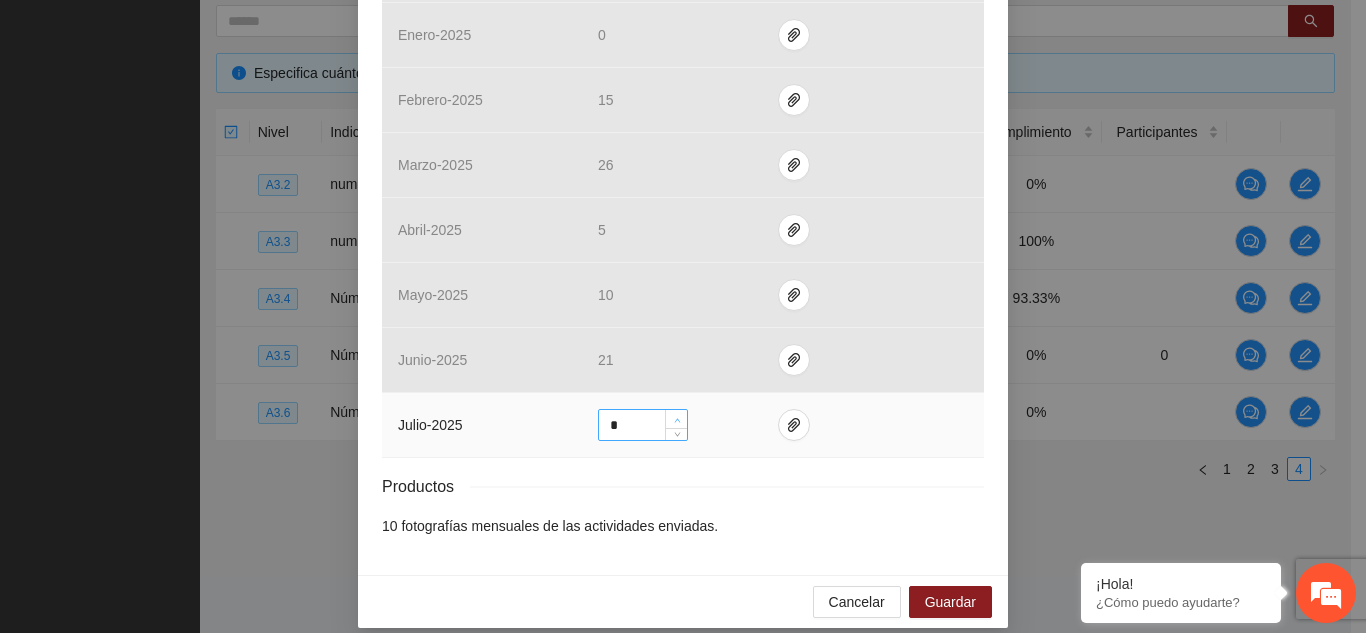 click 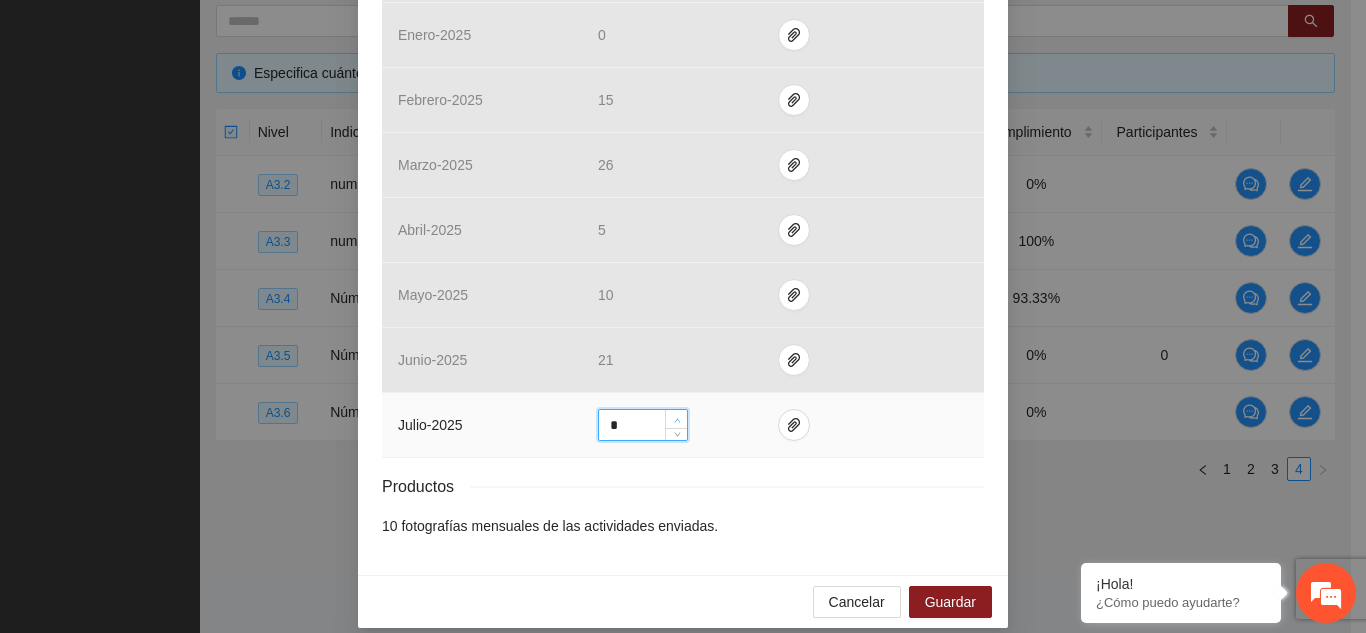 click 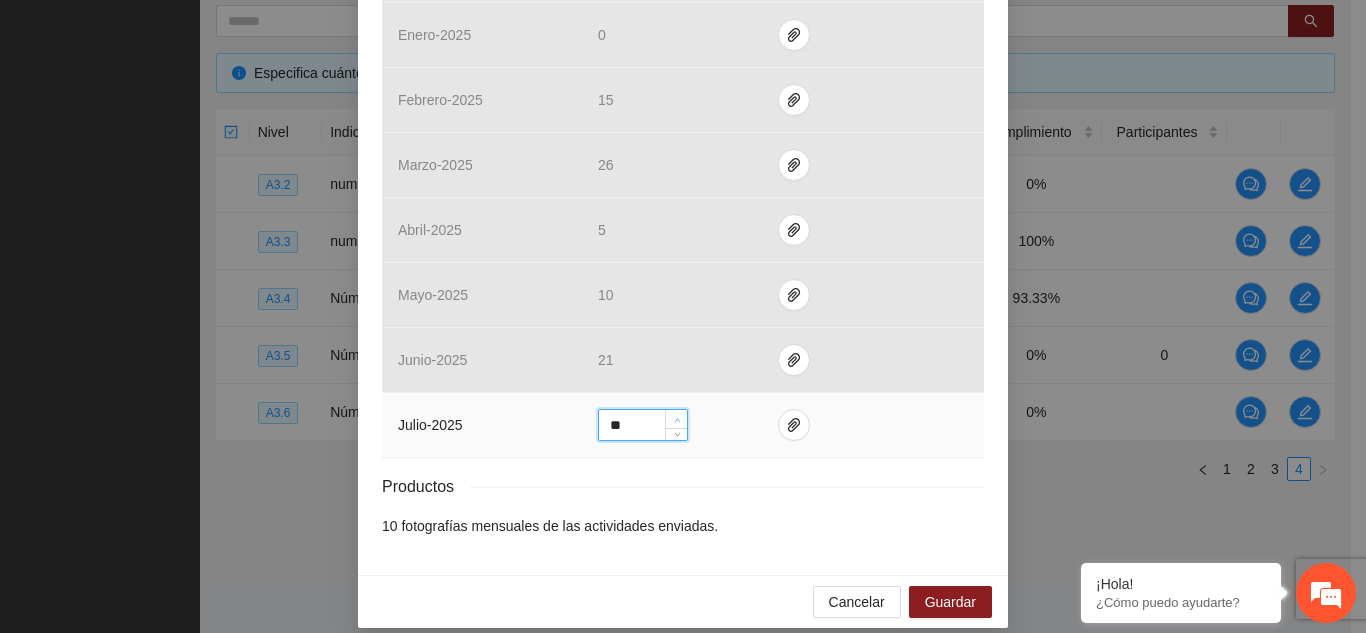 click 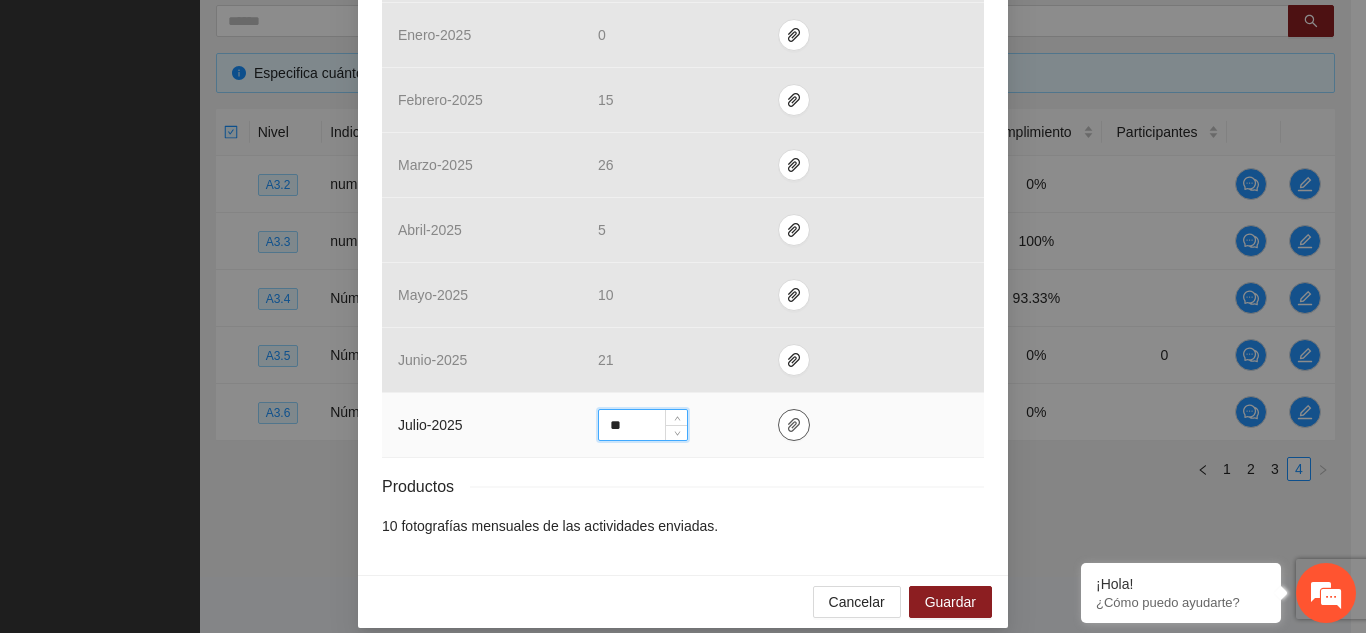 click 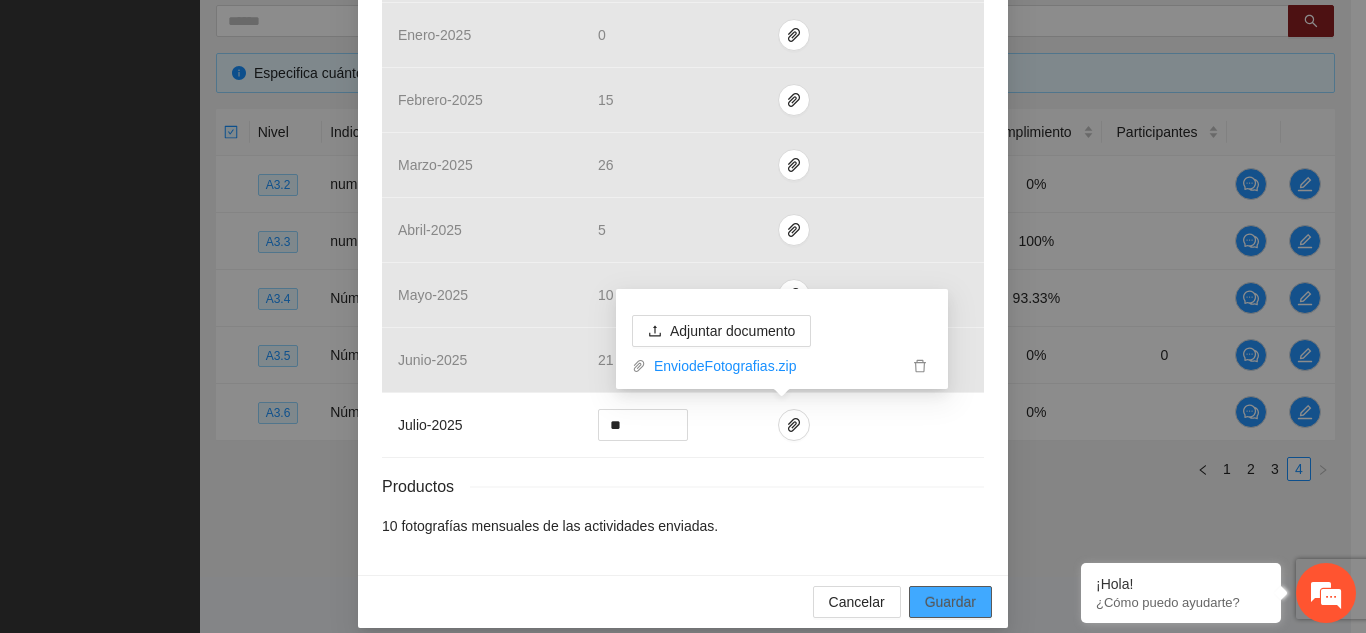 click on "Guardar" at bounding box center [950, 602] 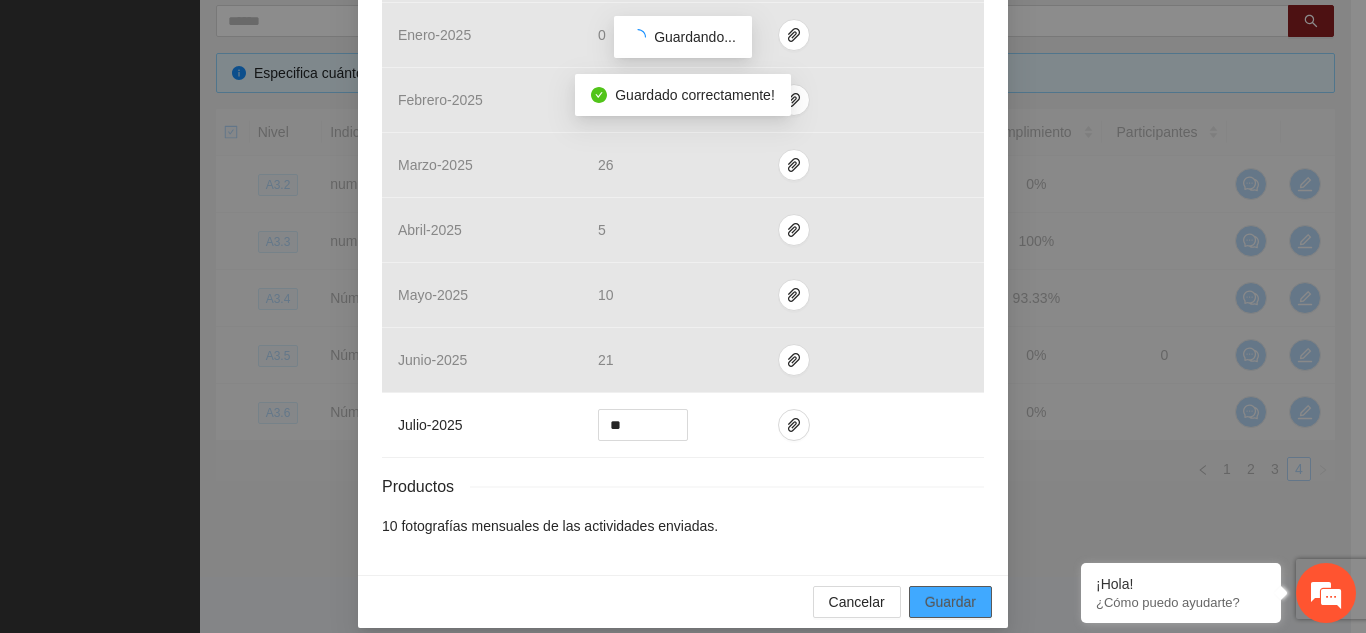 scroll, scrollTop: 762, scrollLeft: 0, axis: vertical 